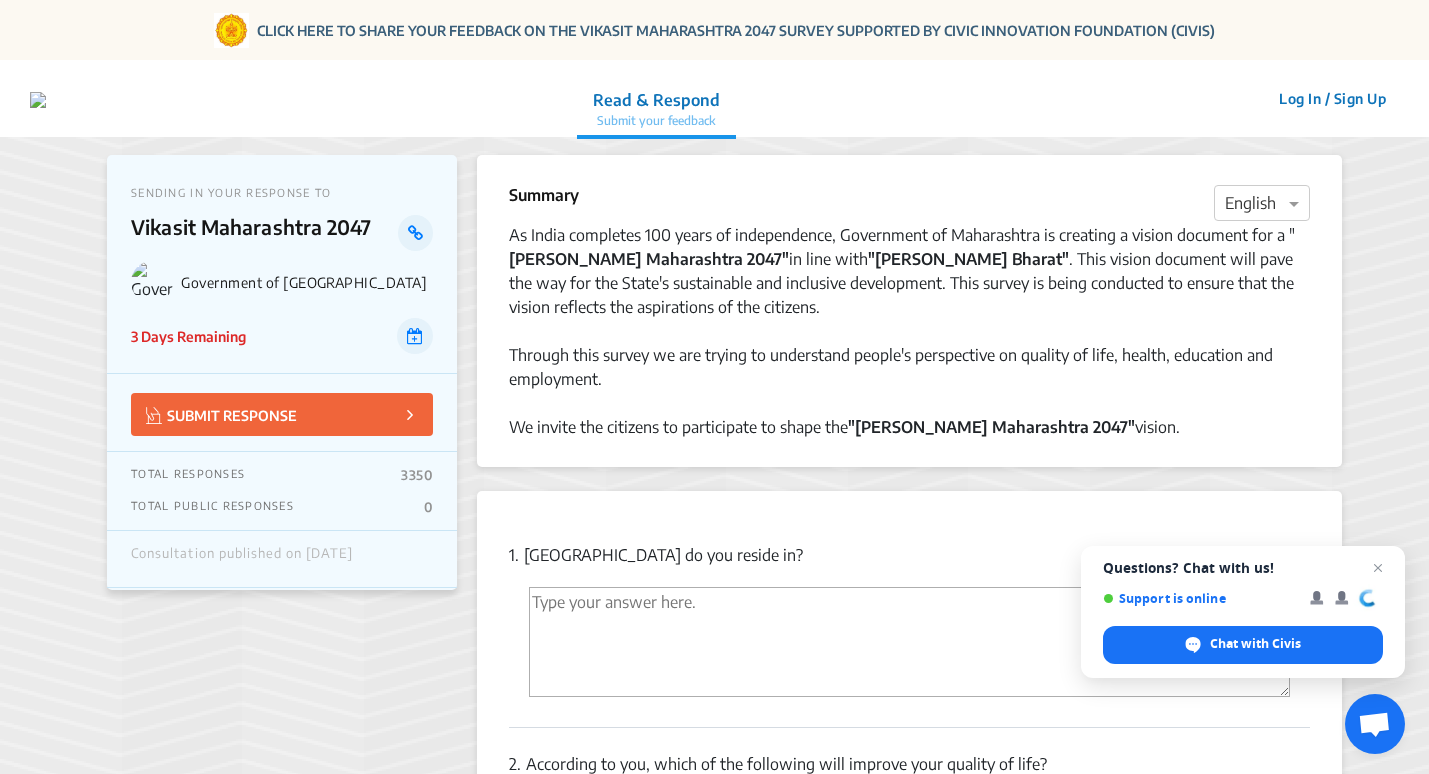 scroll, scrollTop: 100, scrollLeft: 0, axis: vertical 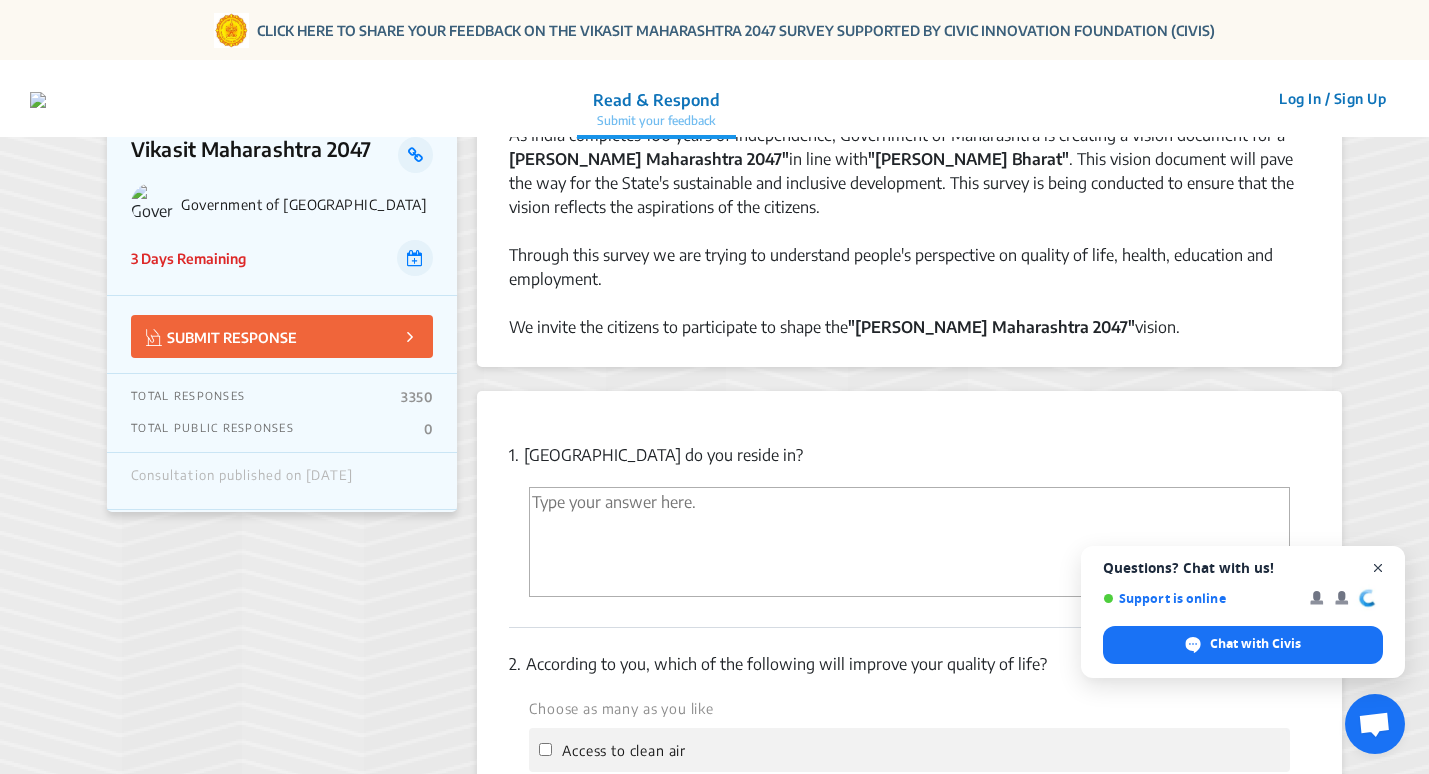 click at bounding box center [1378, 568] 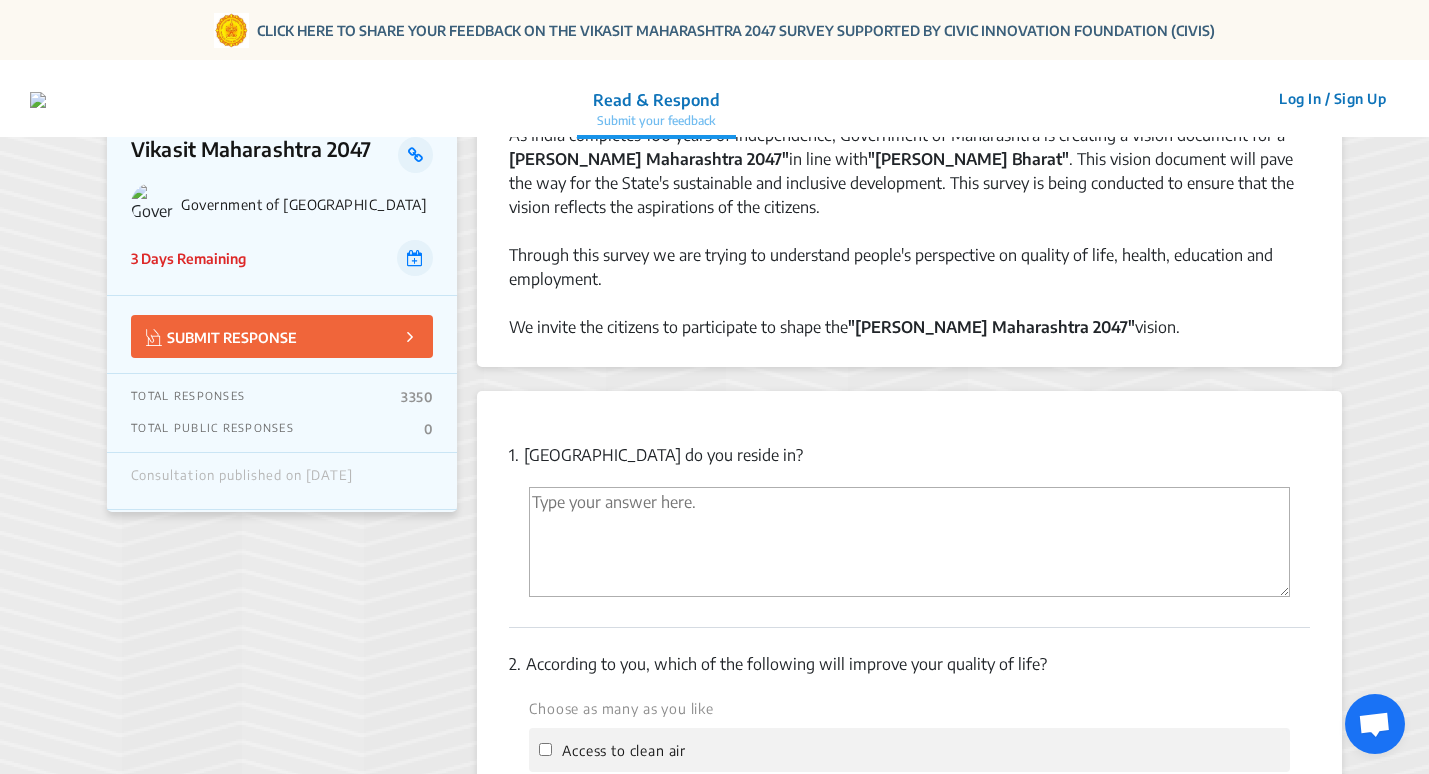 click at bounding box center [909, 542] 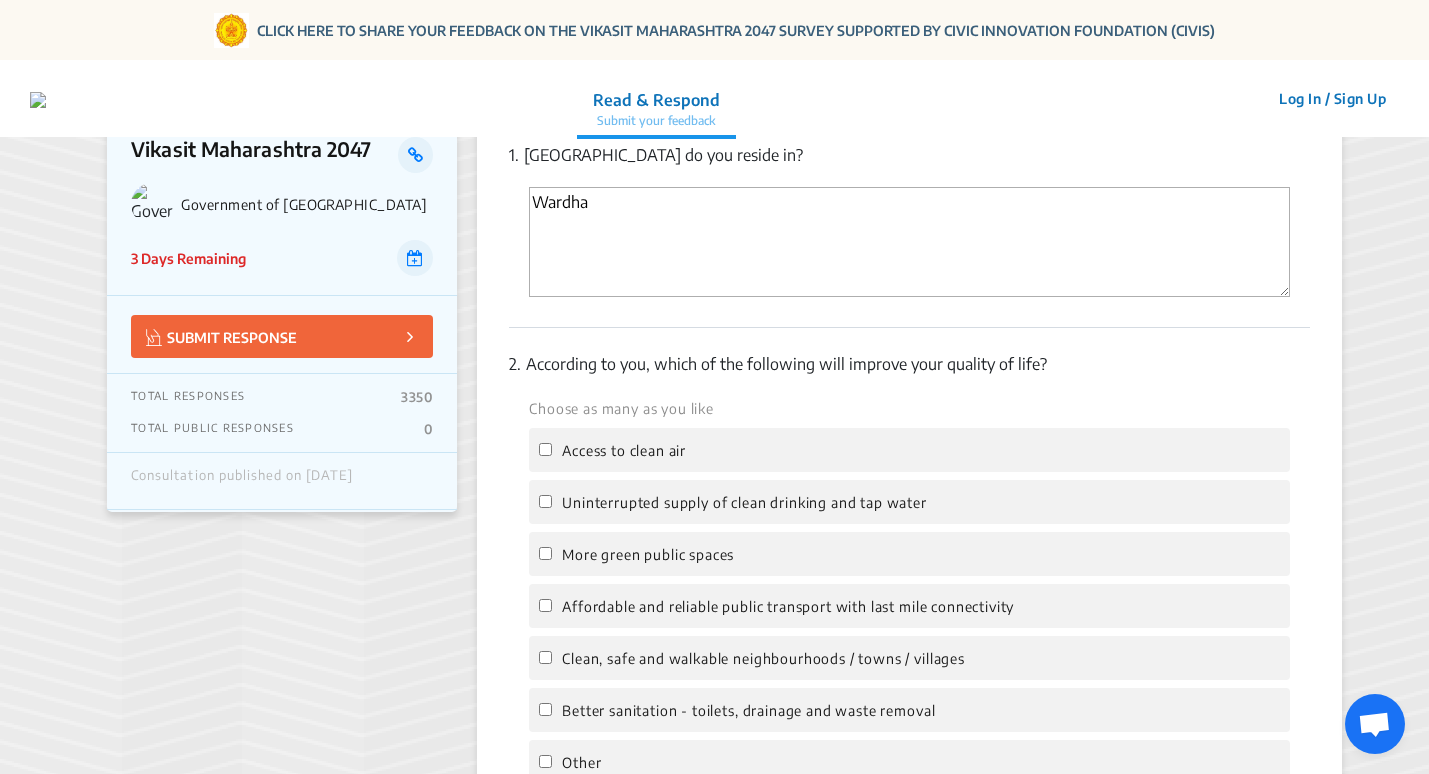 scroll, scrollTop: 500, scrollLeft: 0, axis: vertical 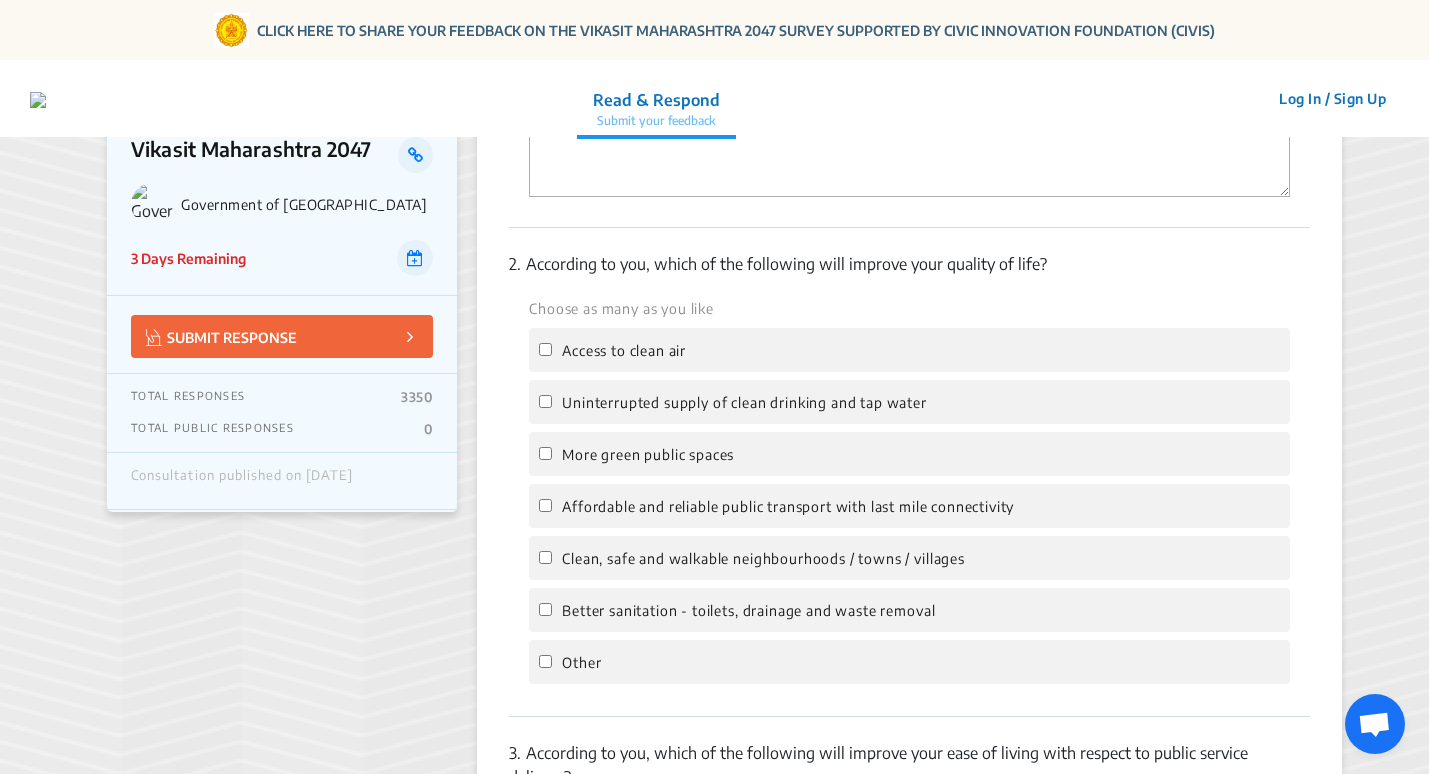 type on "Wardha" 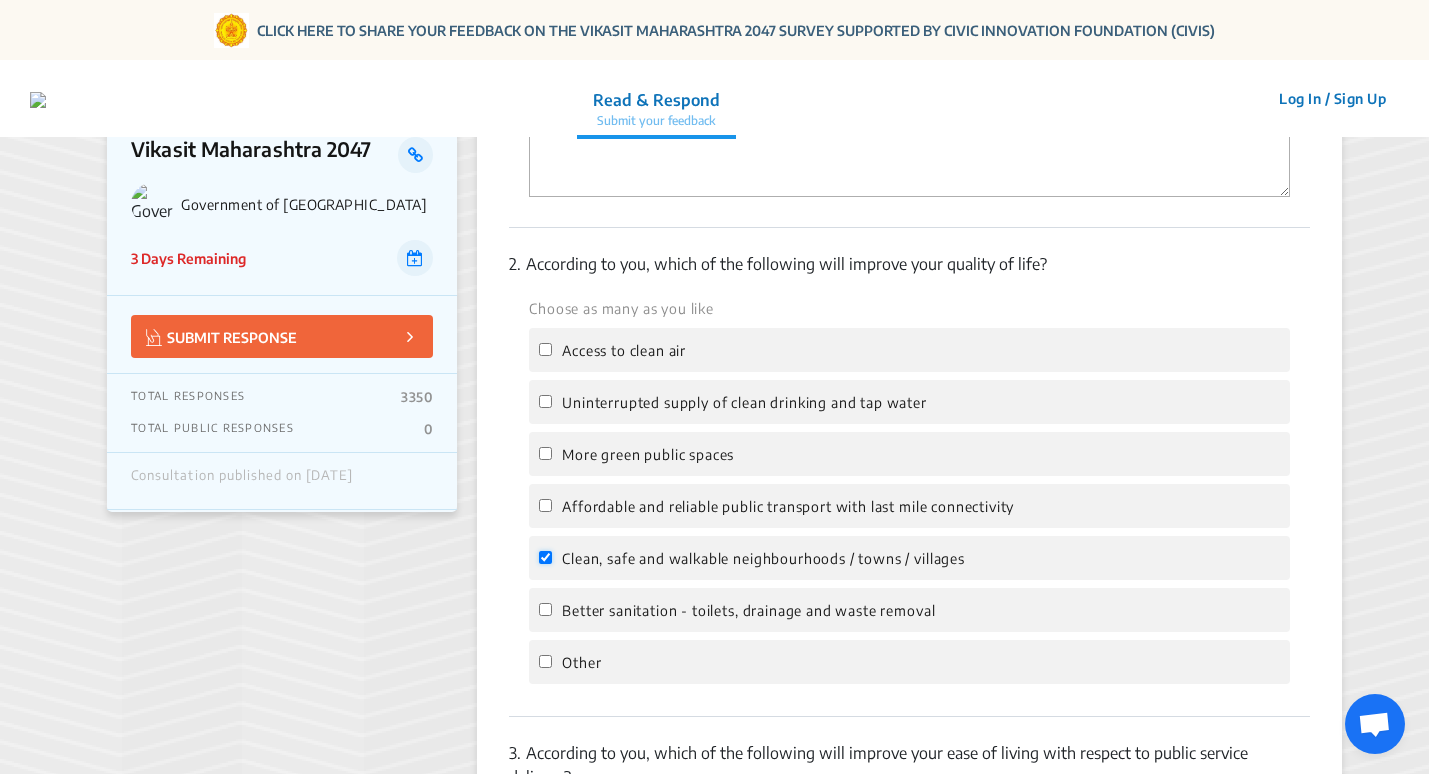 checkbox on "true" 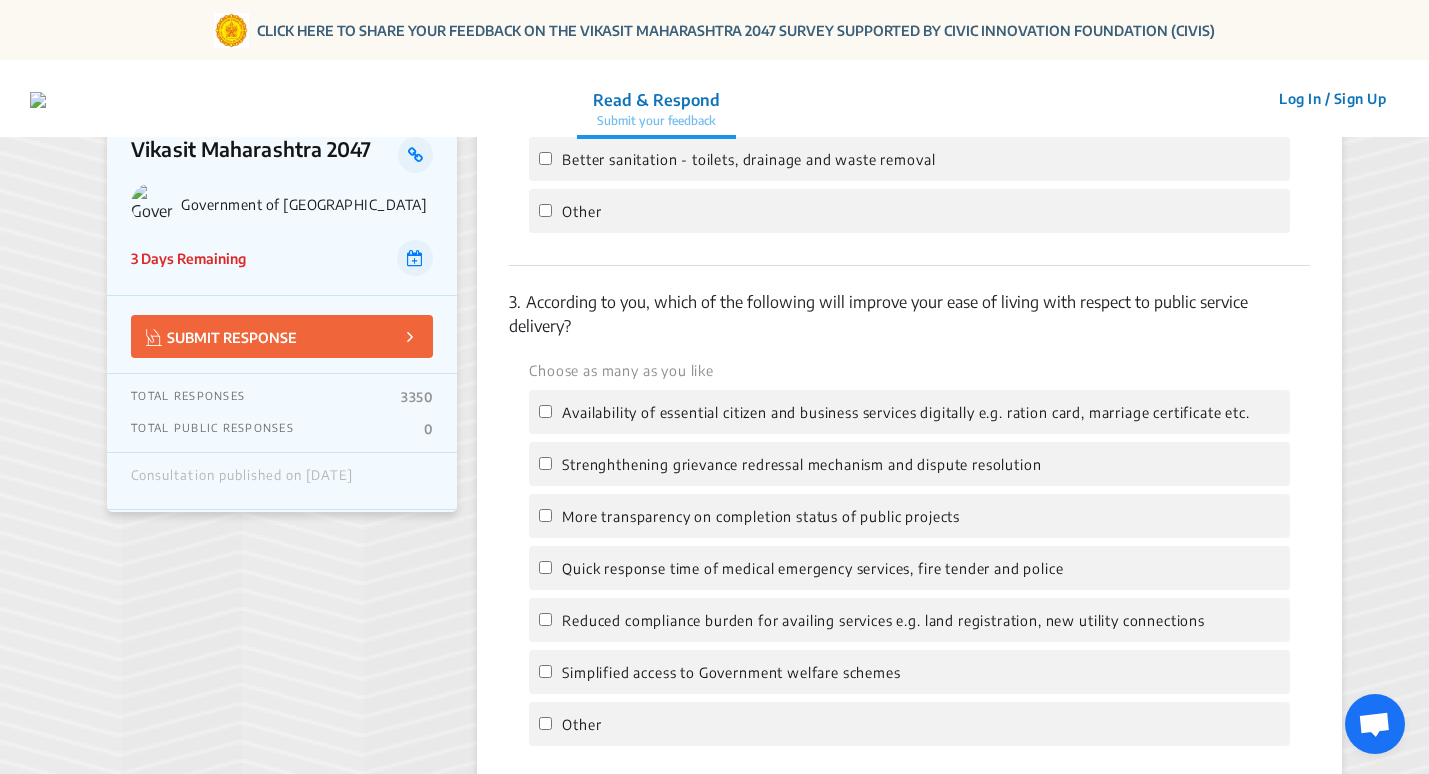 scroll, scrollTop: 1000, scrollLeft: 0, axis: vertical 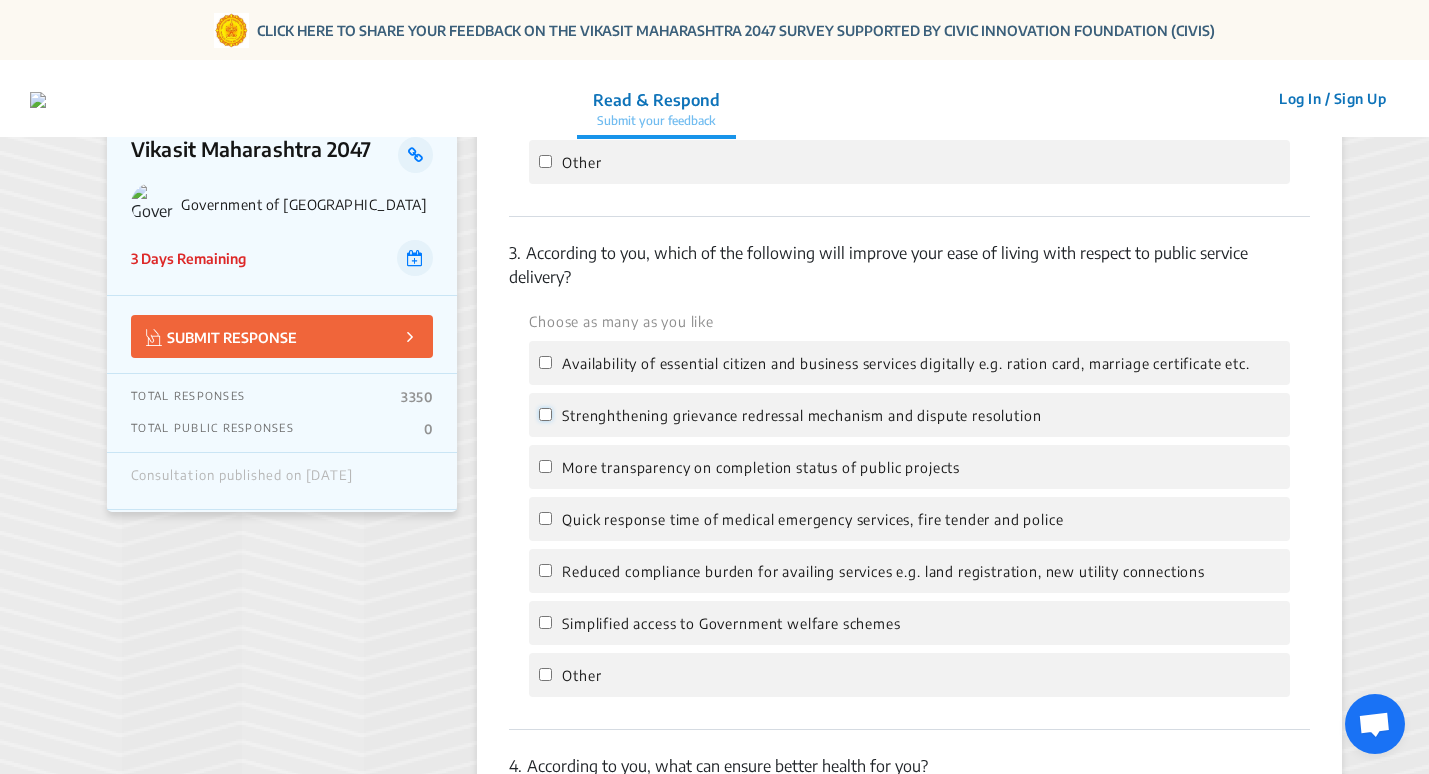 click on "Strenghthening grievance redressal mechanism and dispute resolution" 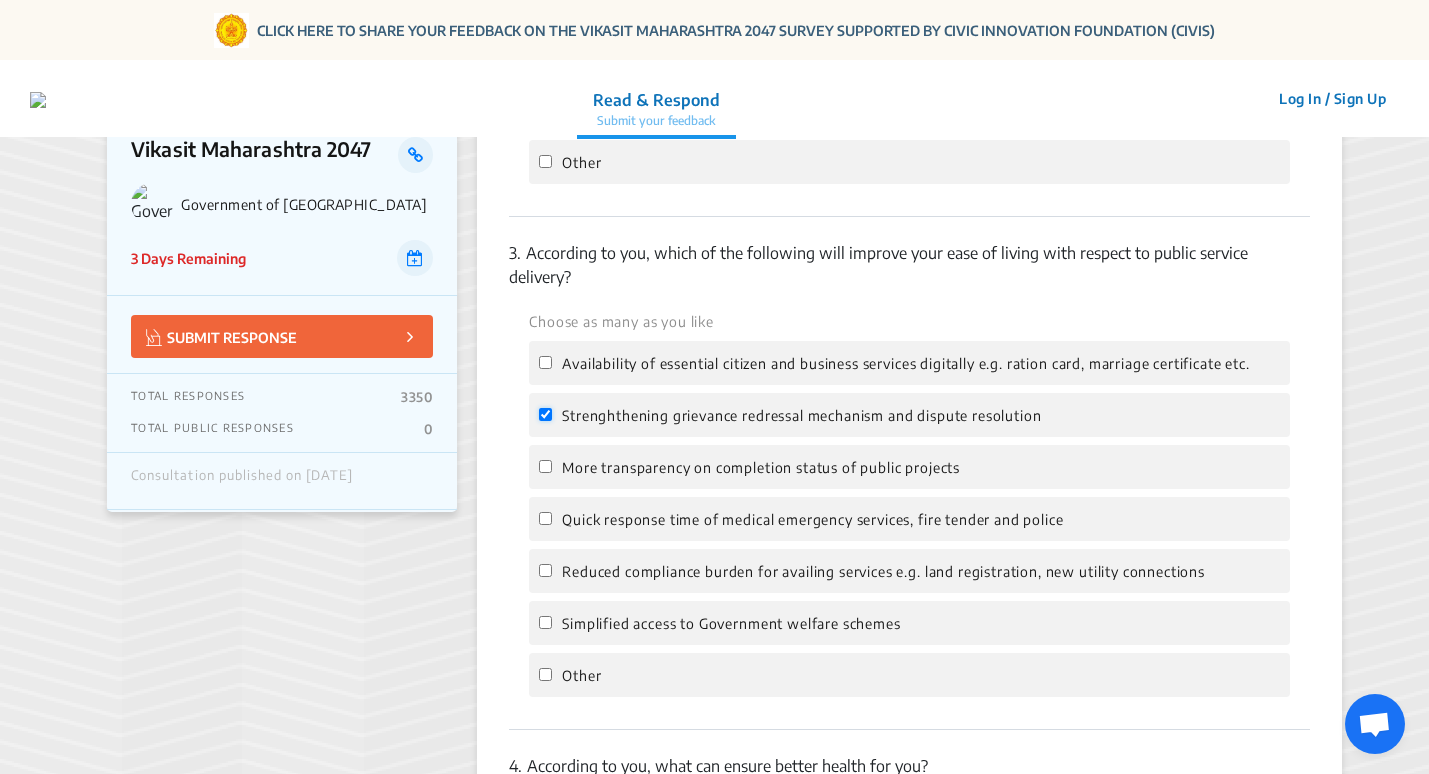 checkbox on "true" 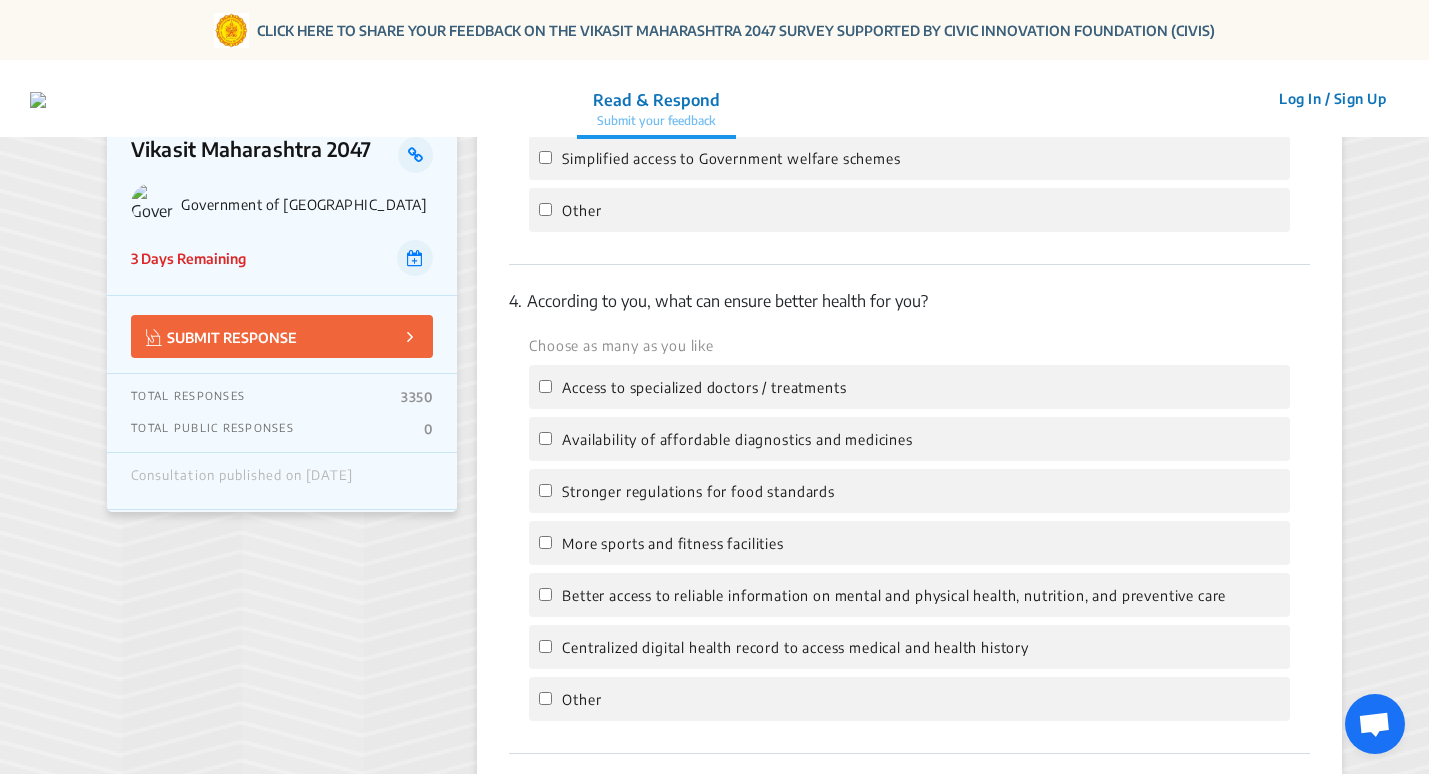 scroll, scrollTop: 1500, scrollLeft: 0, axis: vertical 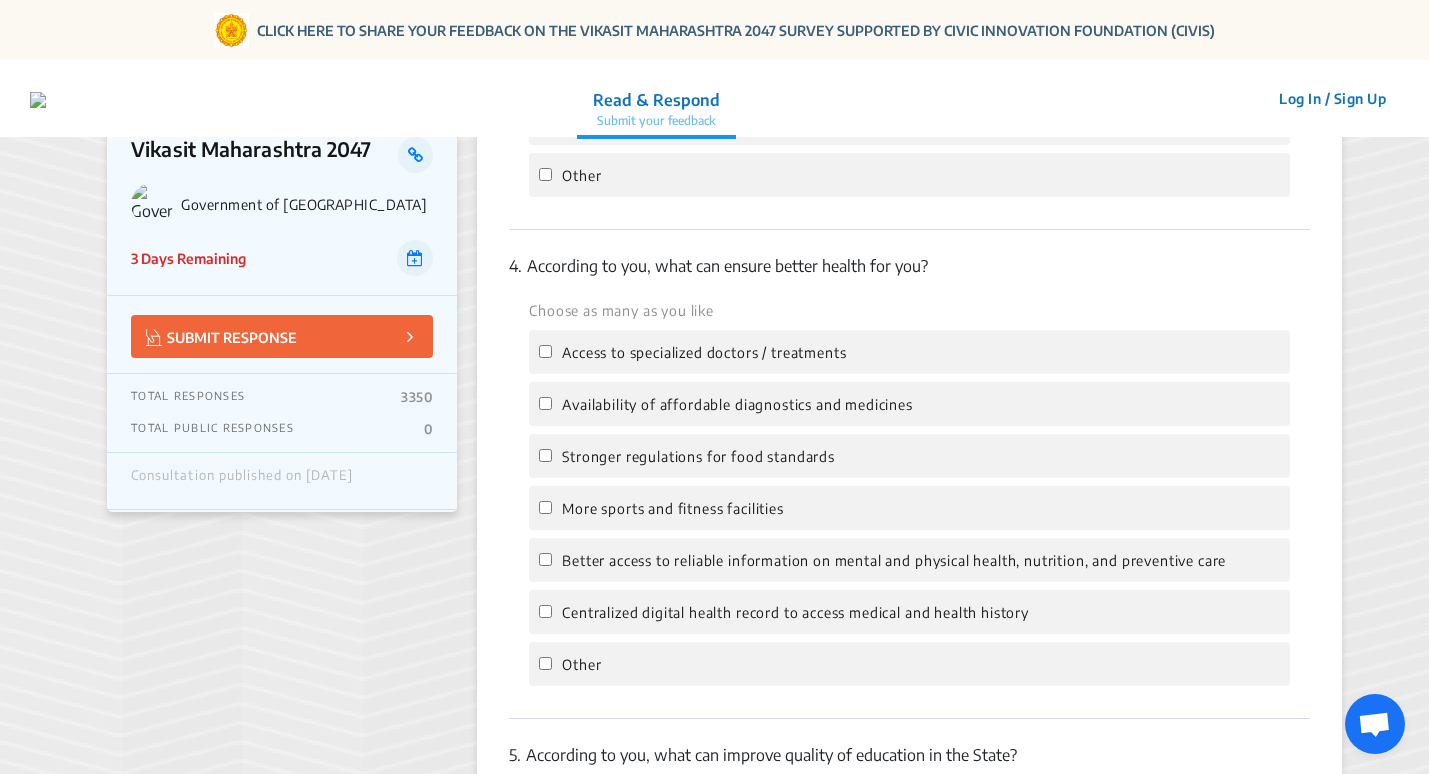 click on "Availability of affordable diagnostics and medicines" 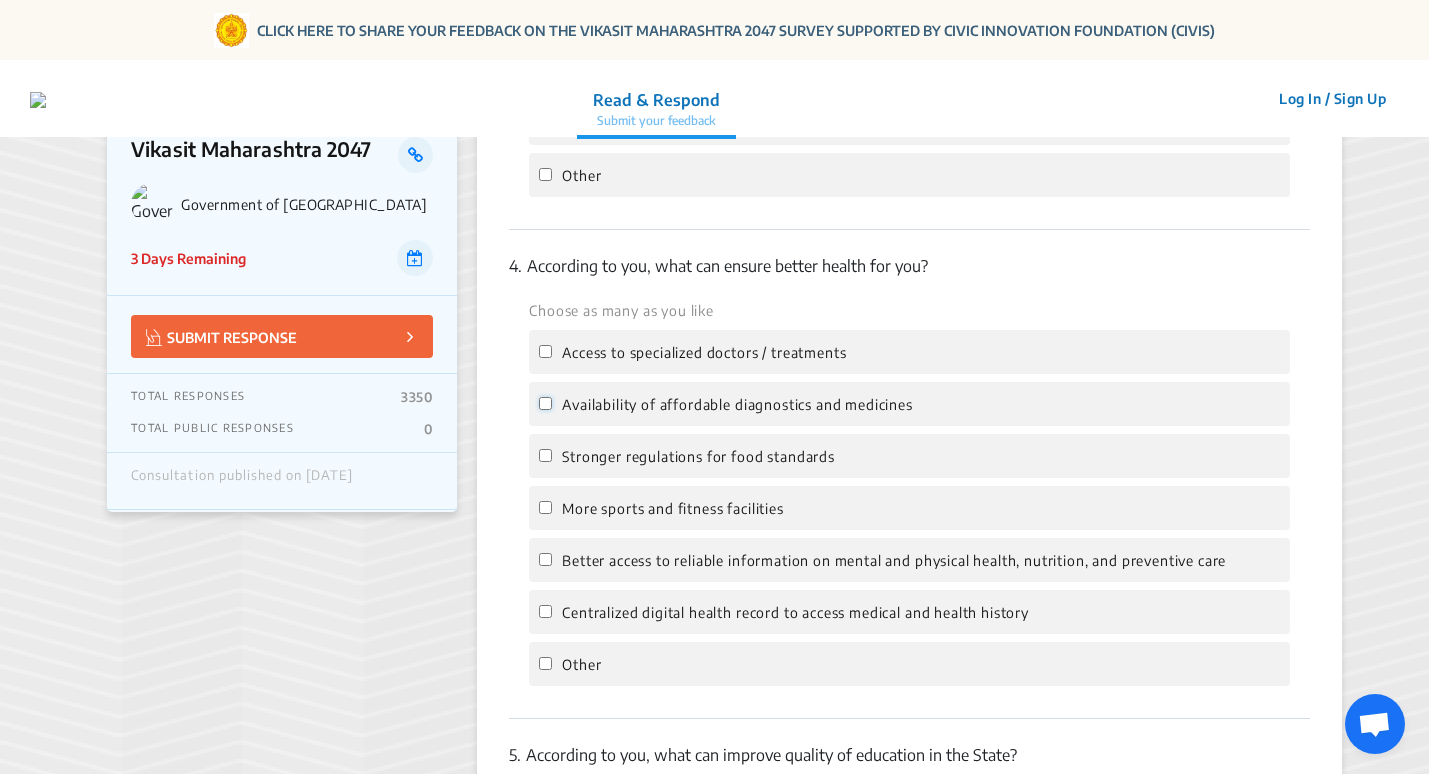 click on "Availability of affordable diagnostics and medicines" 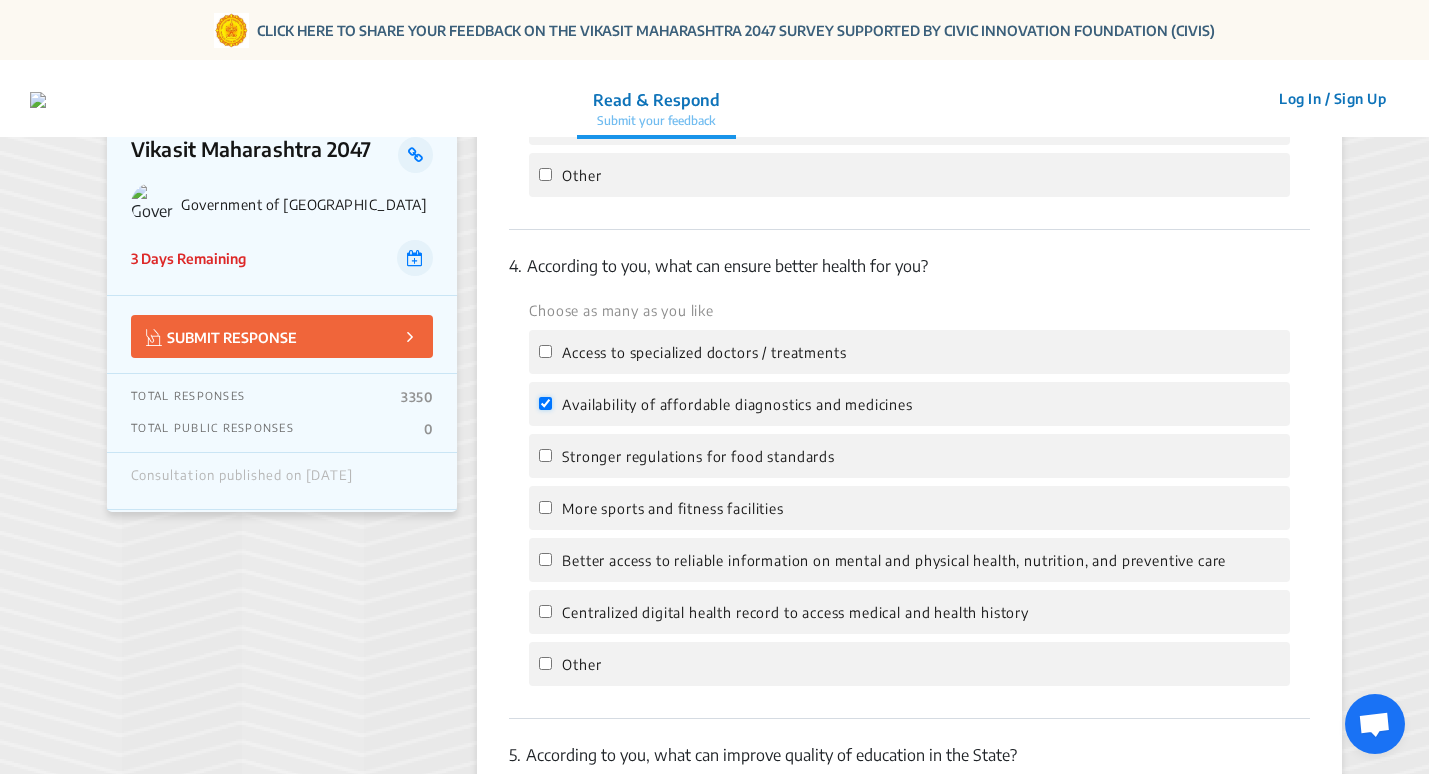 checkbox on "true" 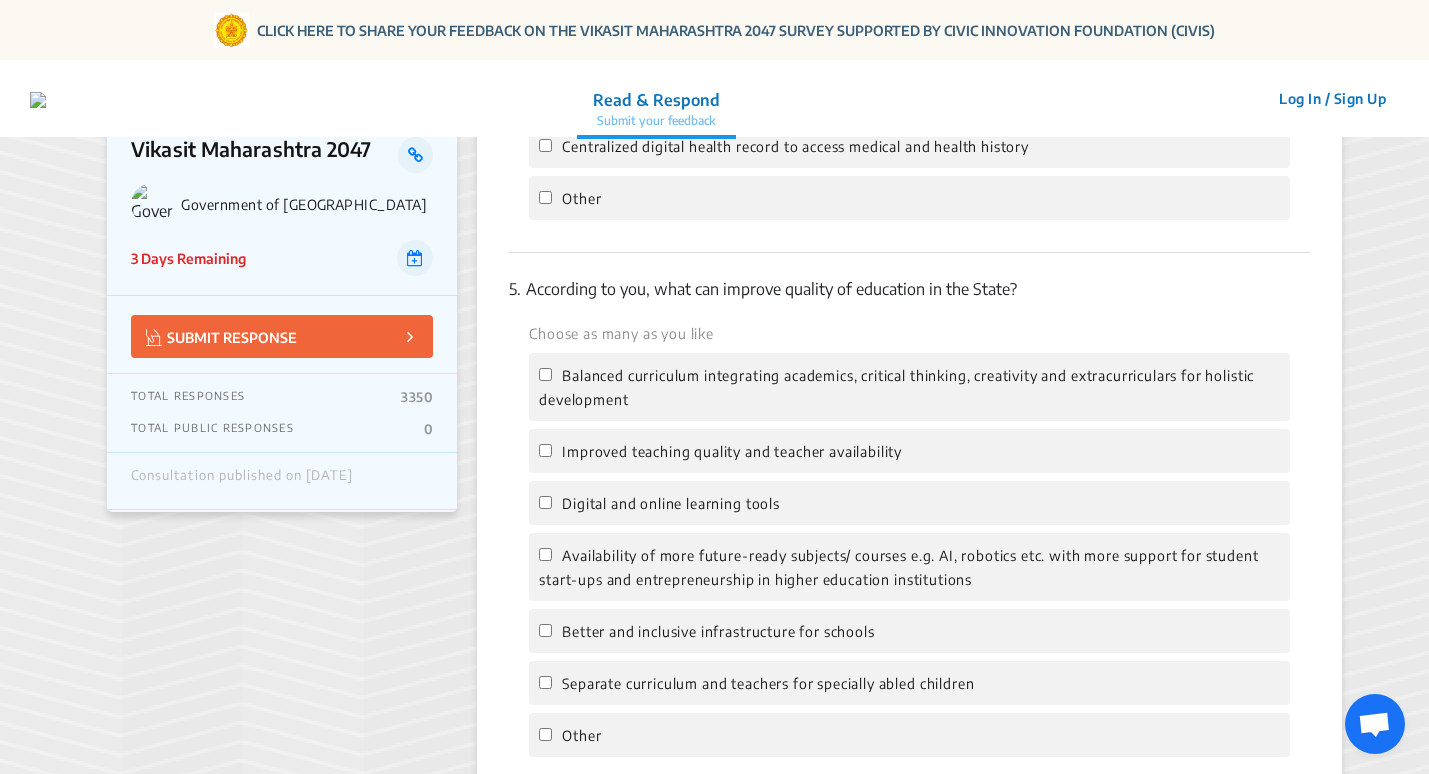 scroll, scrollTop: 2000, scrollLeft: 0, axis: vertical 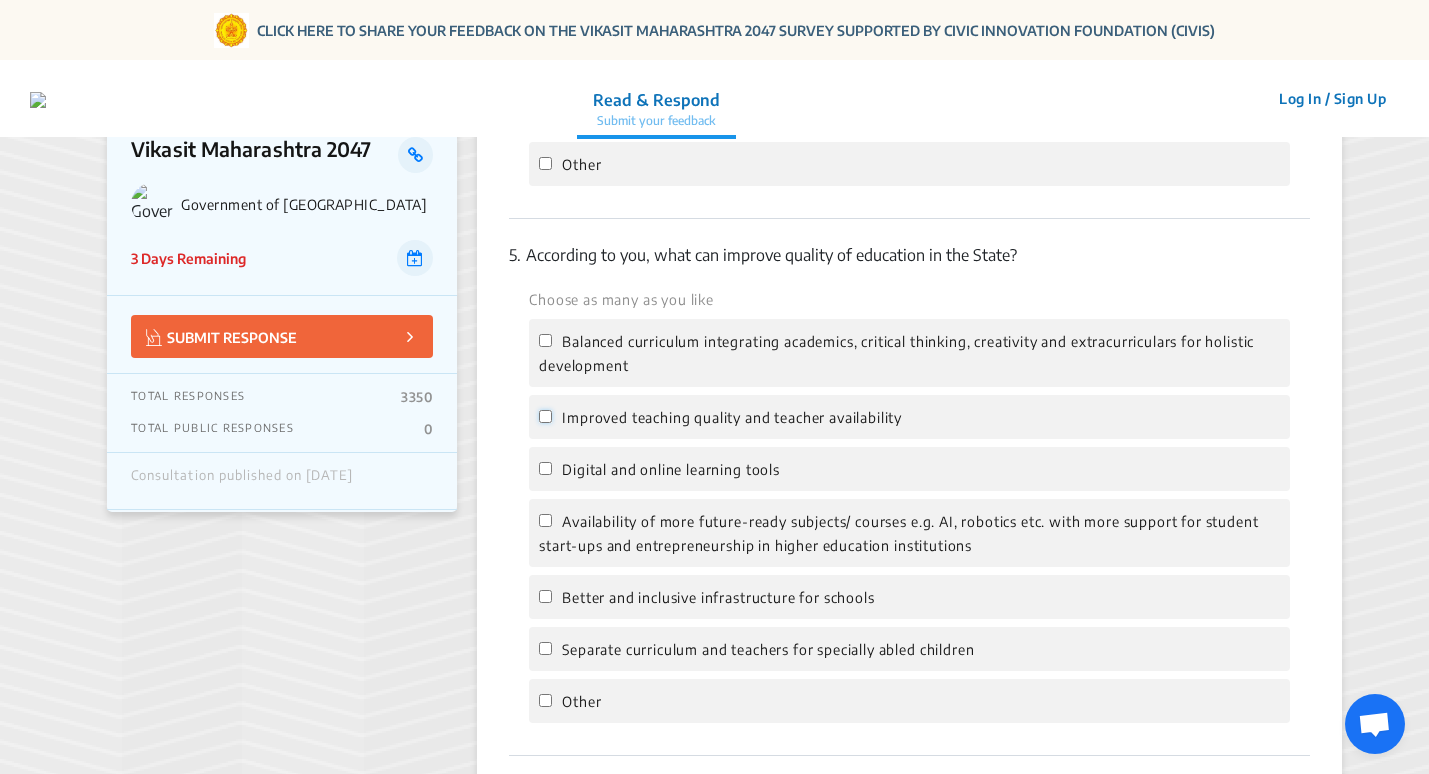 click on "Improved teaching quality and teacher availability" 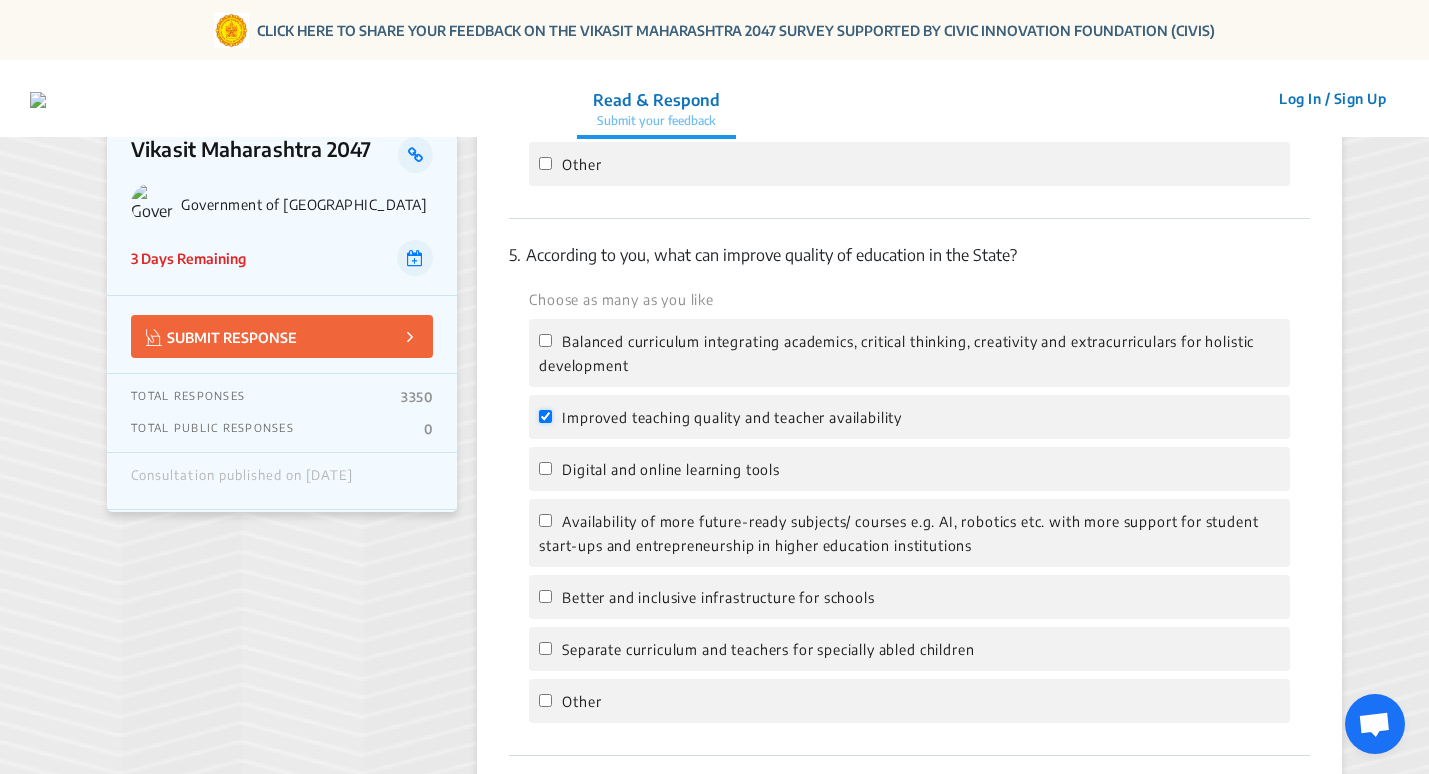 checkbox on "true" 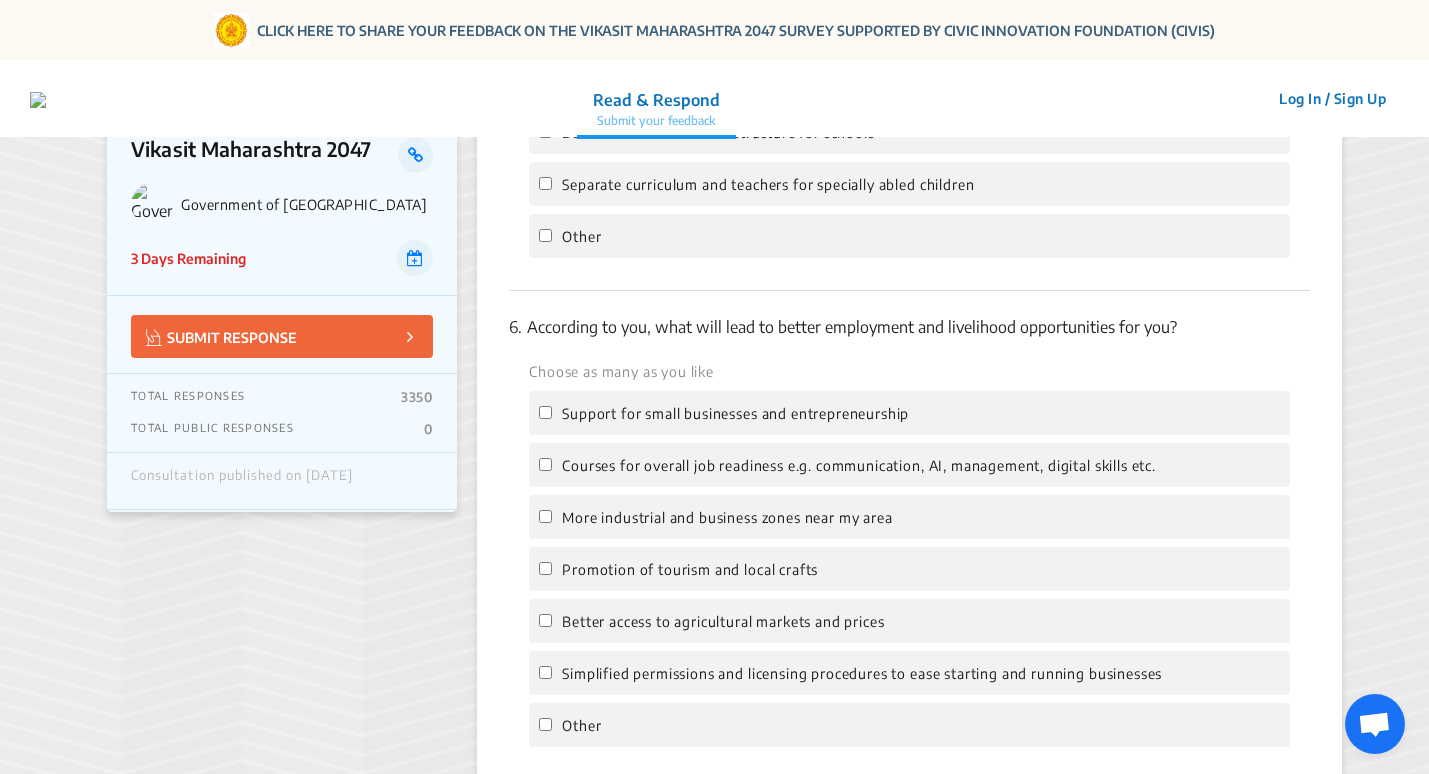 scroll, scrollTop: 2500, scrollLeft: 0, axis: vertical 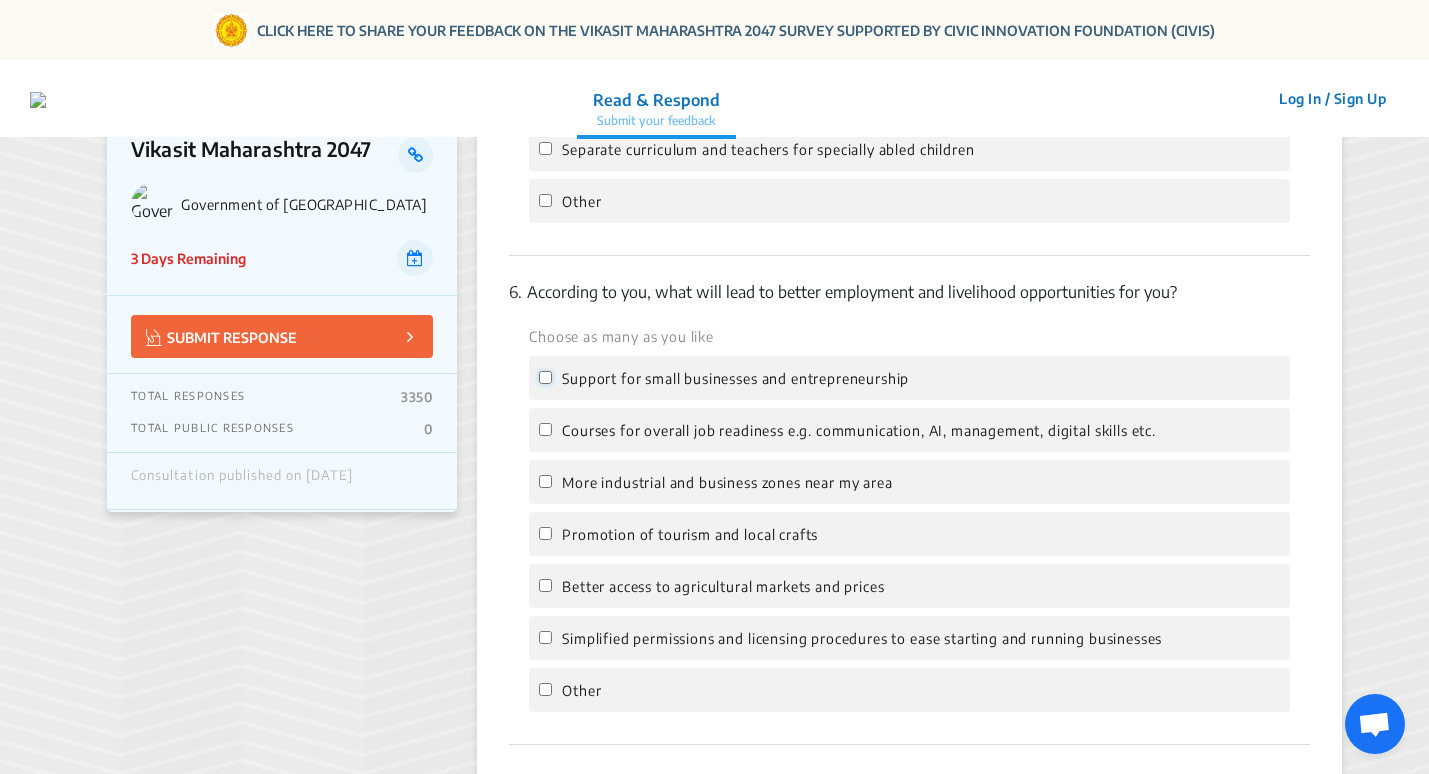 click on "Support for small businesses and entrepreneurship" 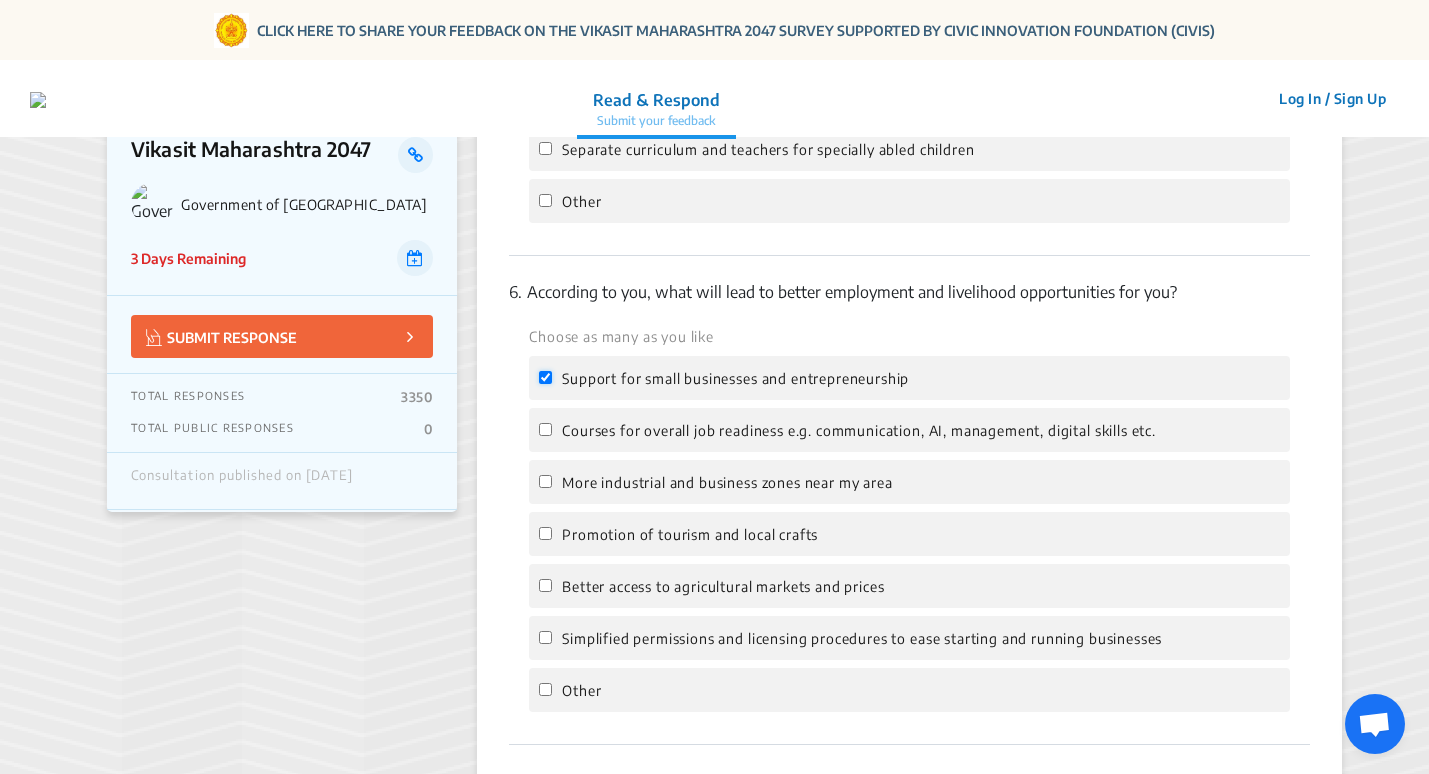 checkbox on "true" 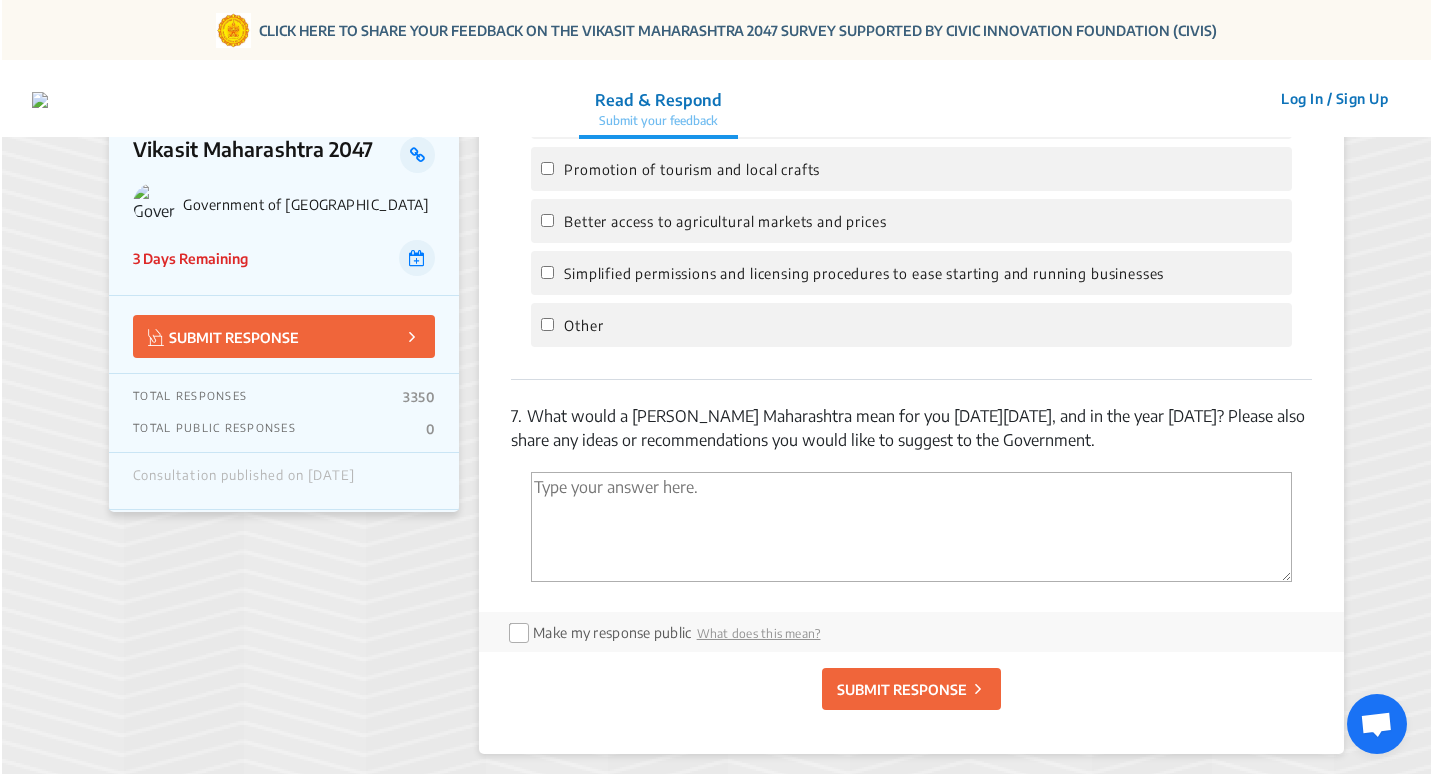 scroll, scrollTop: 2900, scrollLeft: 0, axis: vertical 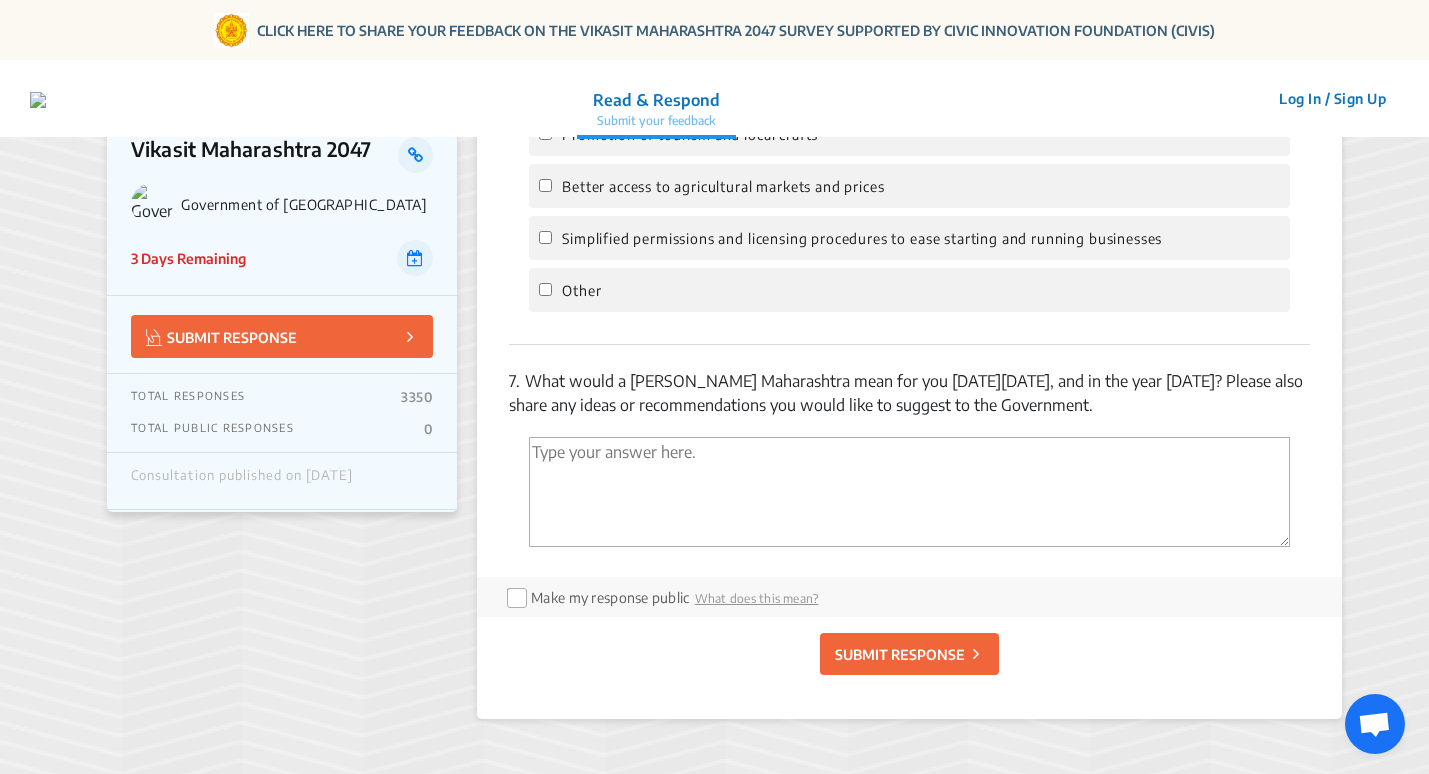 click at bounding box center (909, 492) 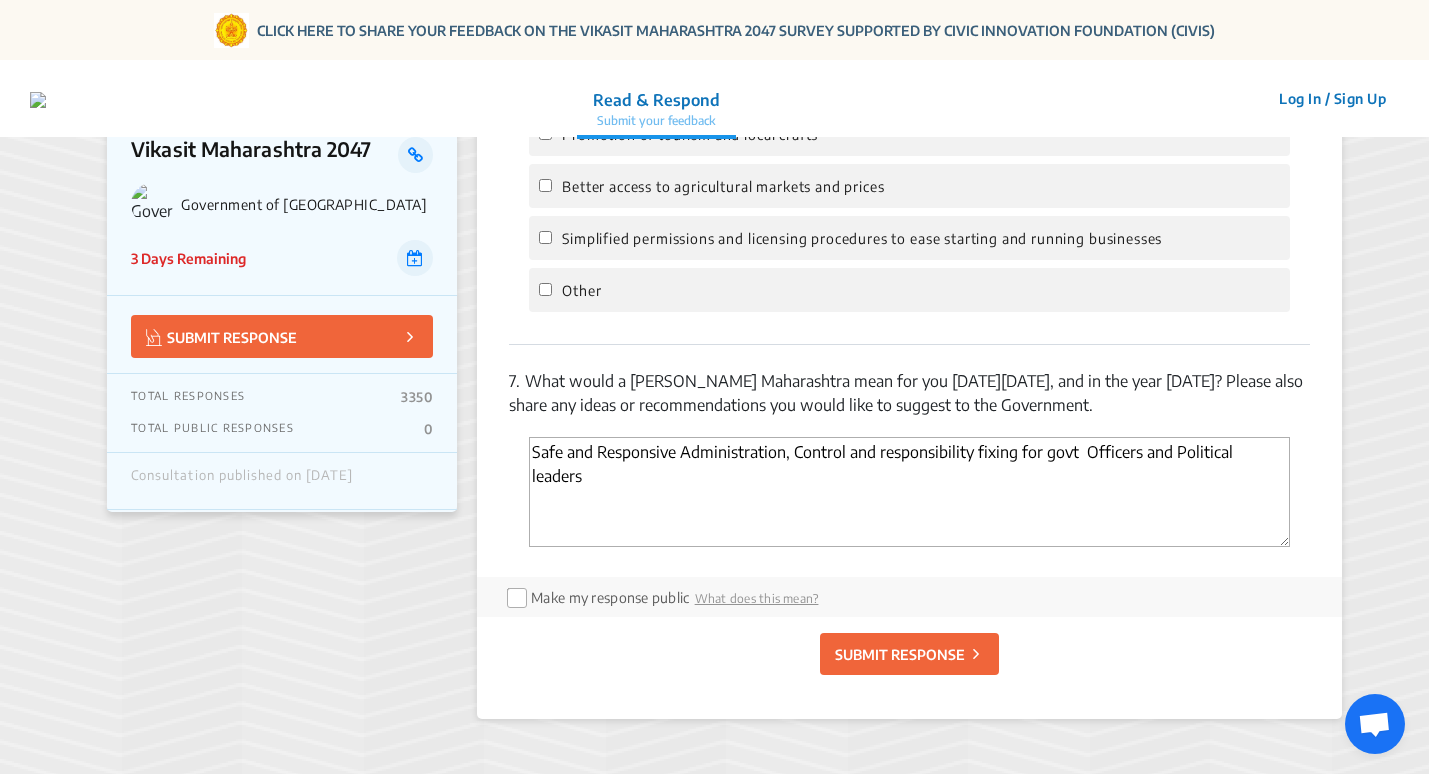type on "Safe and Responsive Administration, Control and responsibility fixing for govt  Officers and Political leaders" 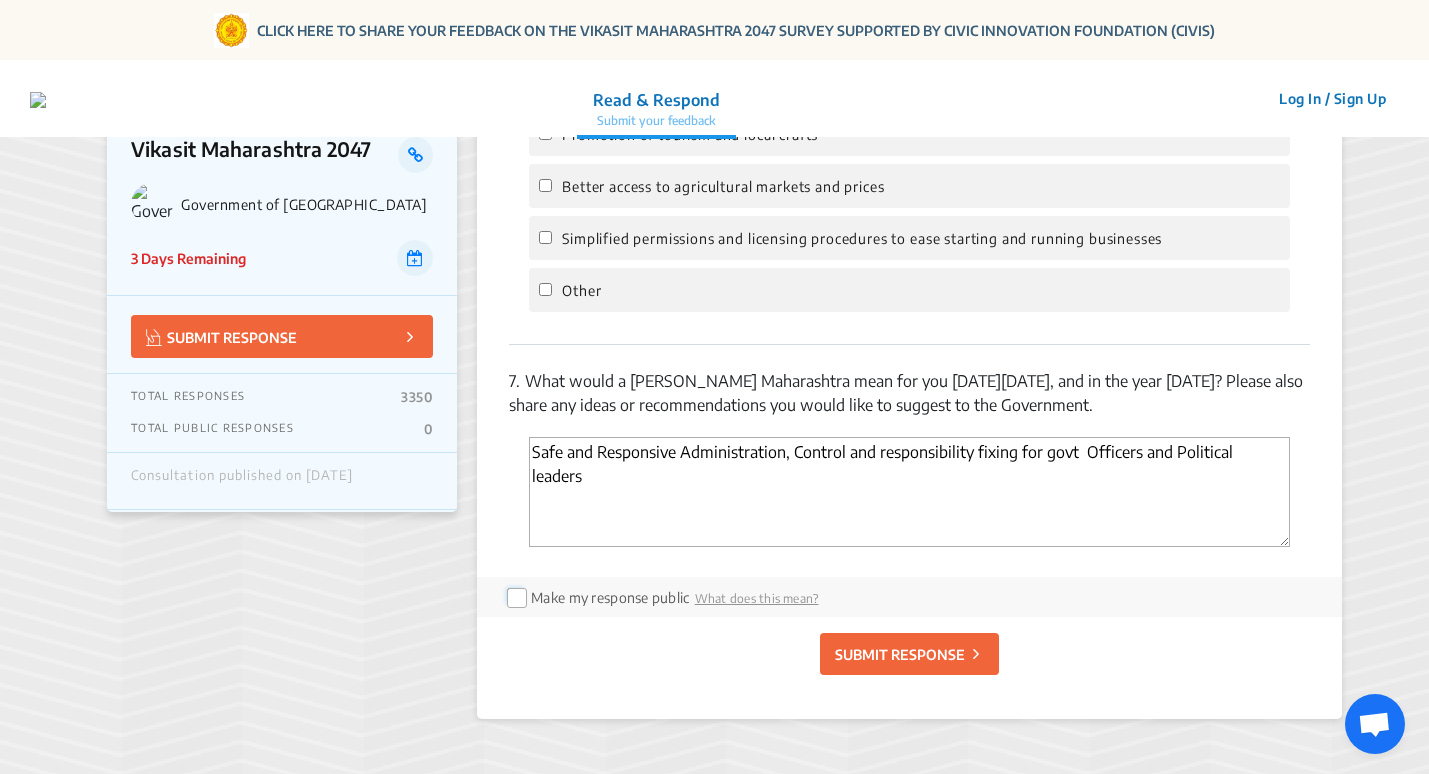 click 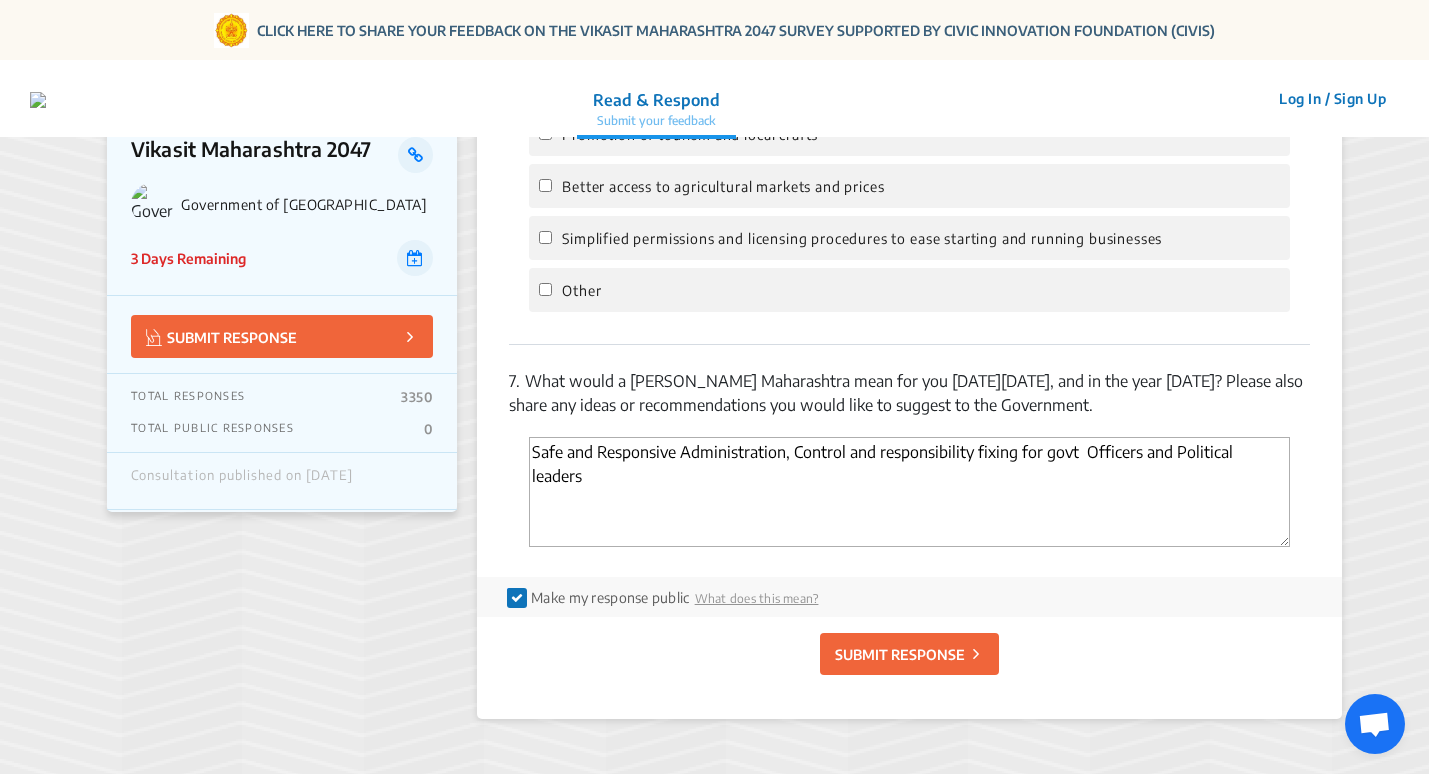 click on "Log In / Sign Up" 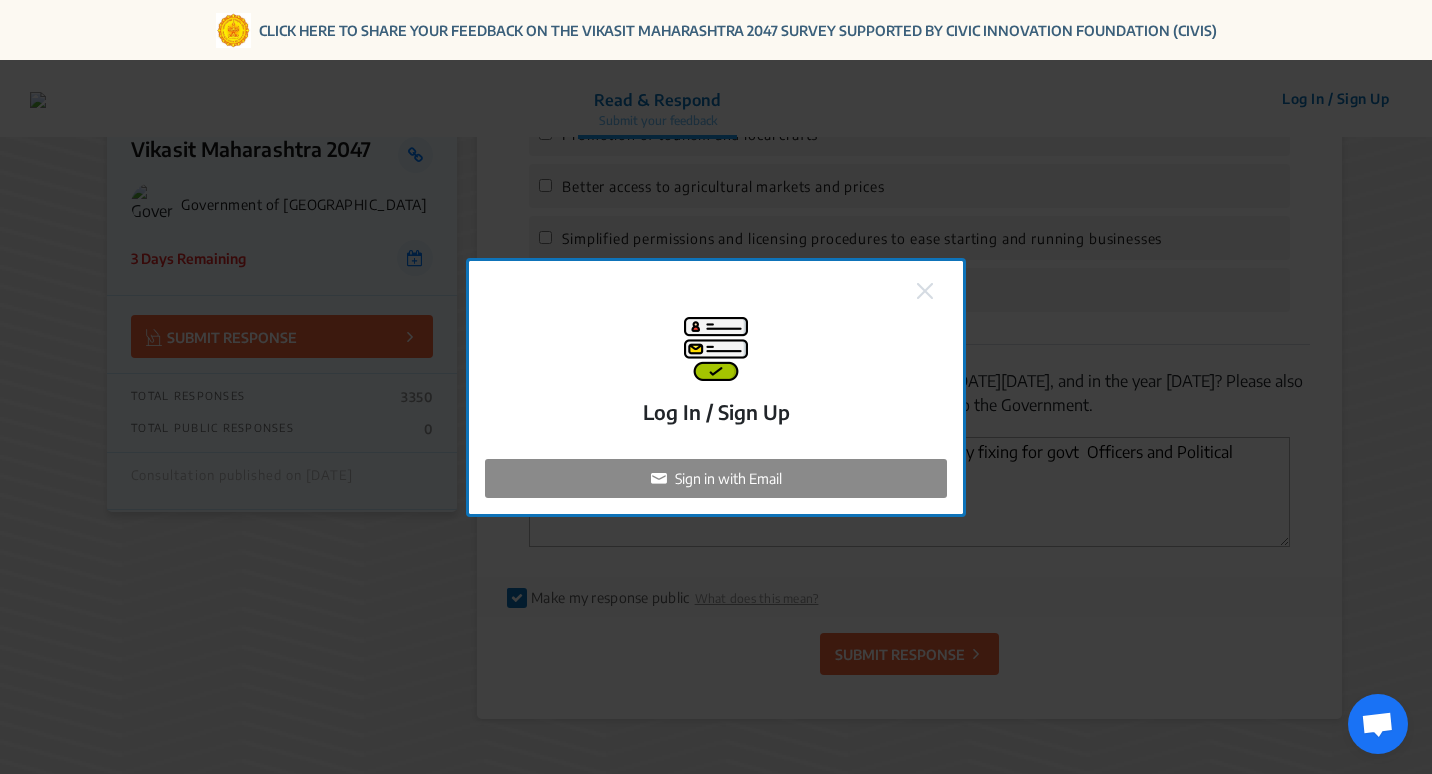 click on "Sign in with Email" 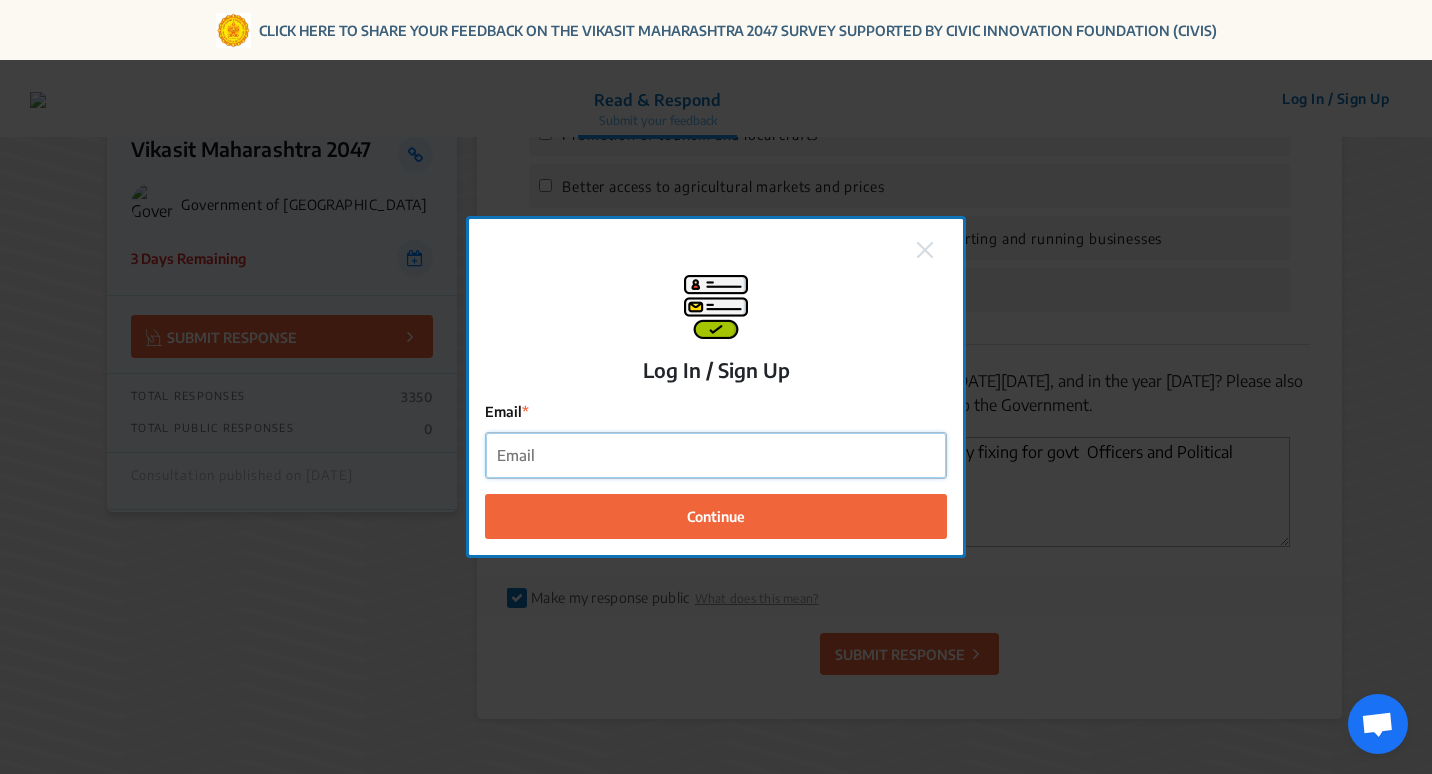 click on "Email" at bounding box center [716, 455] 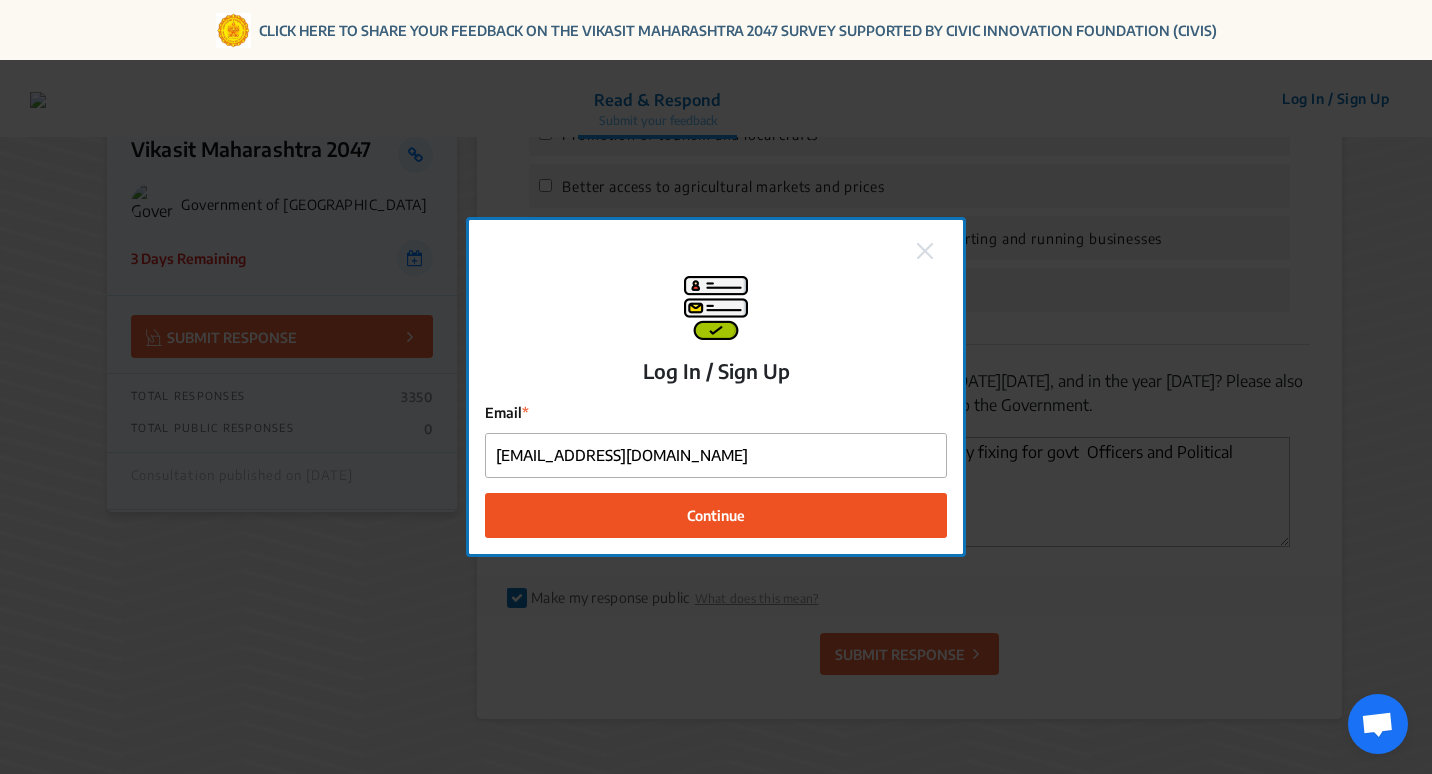 click on "Continue" 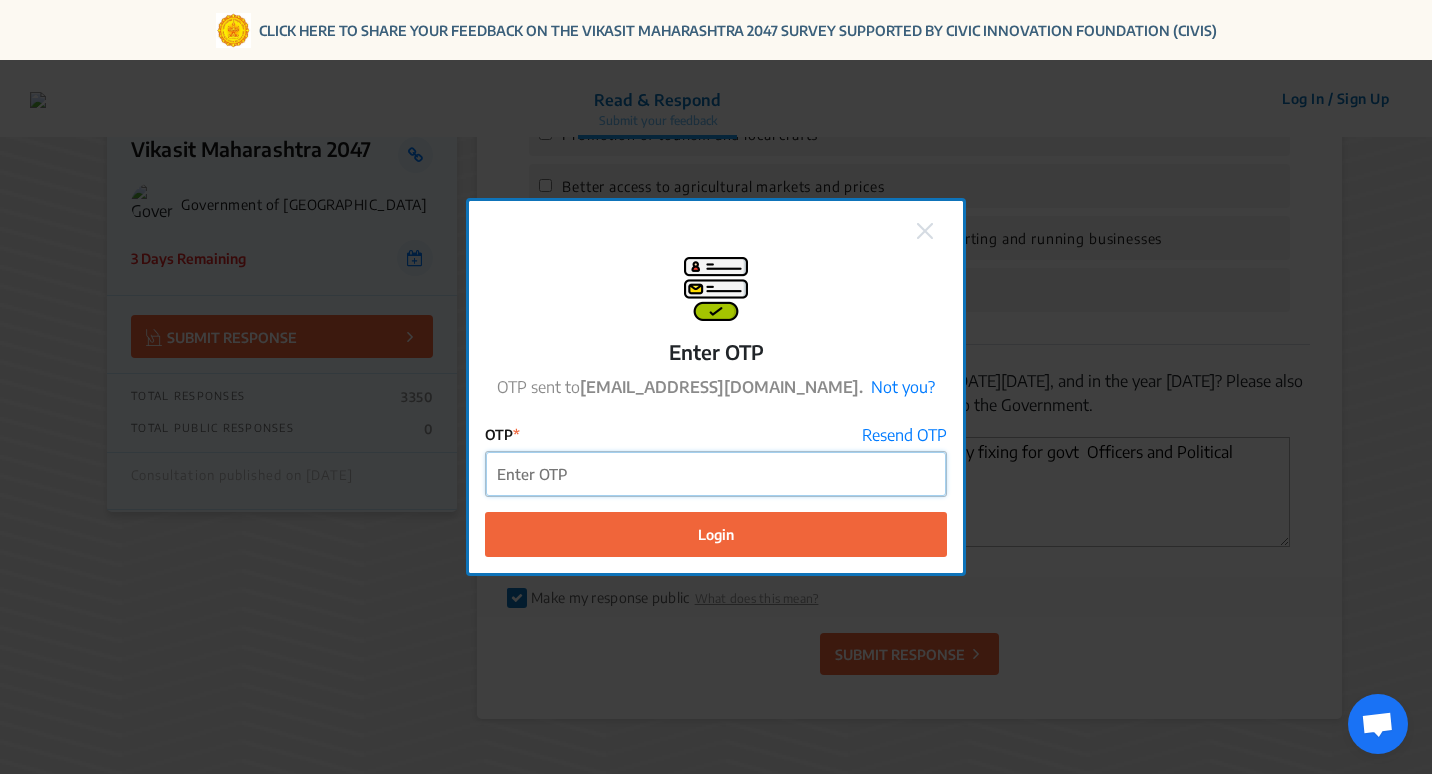click on "OTP" at bounding box center (716, 474) 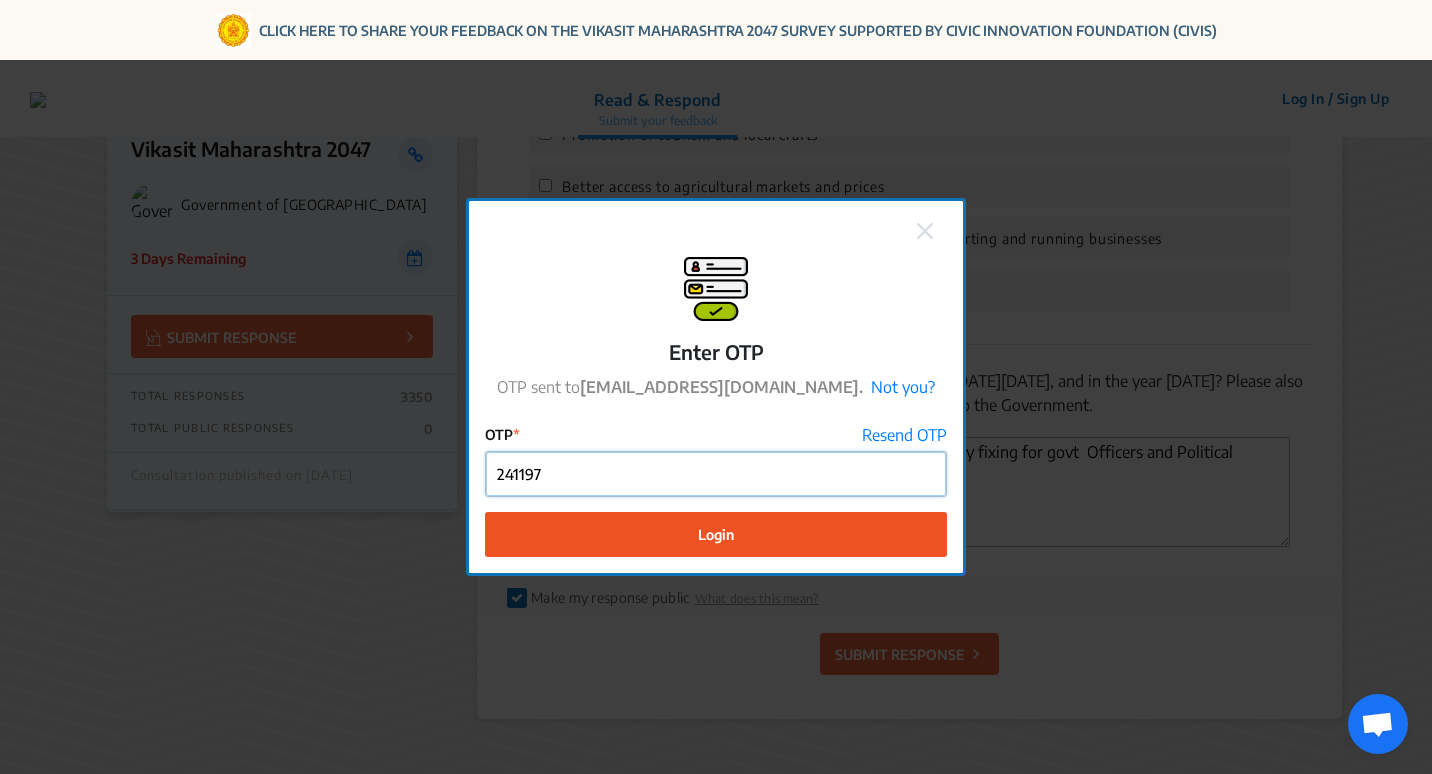 type on "241197" 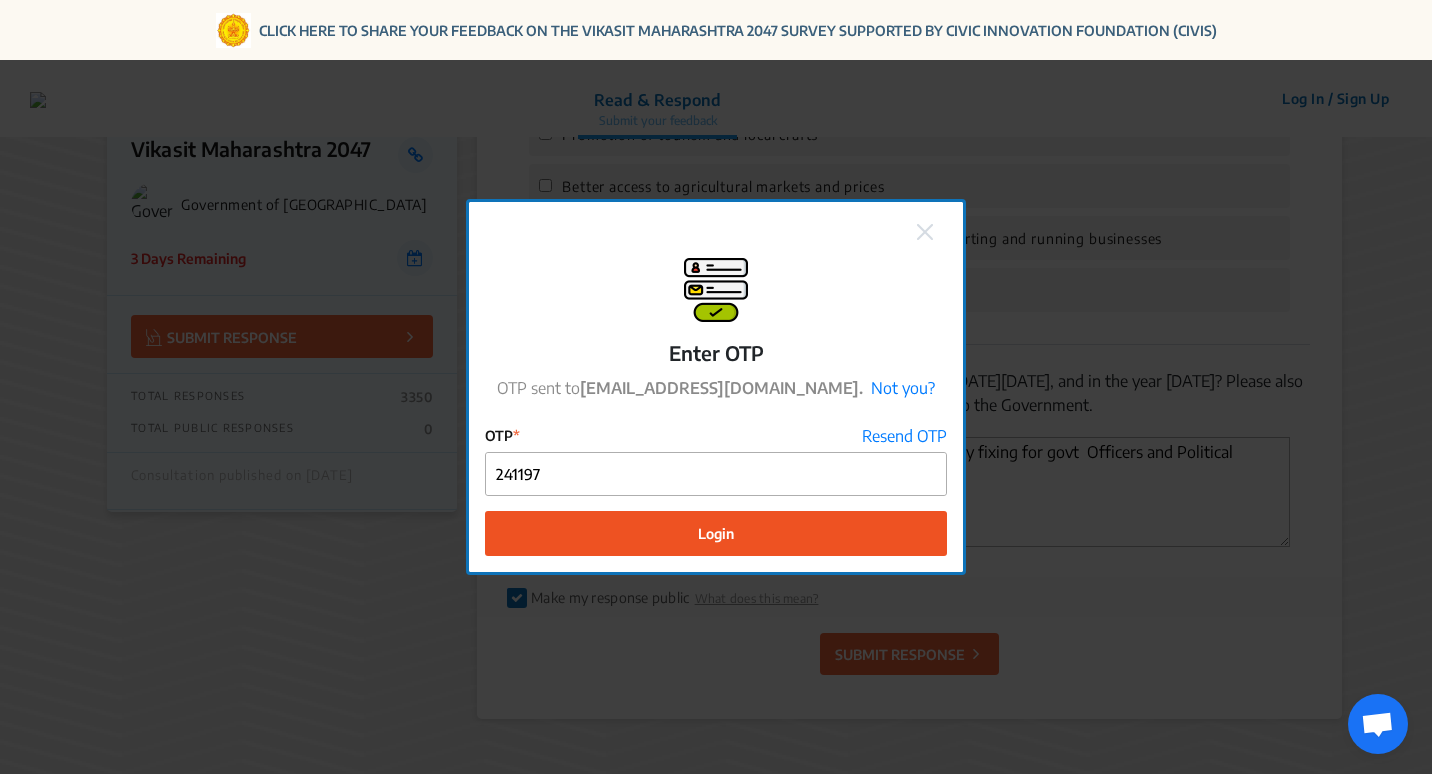 click on "Login" 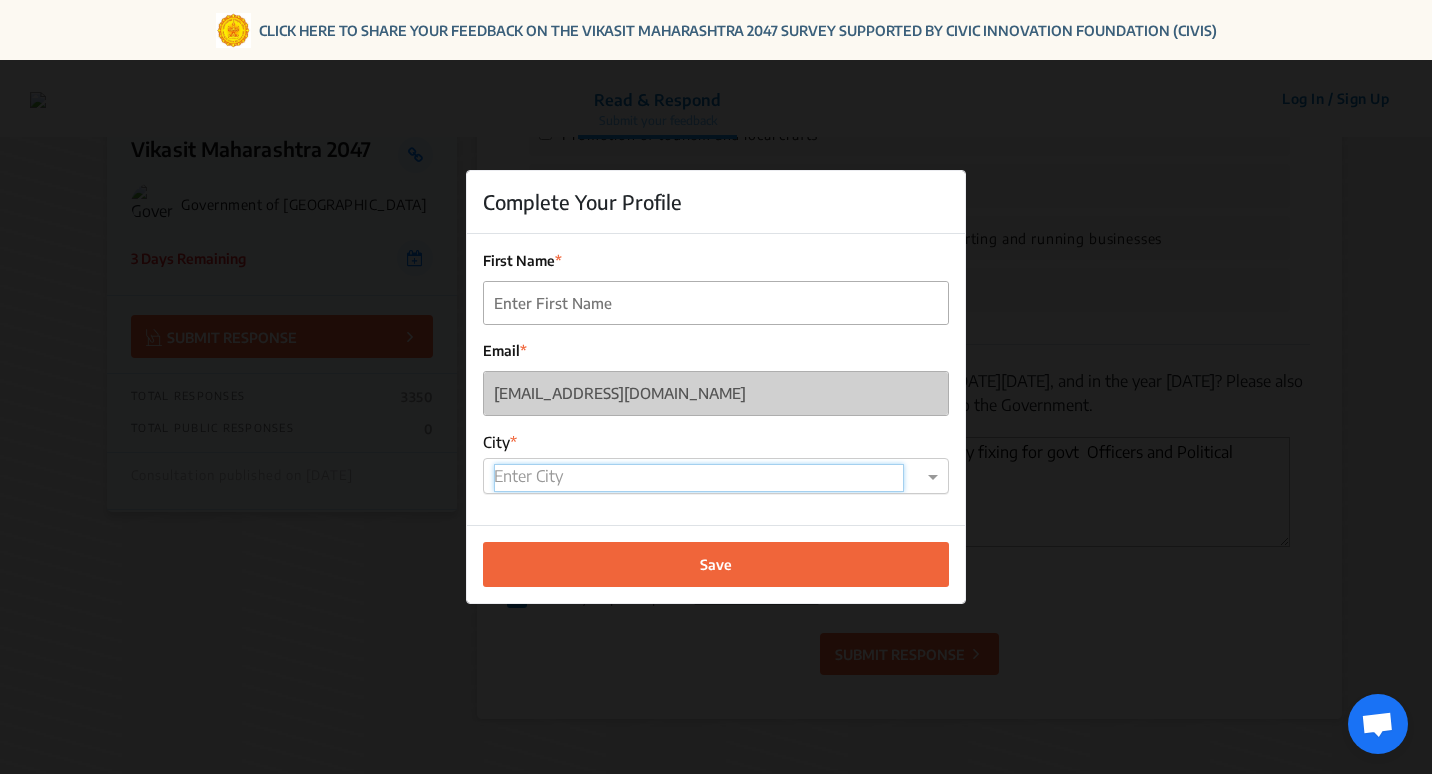 click at bounding box center (699, 478) 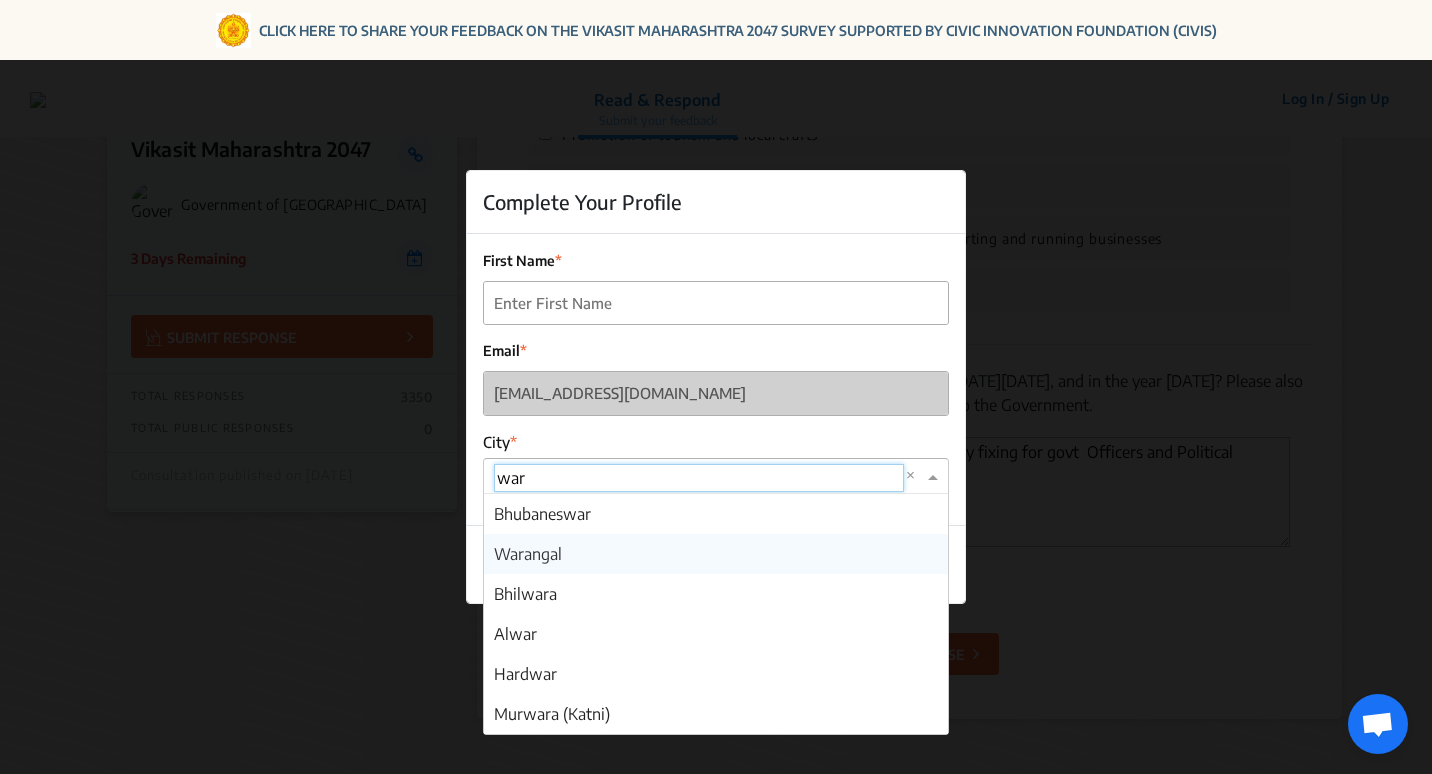 type on "[PERSON_NAME]" 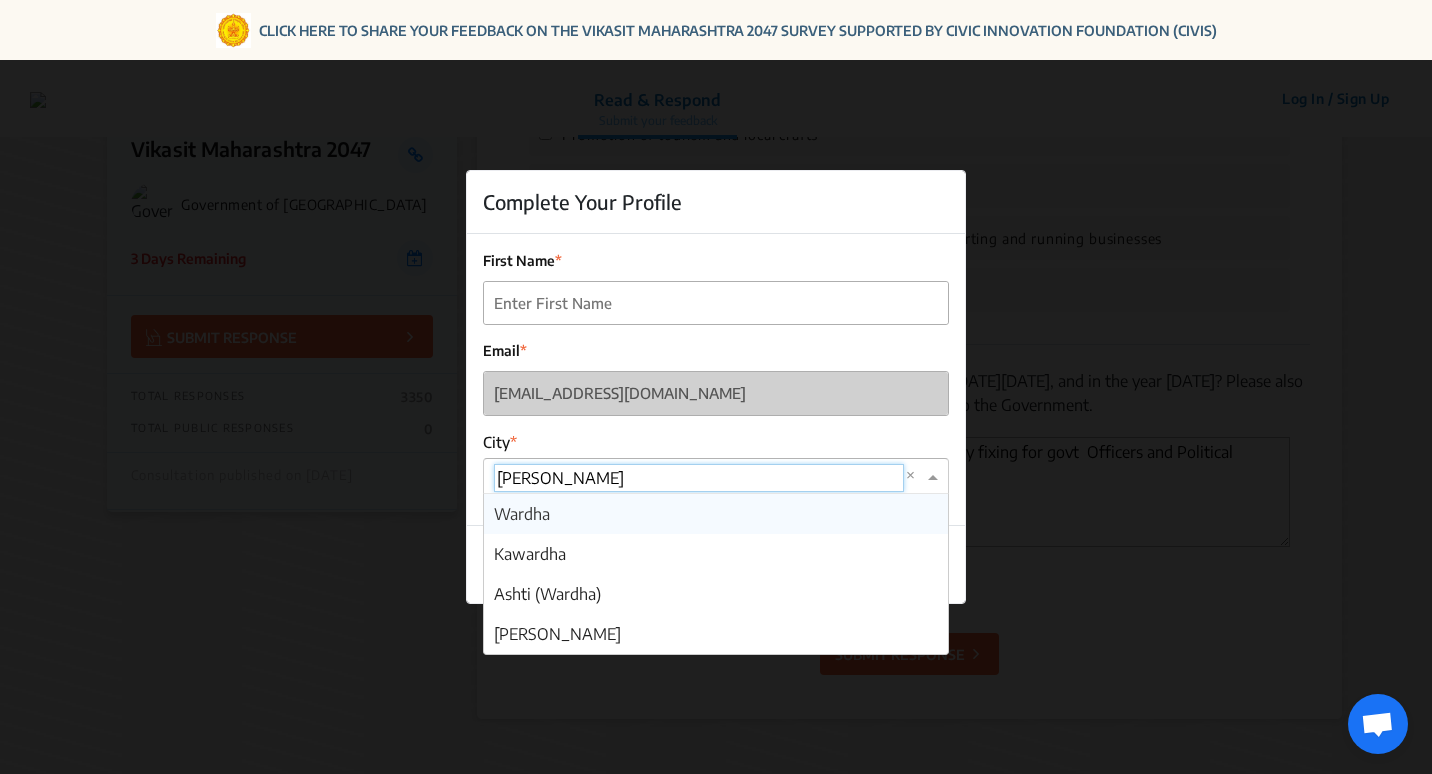 click on "Wardha" at bounding box center [716, 514] 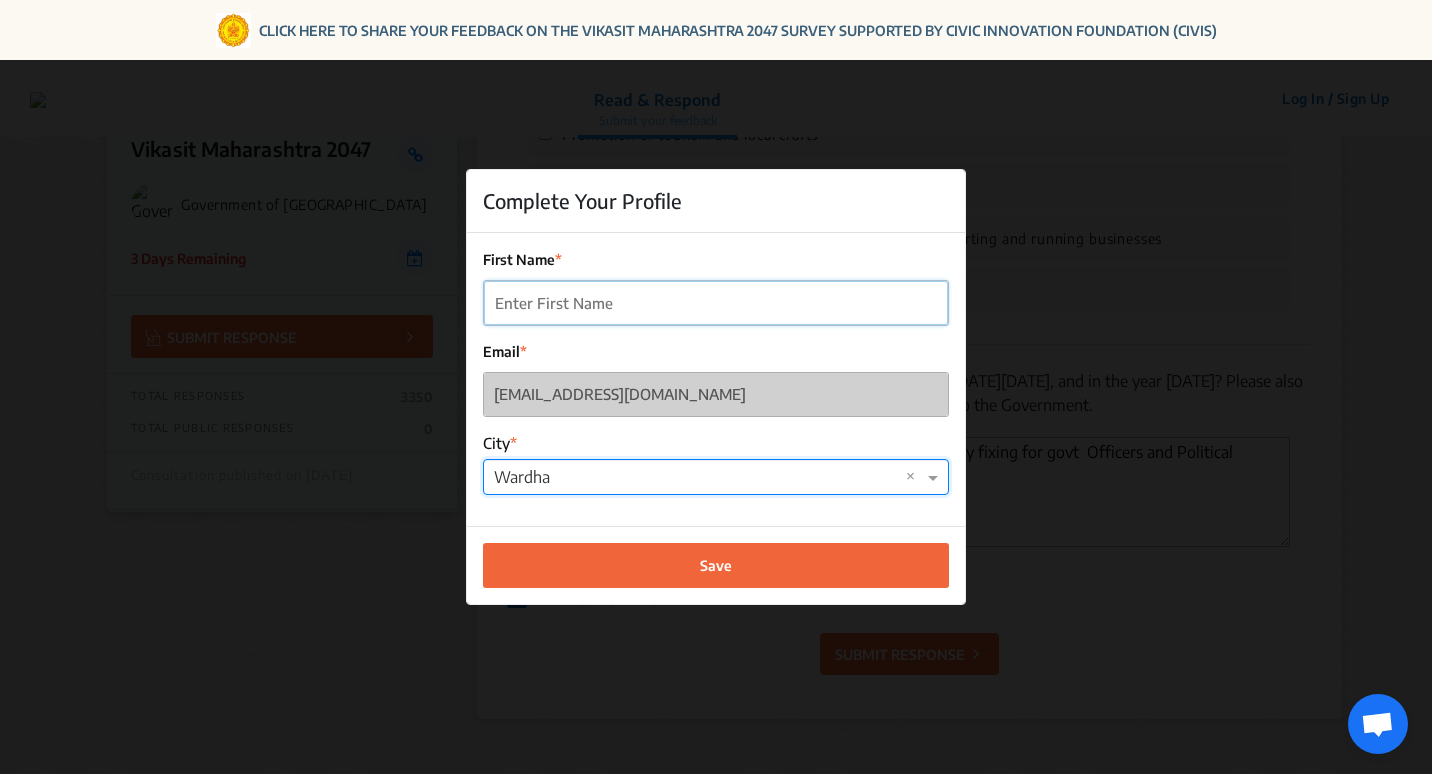 click on "First Name" at bounding box center [716, 303] 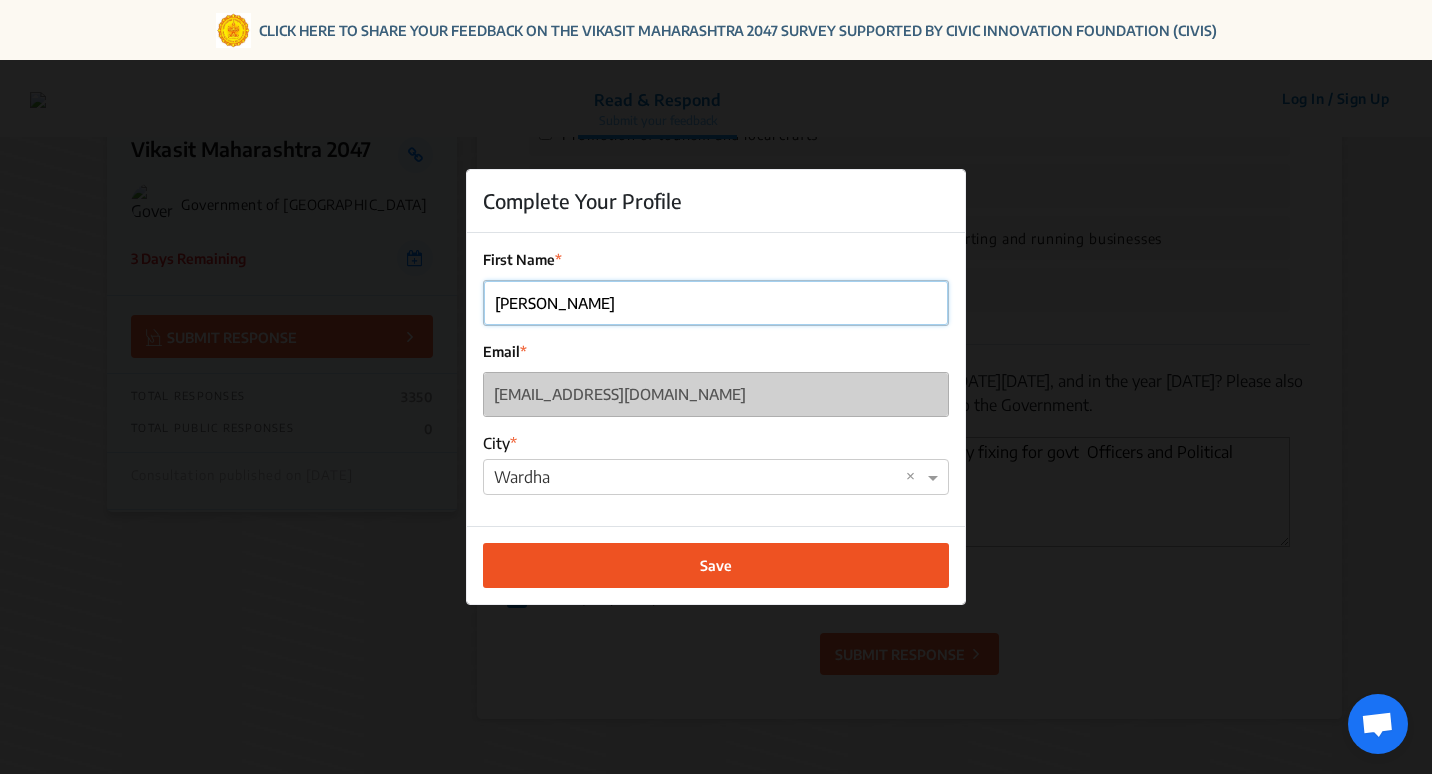 type on "Anand" 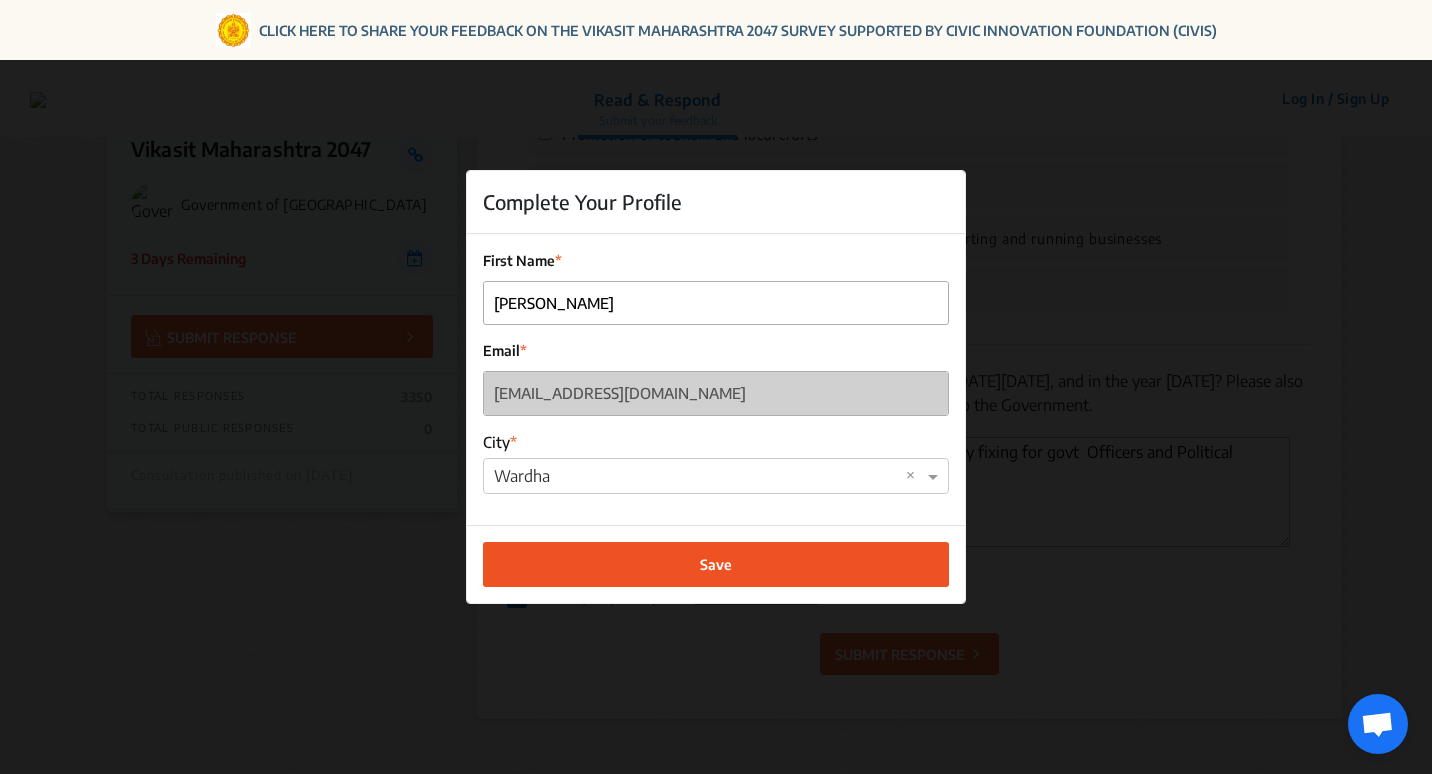 click on "Save" 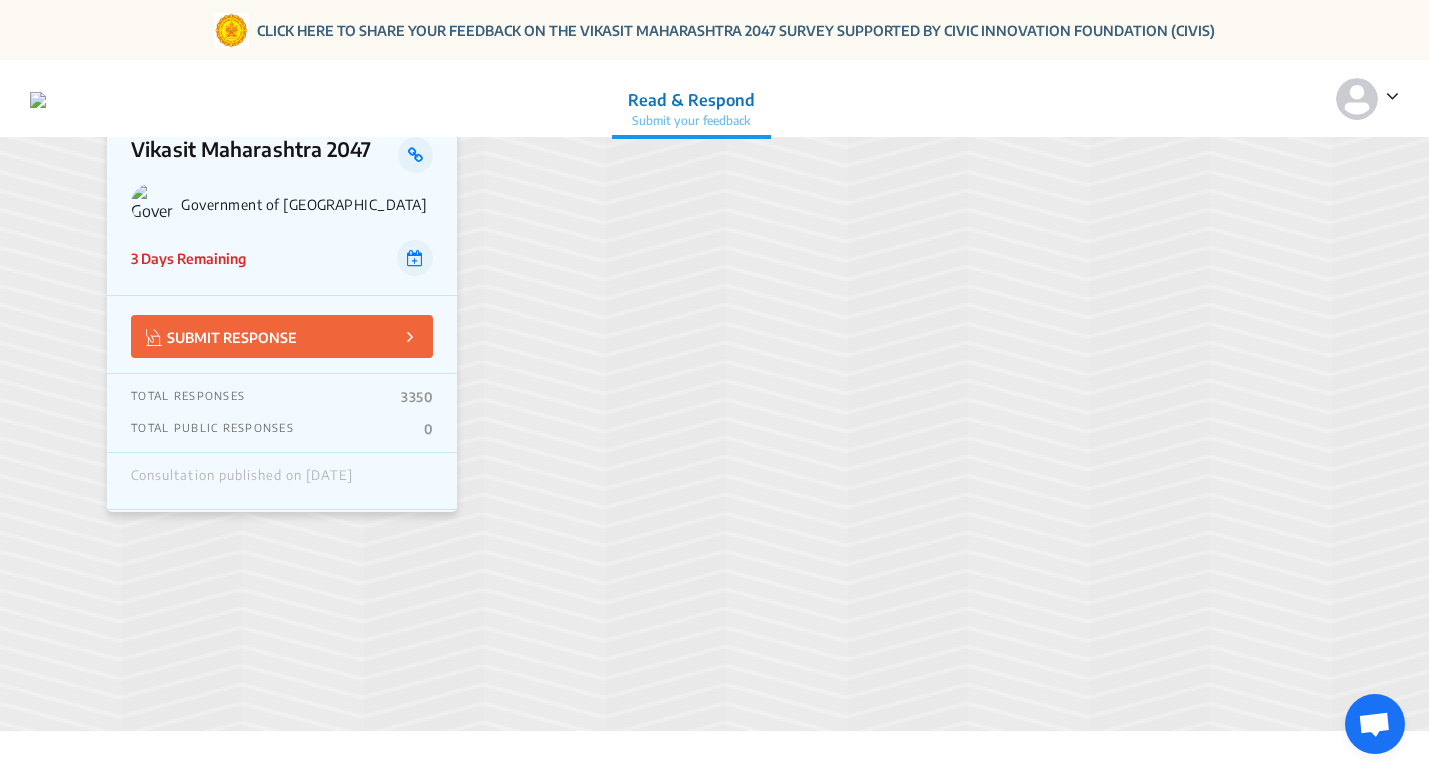 scroll, scrollTop: 0, scrollLeft: 0, axis: both 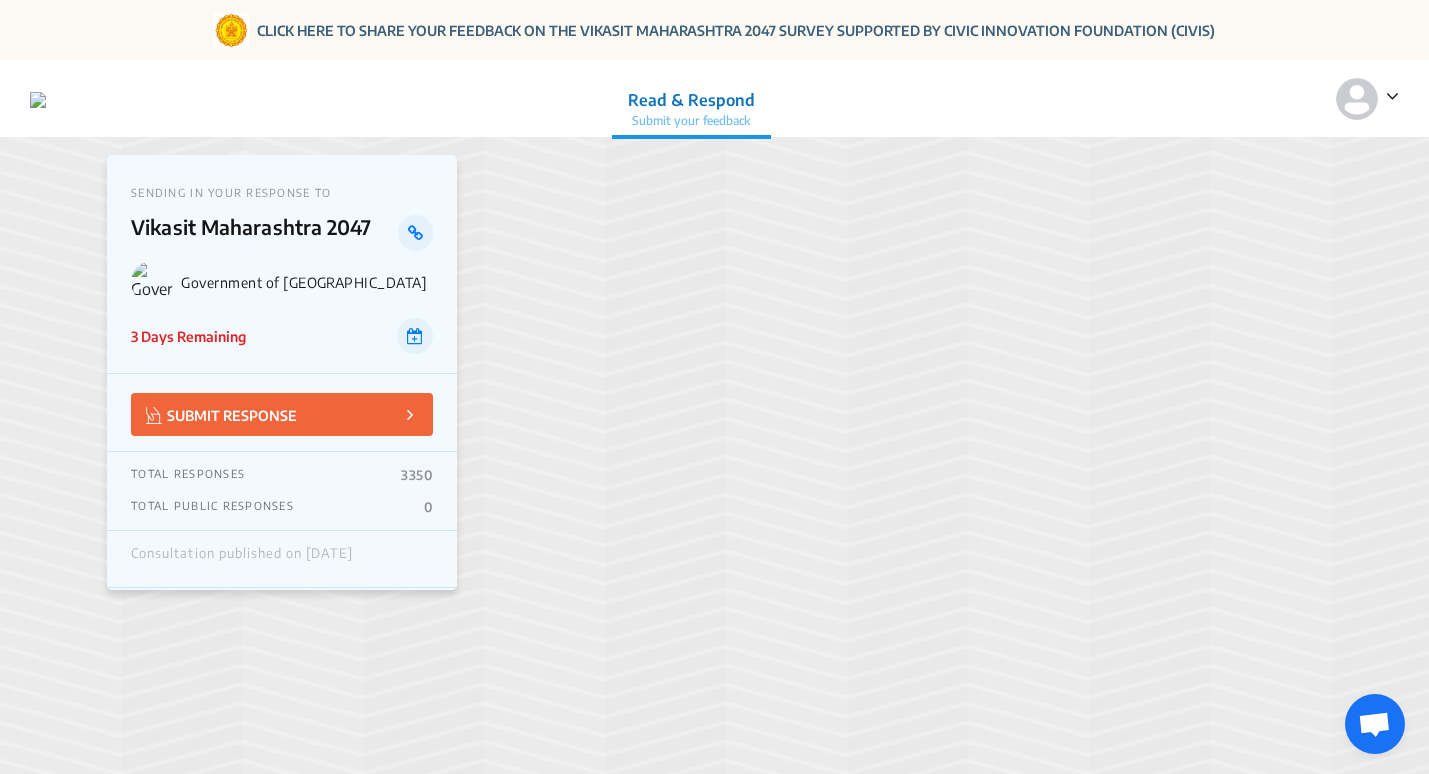 click on "Submit your feedback" 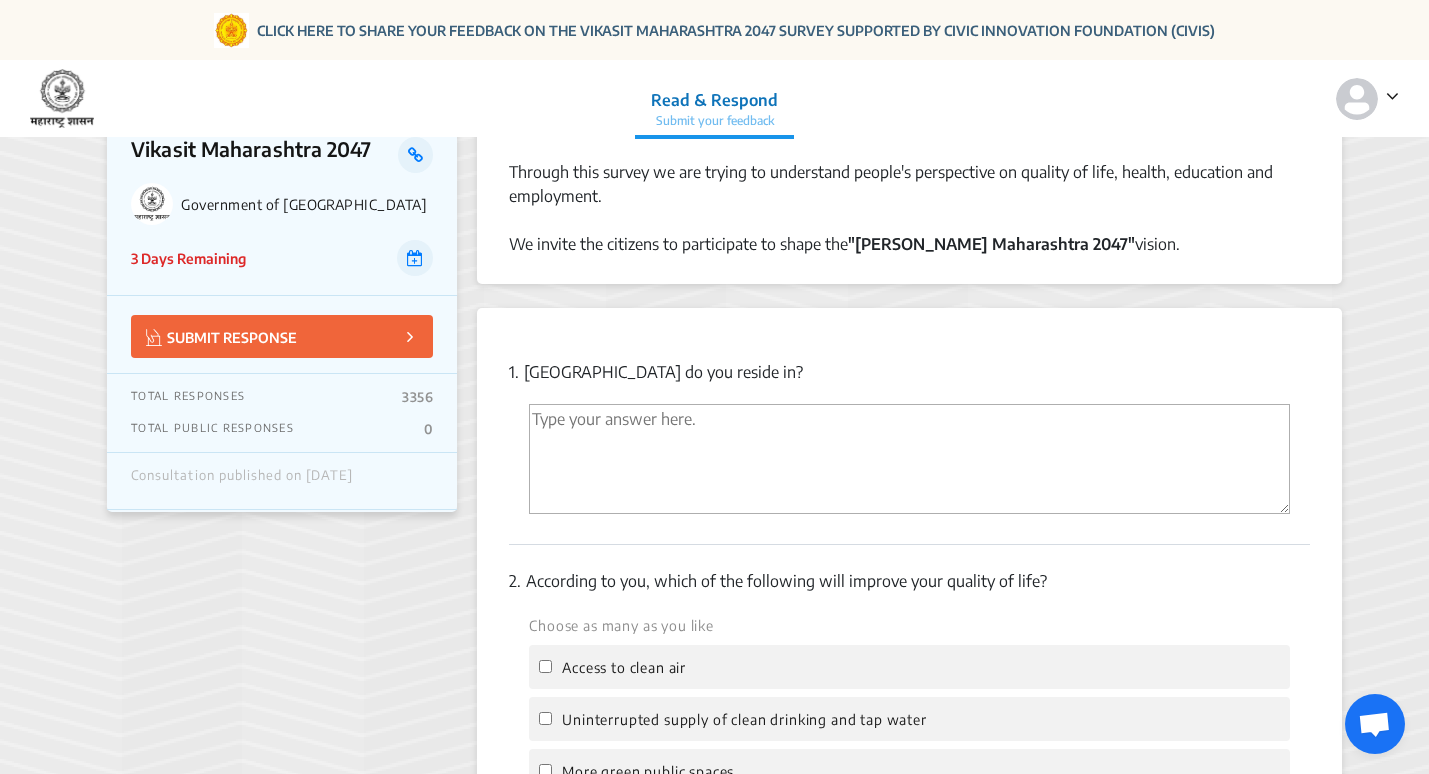 scroll, scrollTop: 200, scrollLeft: 0, axis: vertical 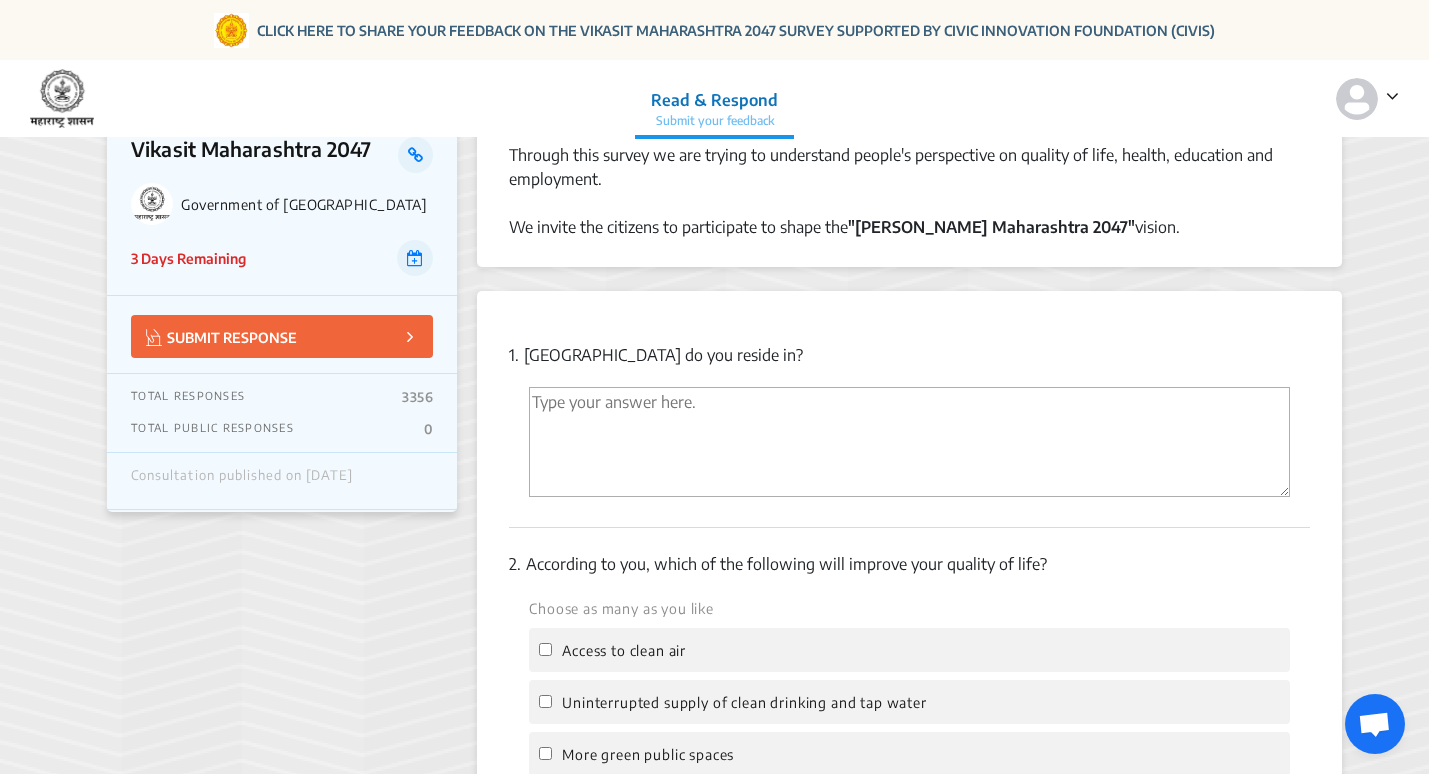 click at bounding box center [909, 442] 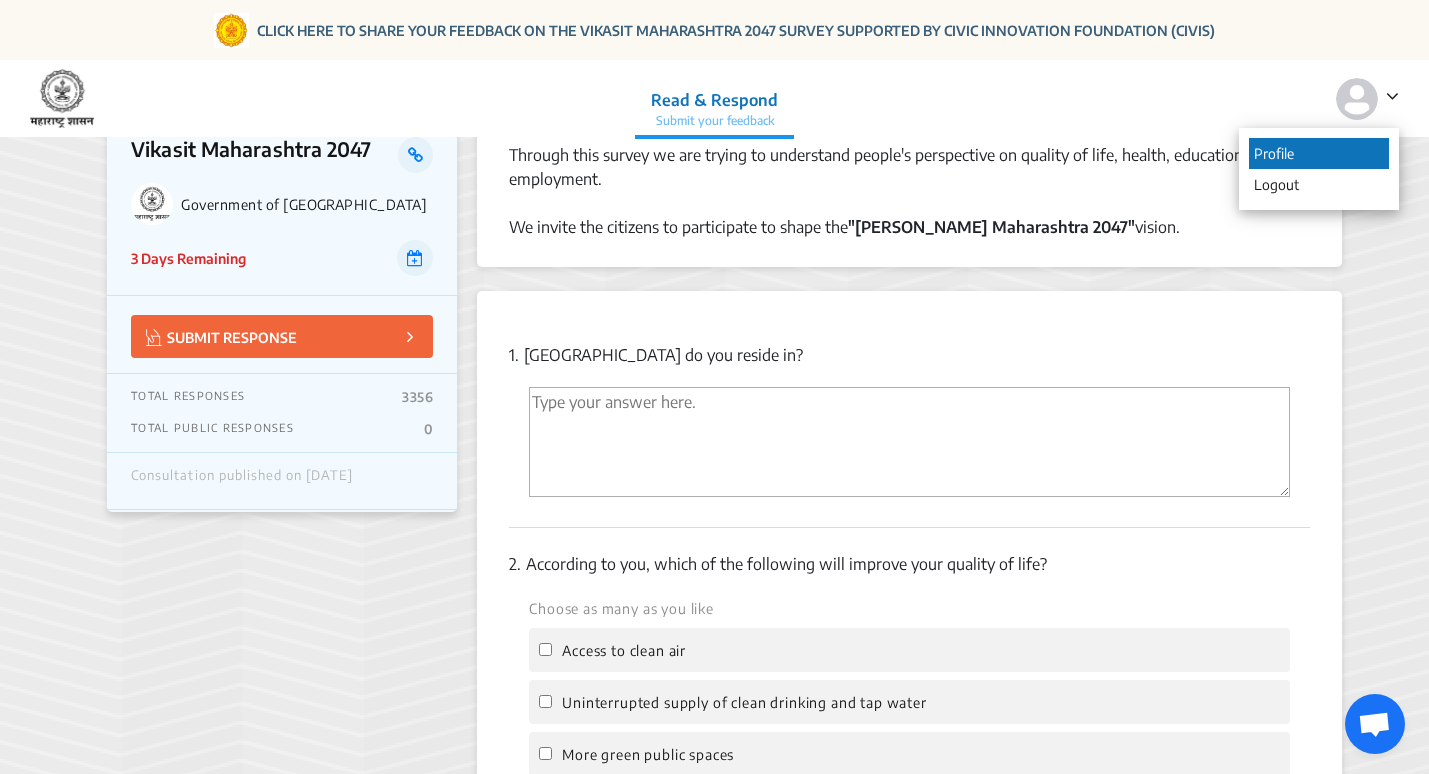 click on "Profile" 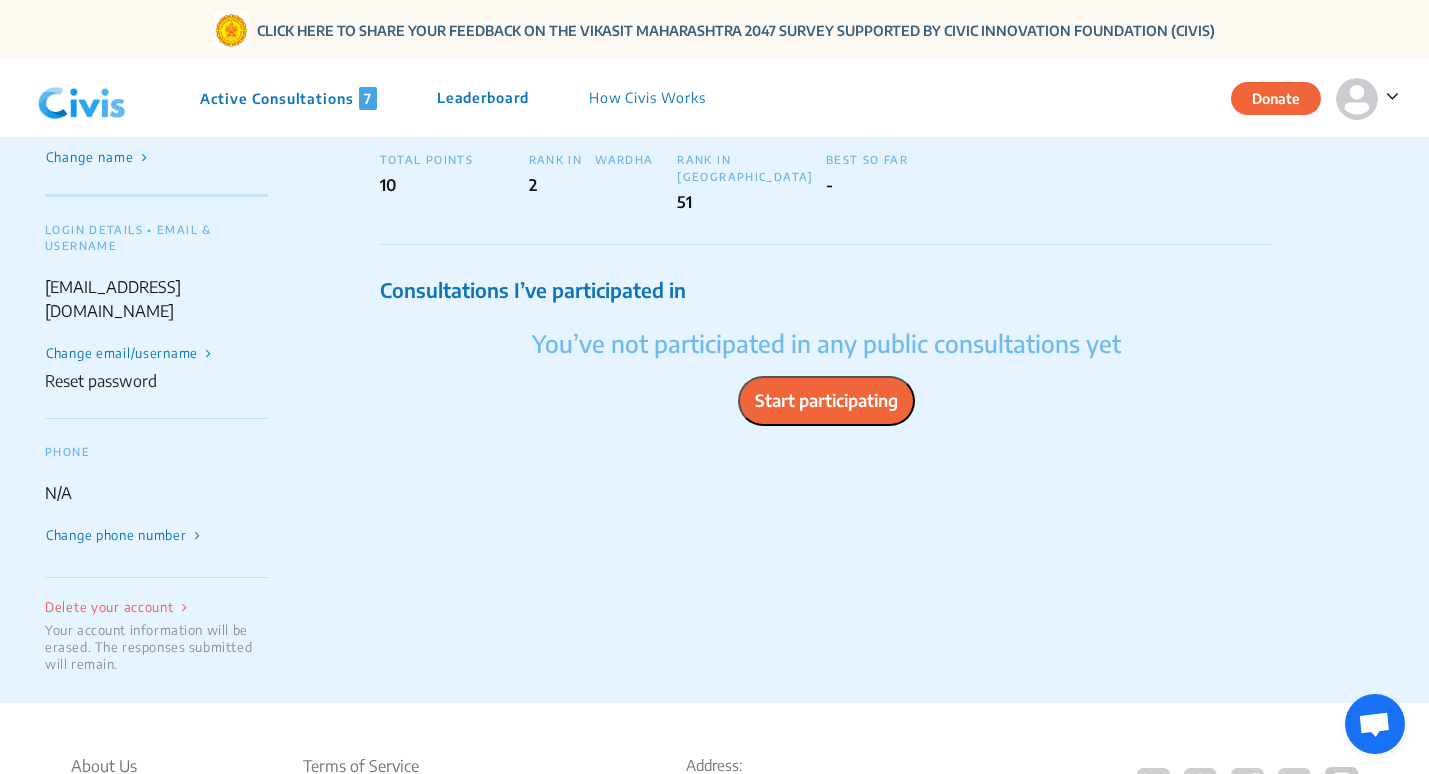 scroll, scrollTop: 0, scrollLeft: 0, axis: both 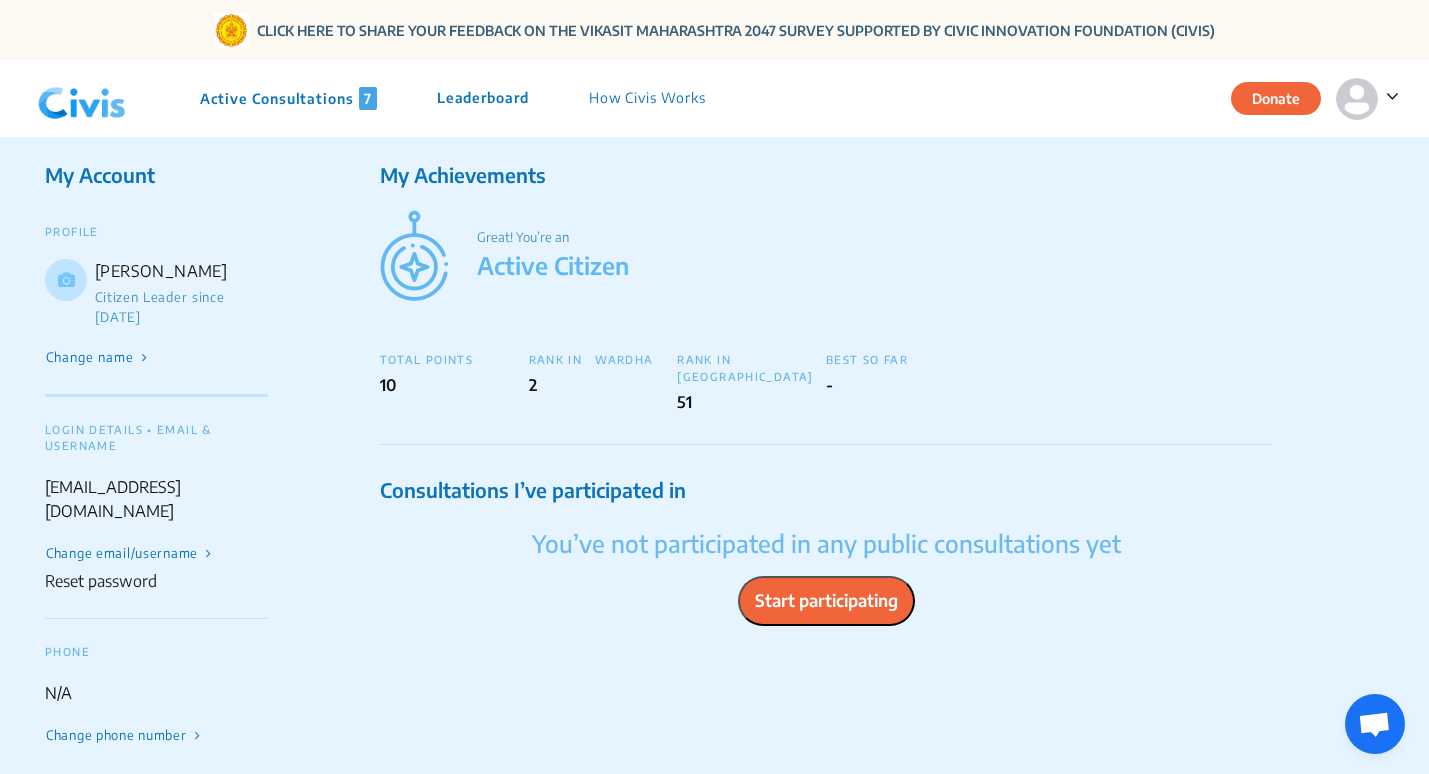 click on "Start participating" 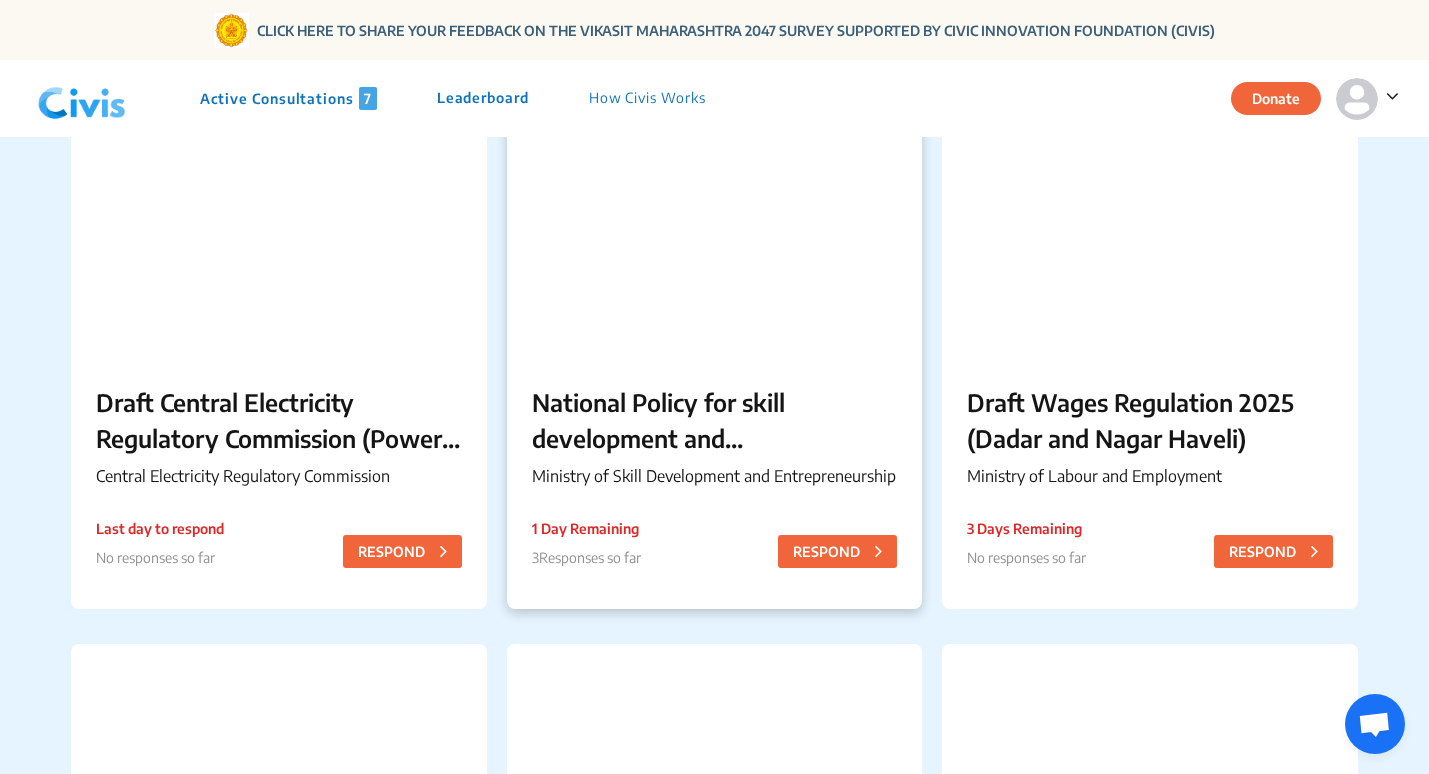 scroll, scrollTop: 0, scrollLeft: 0, axis: both 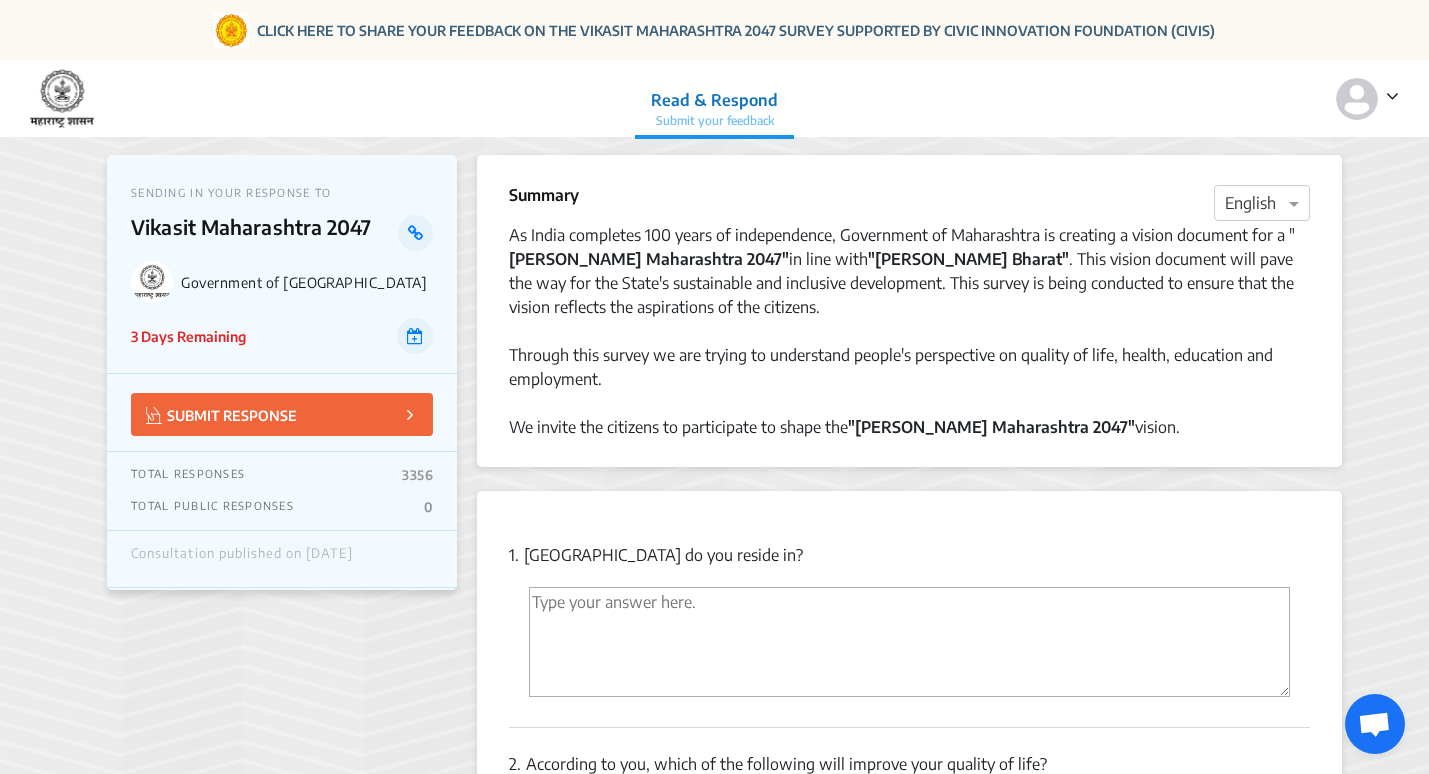 click at bounding box center [909, 642] 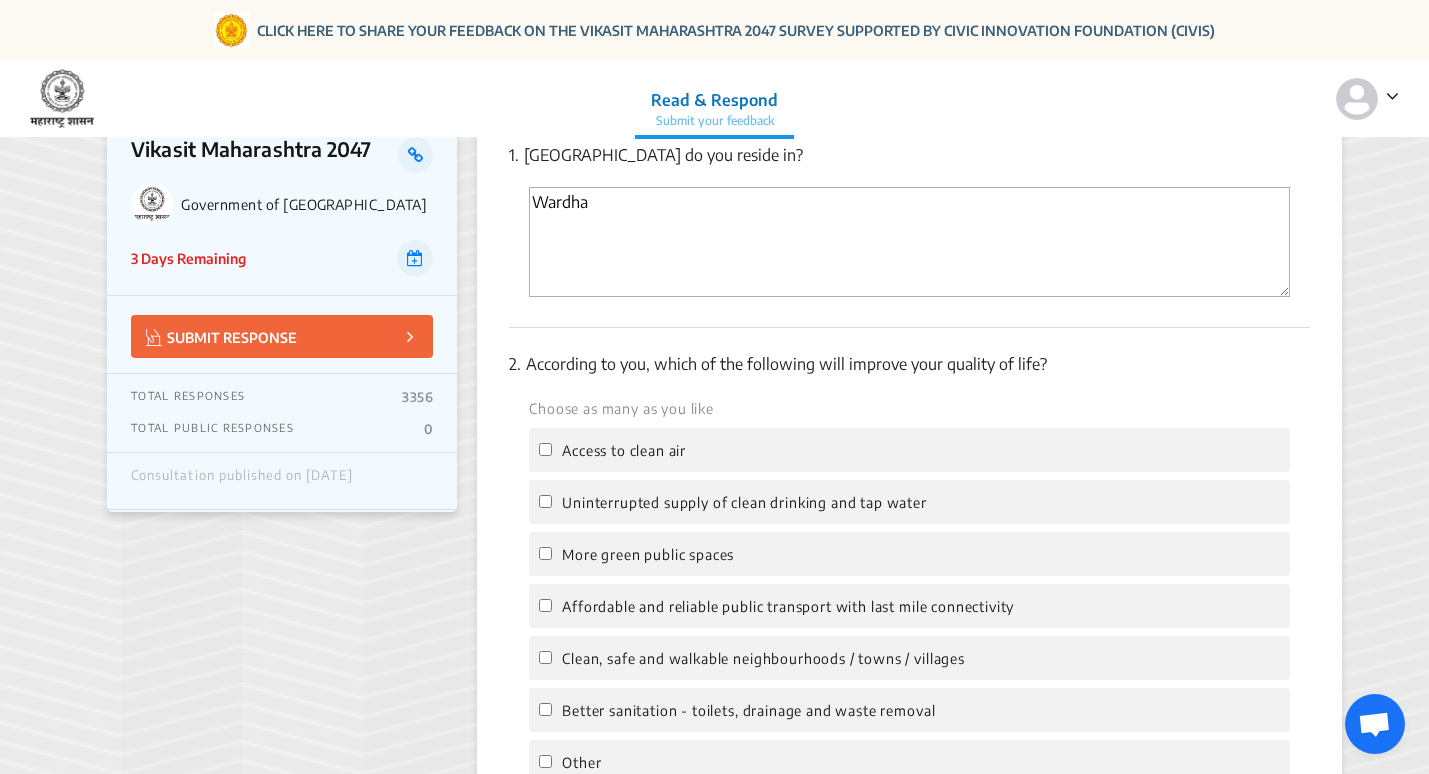 scroll, scrollTop: 500, scrollLeft: 0, axis: vertical 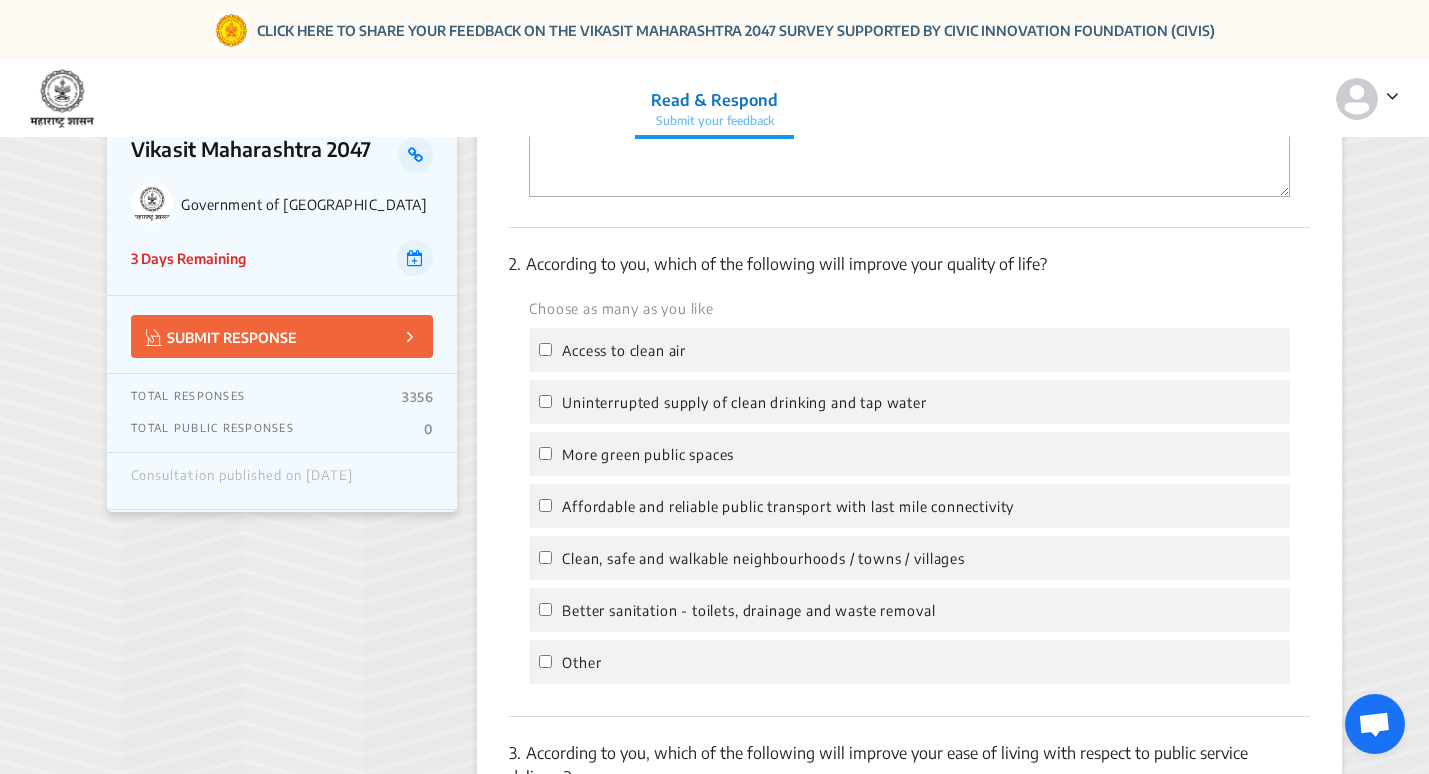 type on "Wardha" 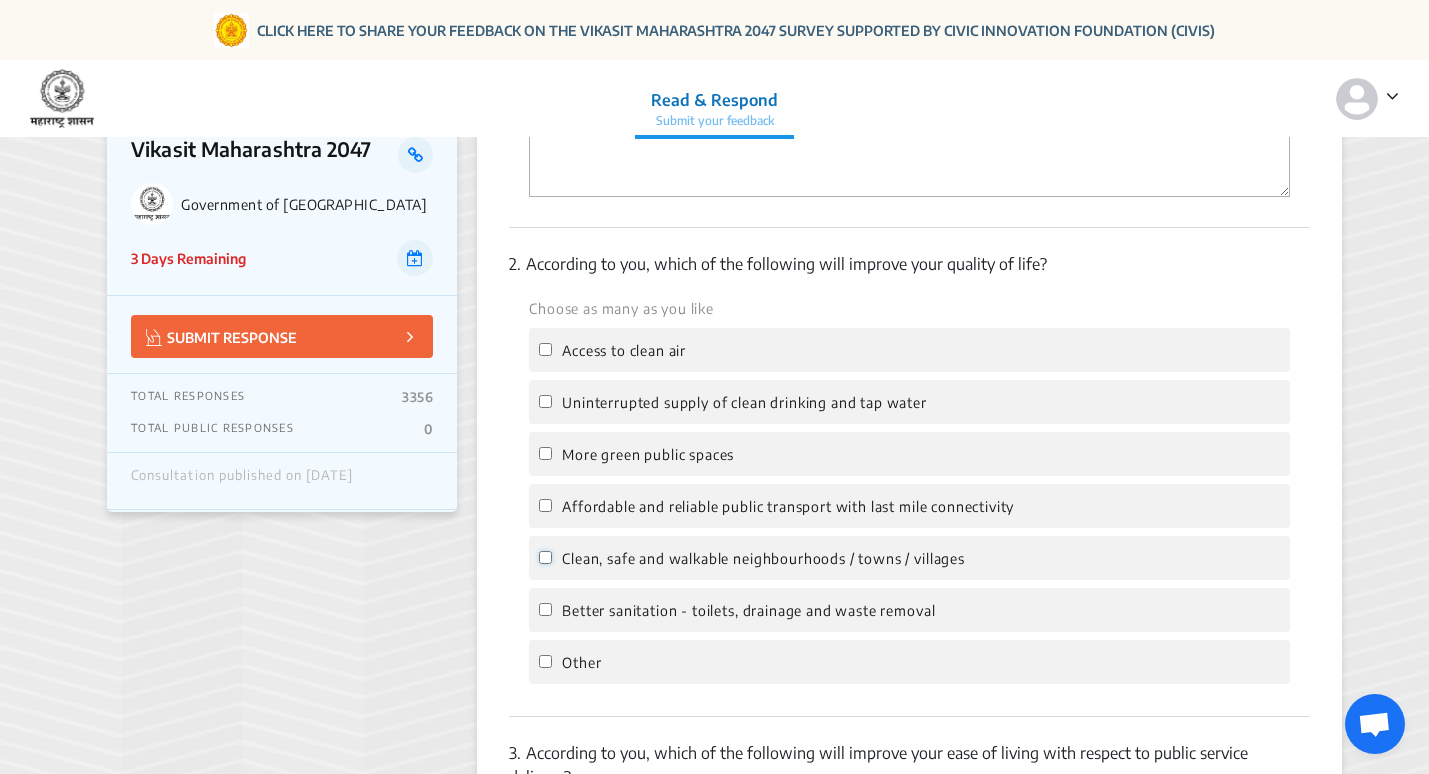 click on "Clean, safe and walkable neighbourhoods / towns / villages" 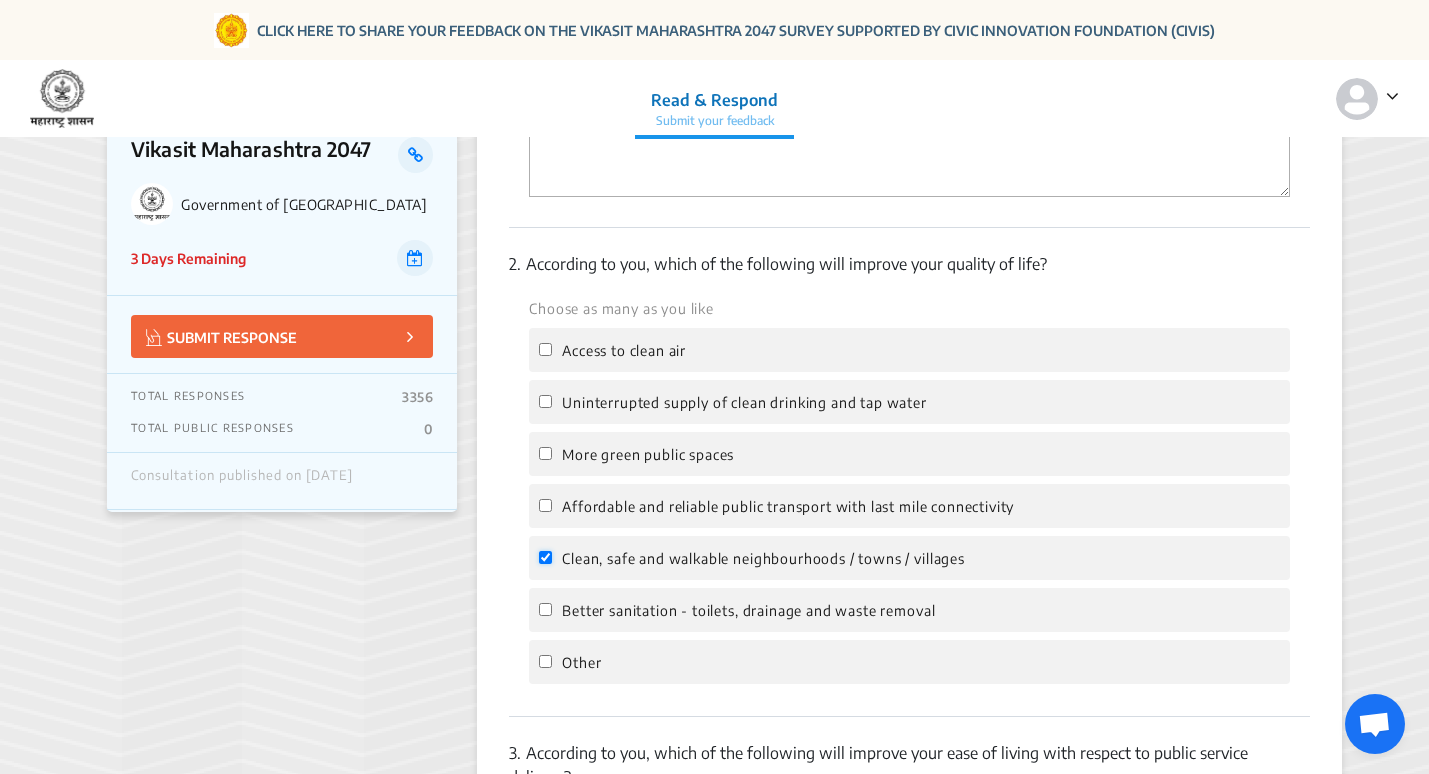 checkbox on "true" 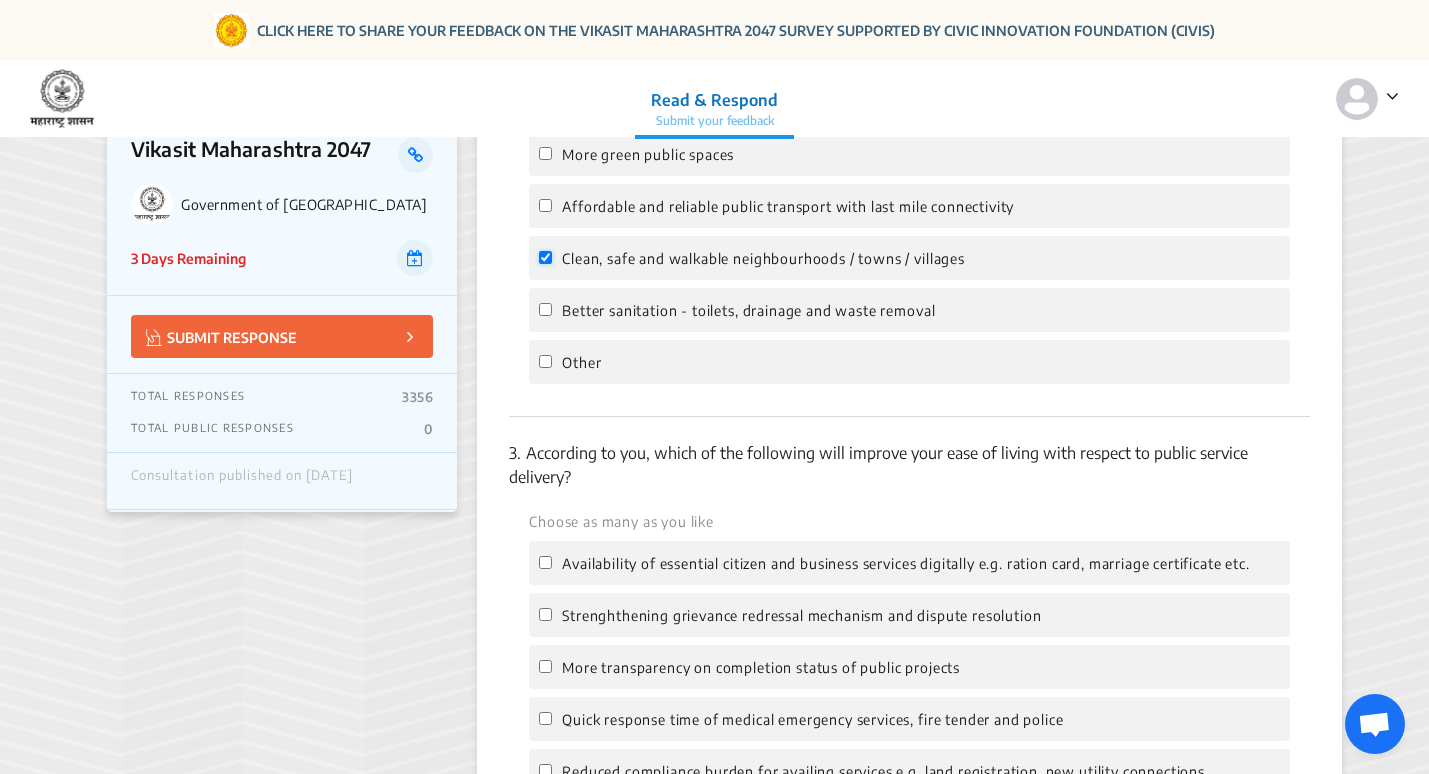 scroll, scrollTop: 900, scrollLeft: 0, axis: vertical 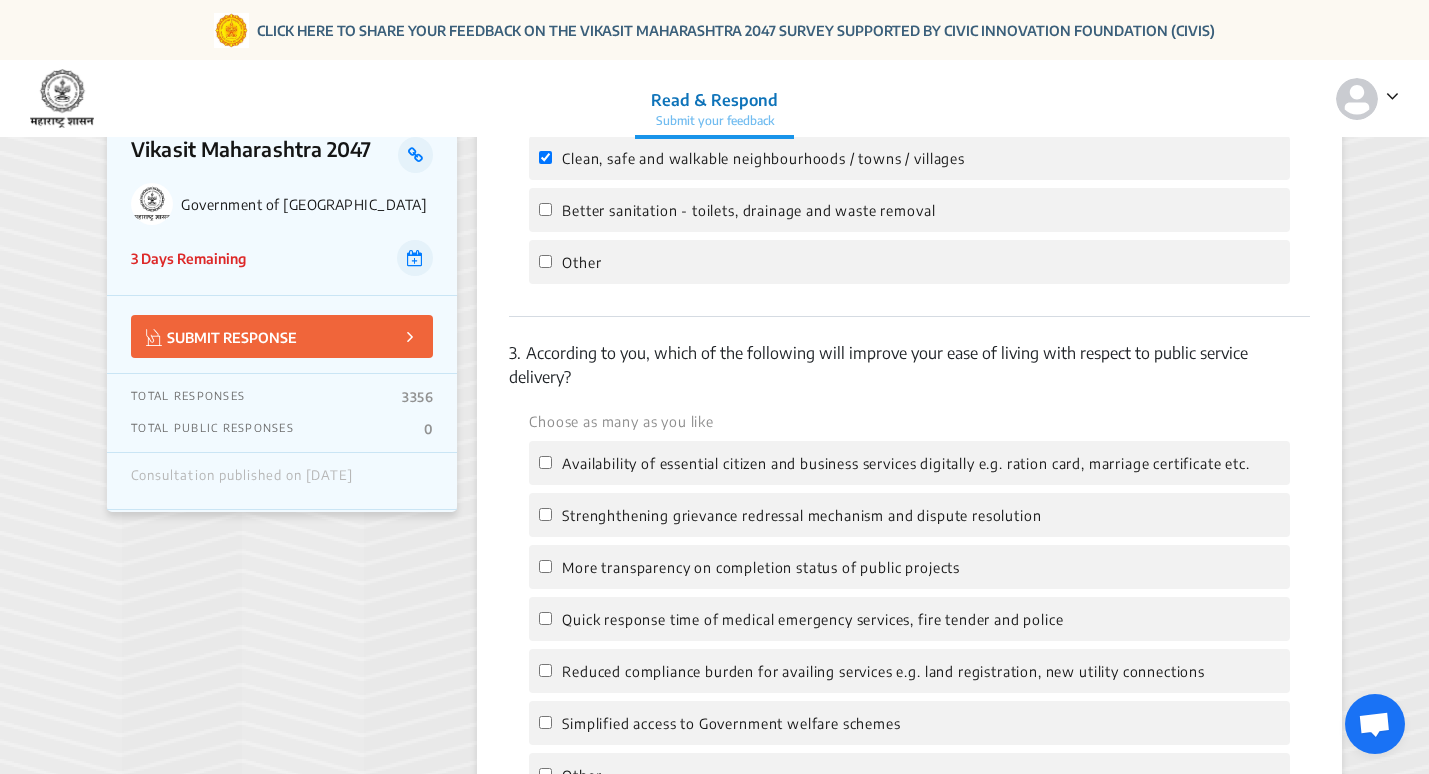 click on "Strenghthening grievance redressal mechanism and dispute resolution" 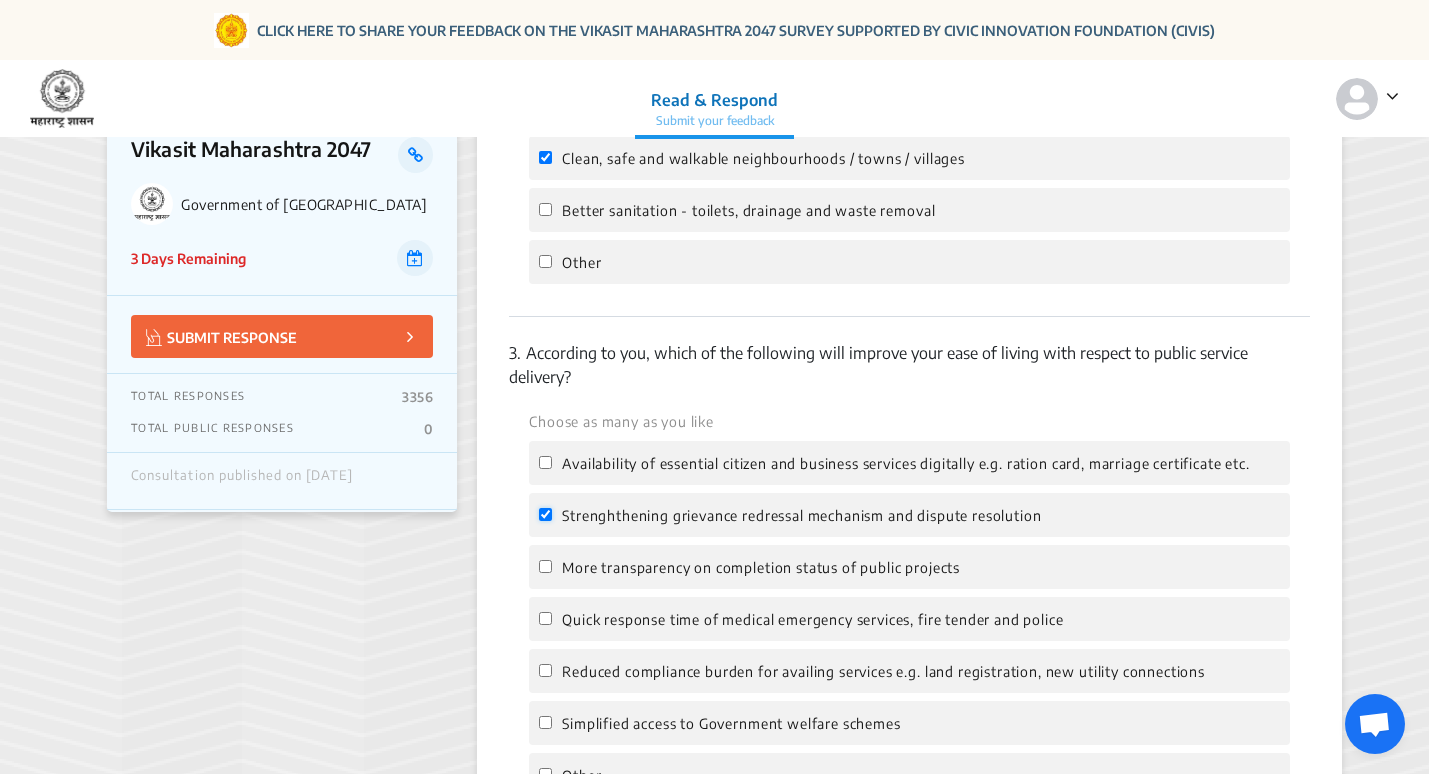checkbox on "true" 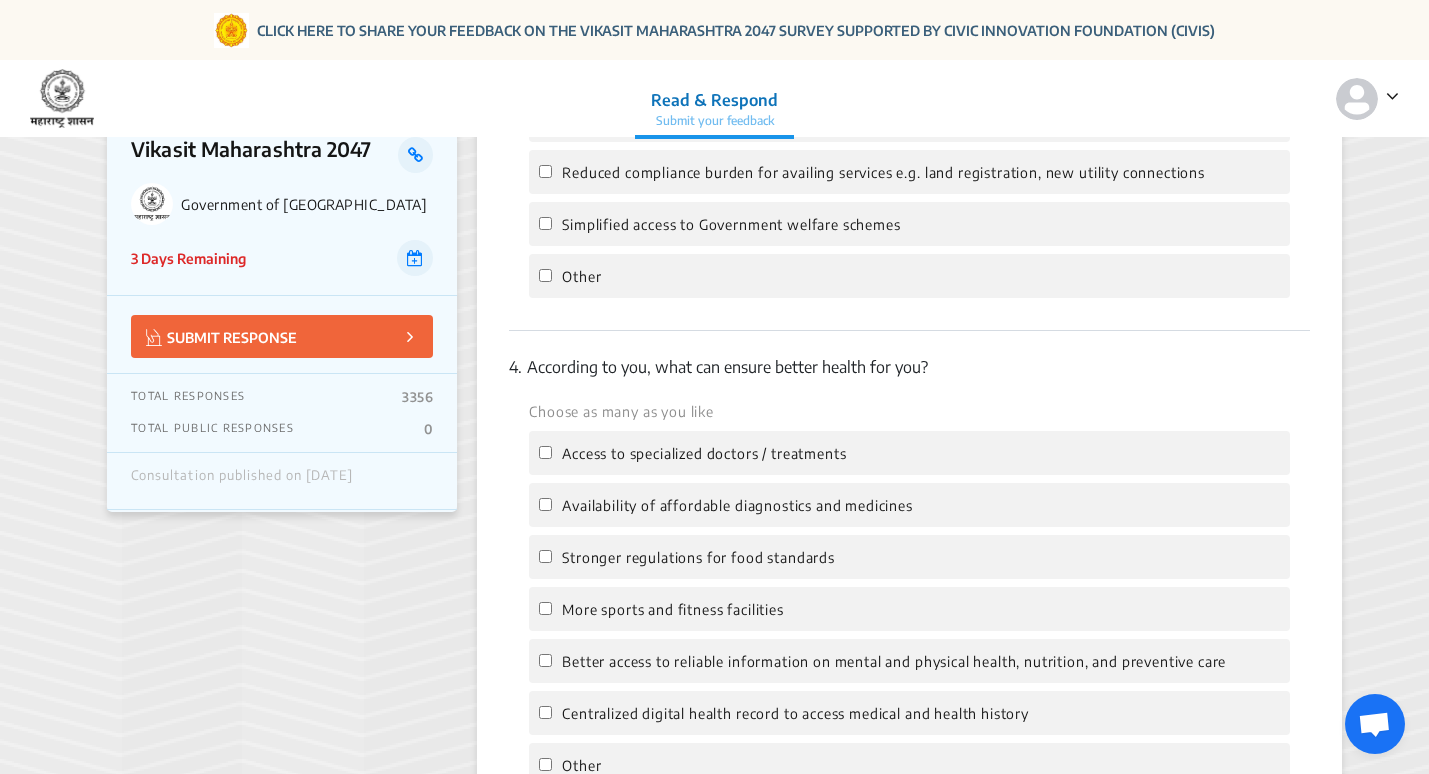 scroll, scrollTop: 1400, scrollLeft: 0, axis: vertical 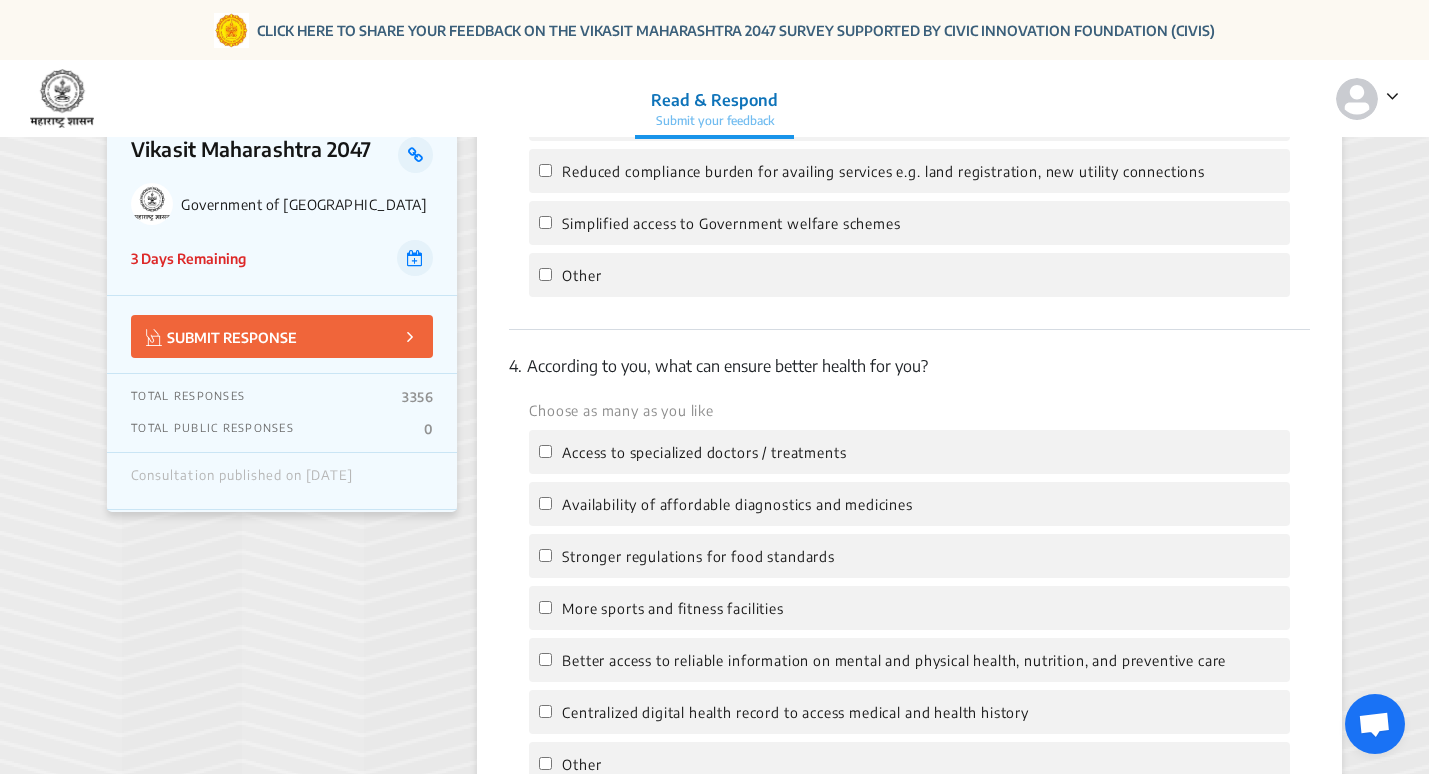 click on "Availability of affordable diagnostics and medicines" 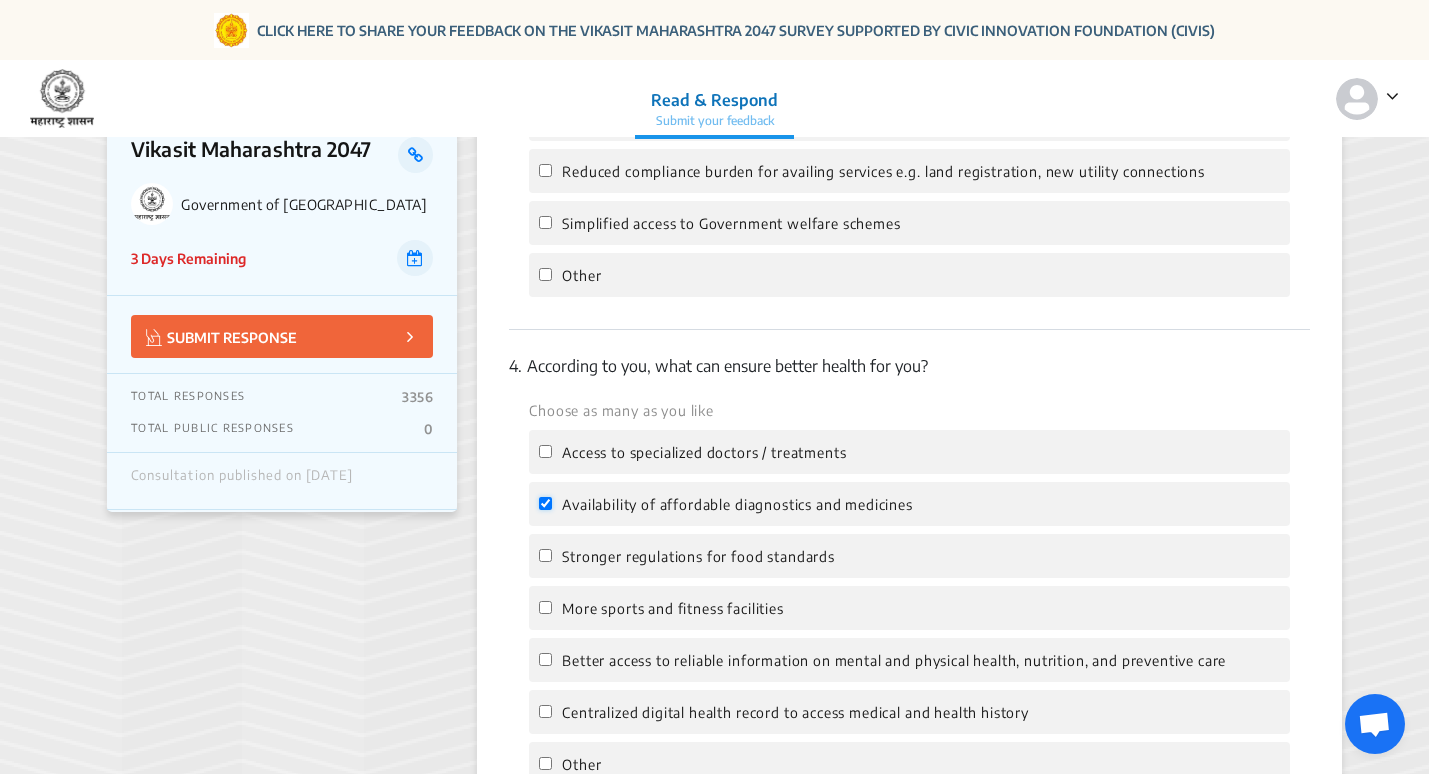 checkbox on "true" 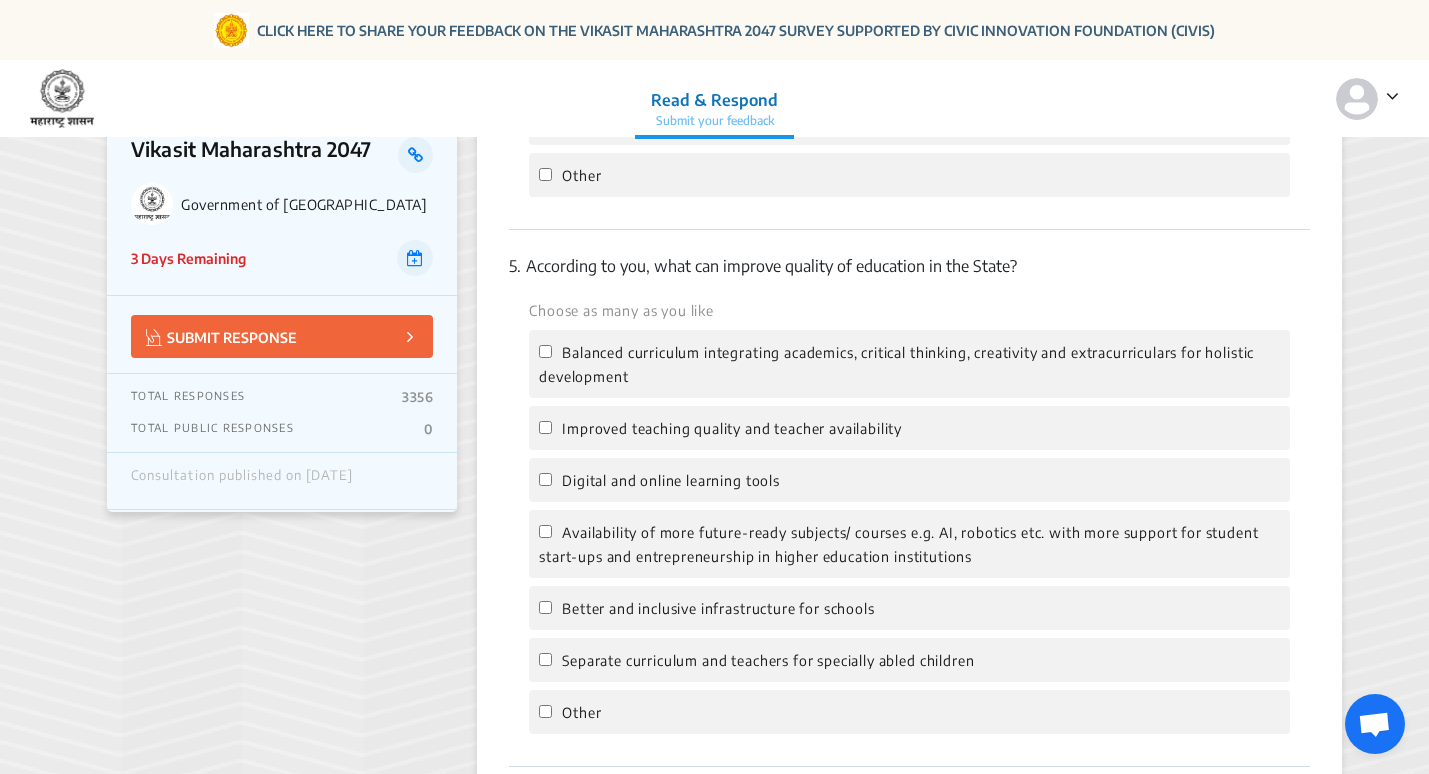 scroll, scrollTop: 2000, scrollLeft: 0, axis: vertical 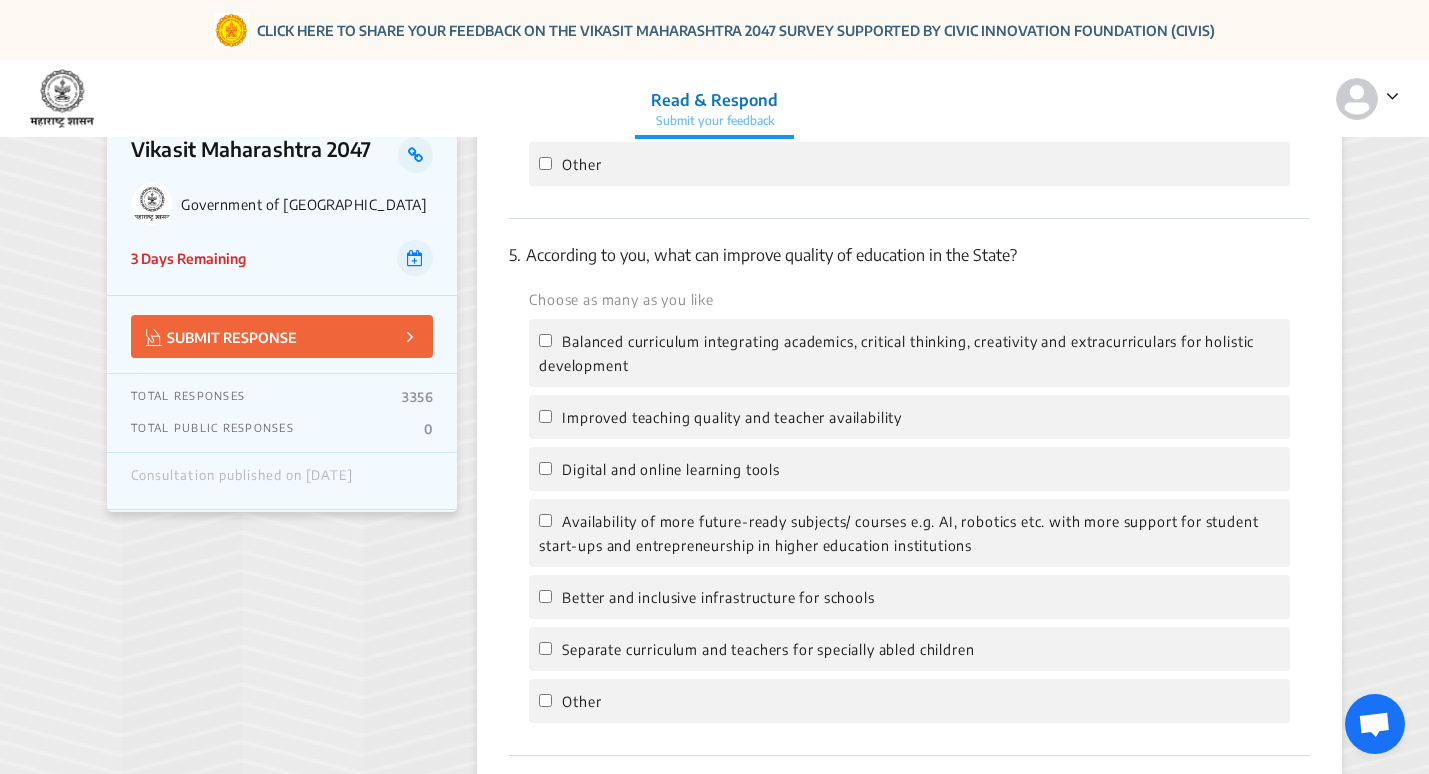 click on "Improved teaching quality and teacher availability" 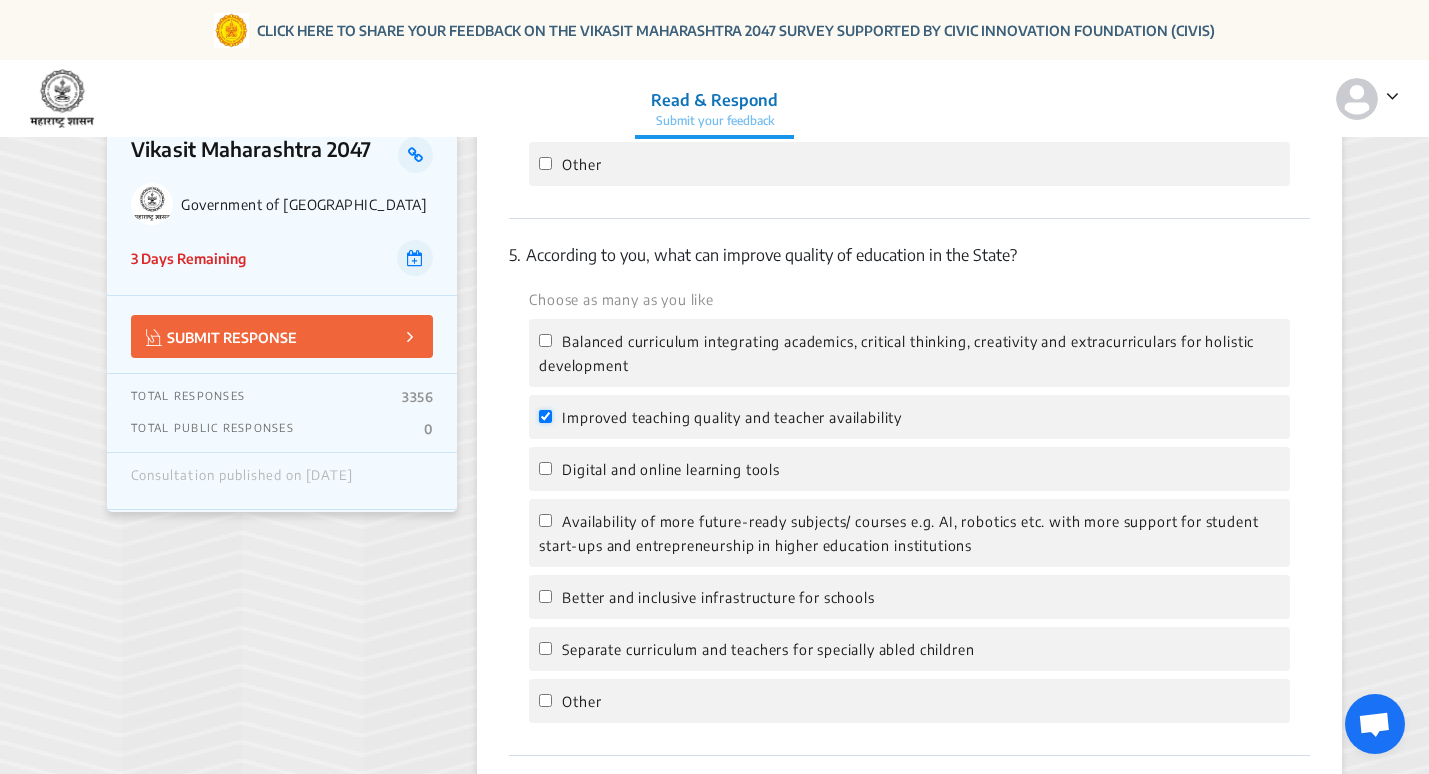checkbox on "true" 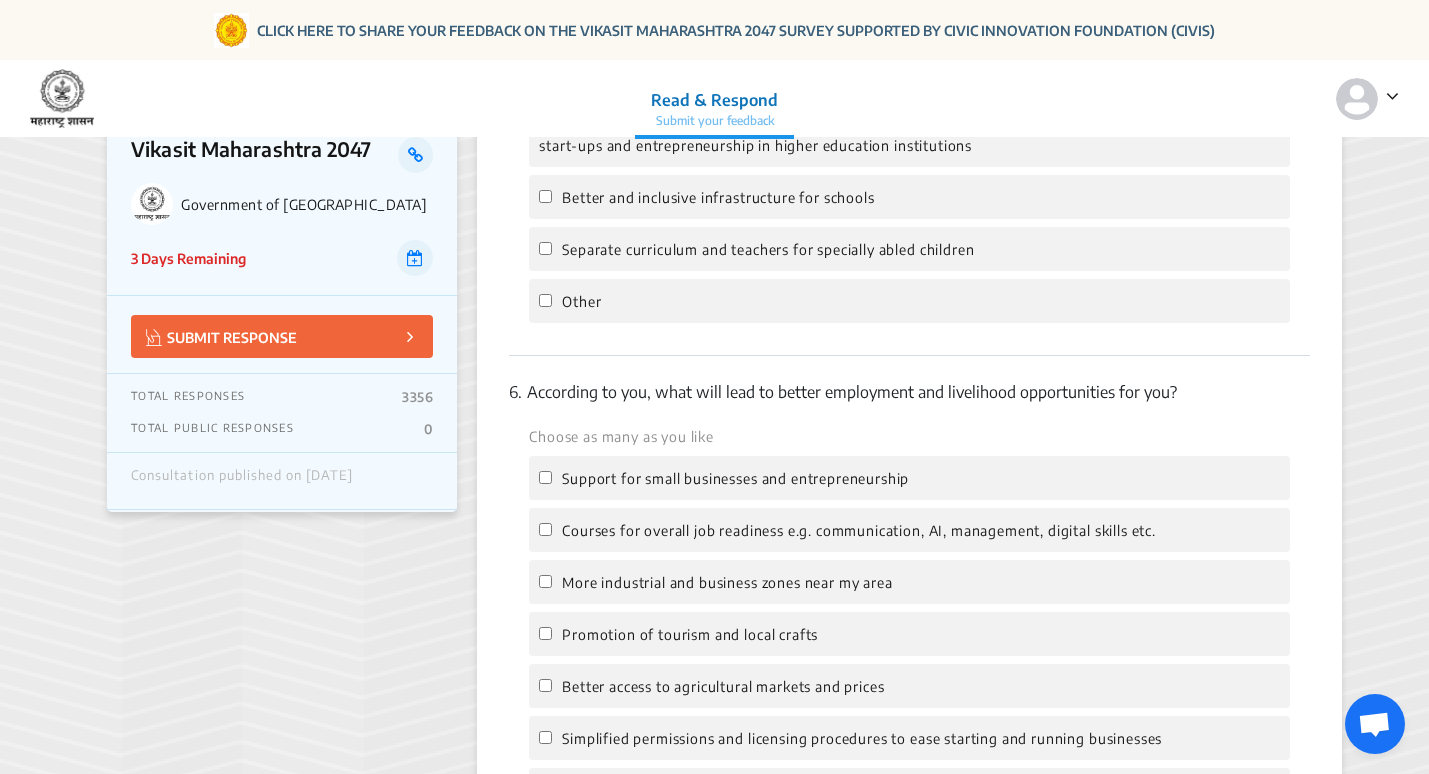 scroll, scrollTop: 2500, scrollLeft: 0, axis: vertical 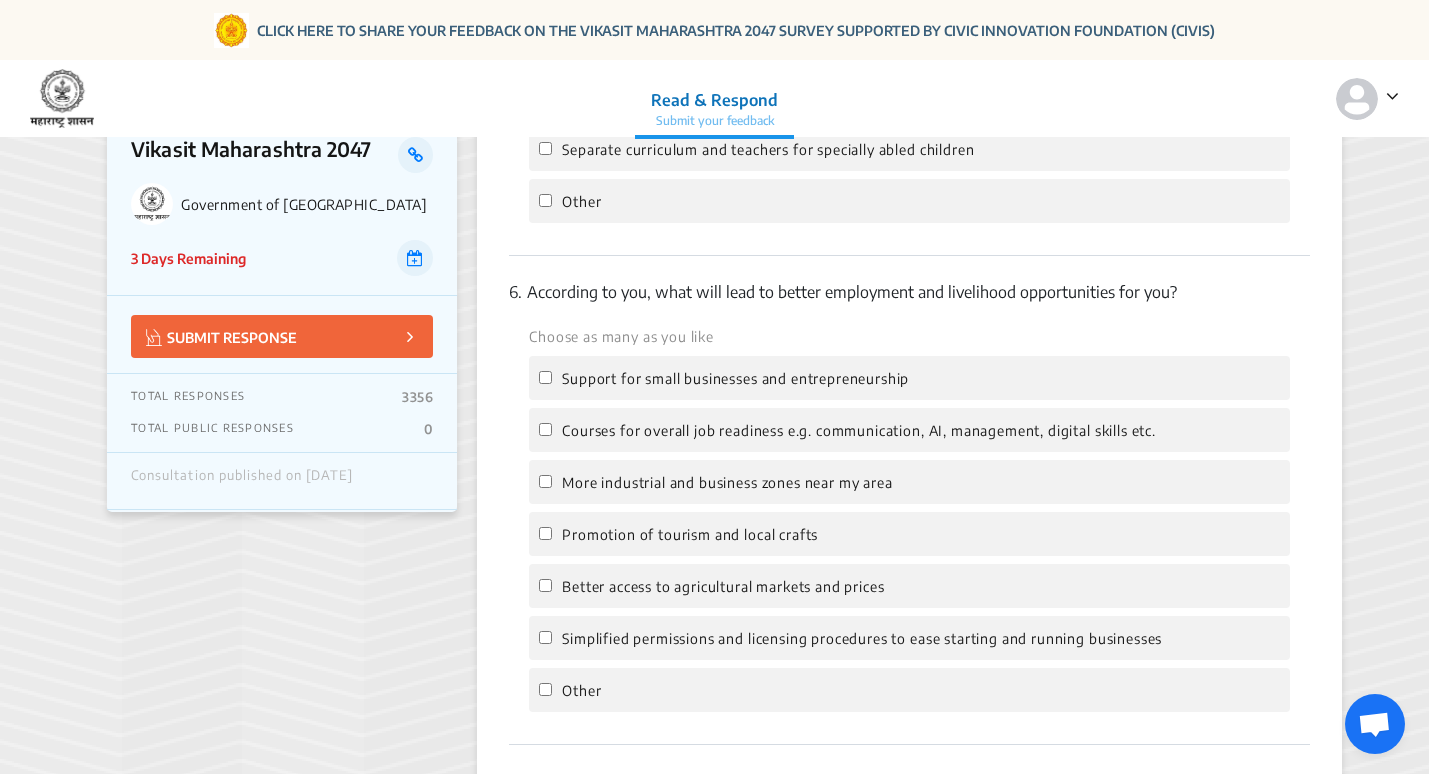 click on "Support for small businesses and entrepreneurship" 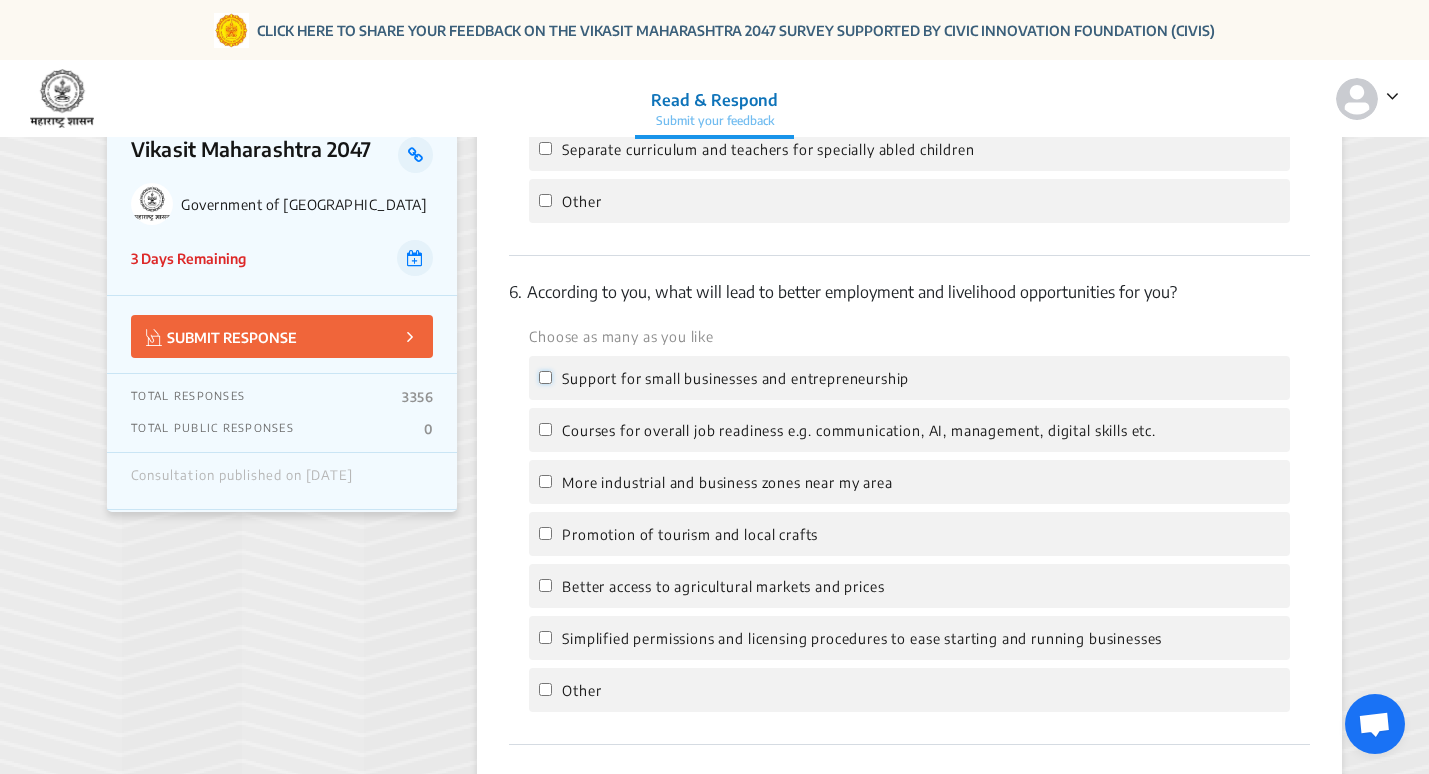 click on "Support for small businesses and entrepreneurship" 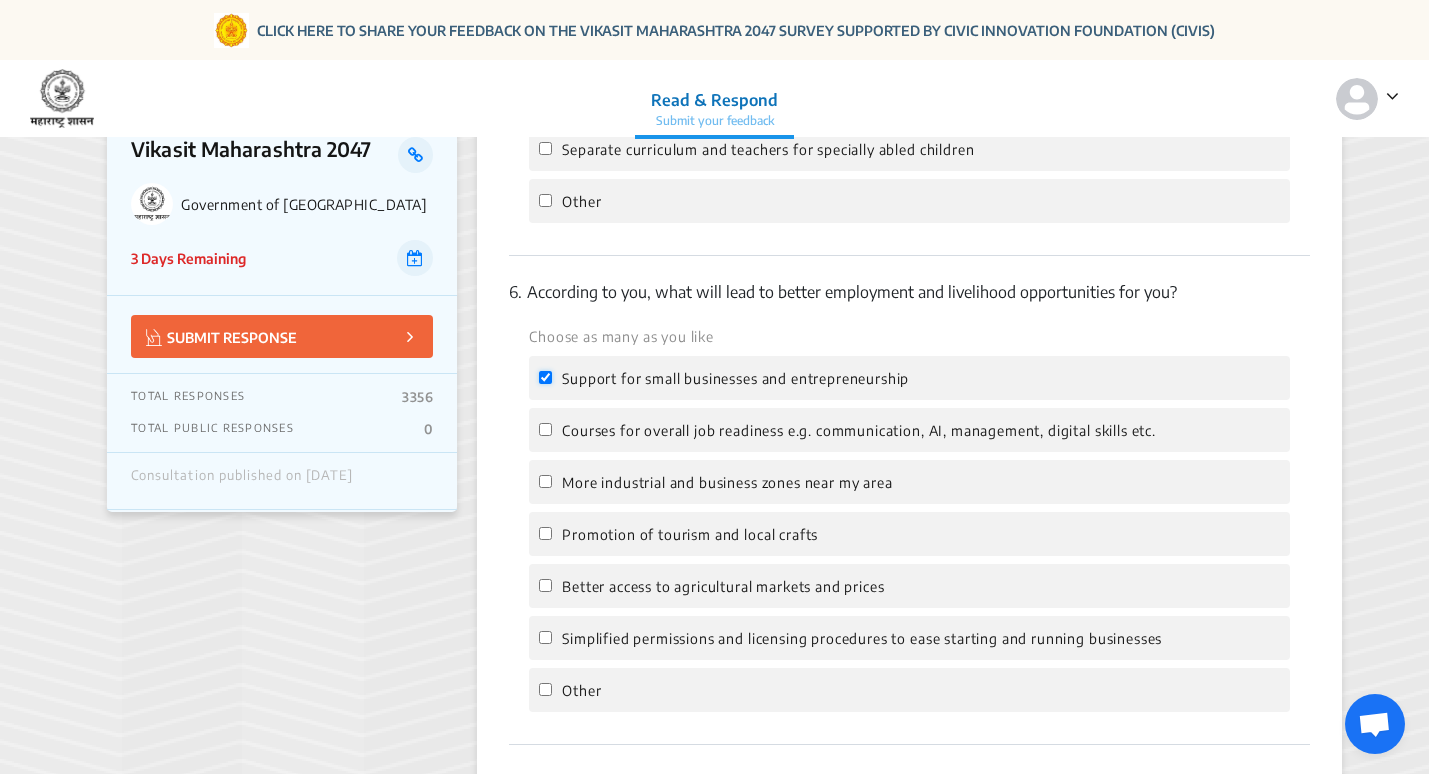 checkbox on "true" 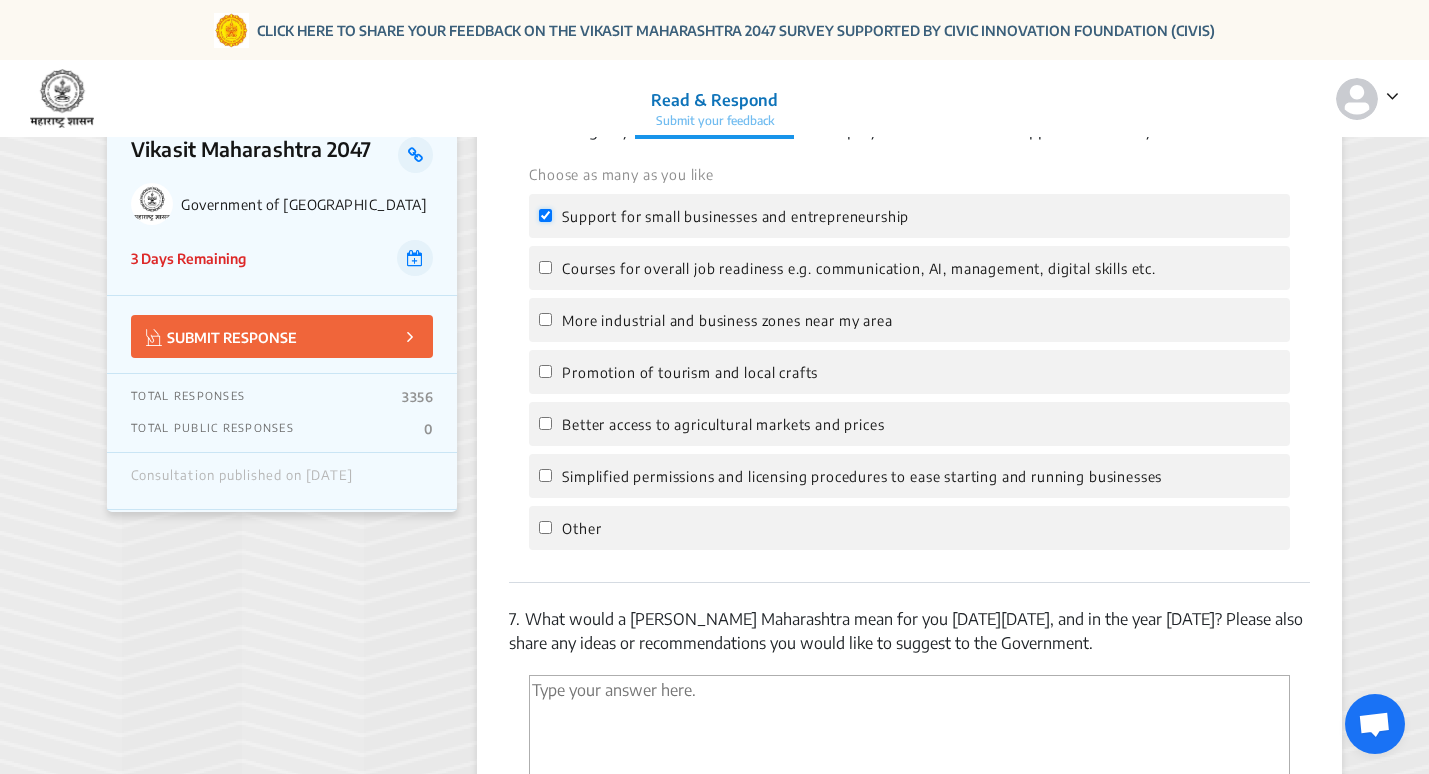 scroll, scrollTop: 2800, scrollLeft: 0, axis: vertical 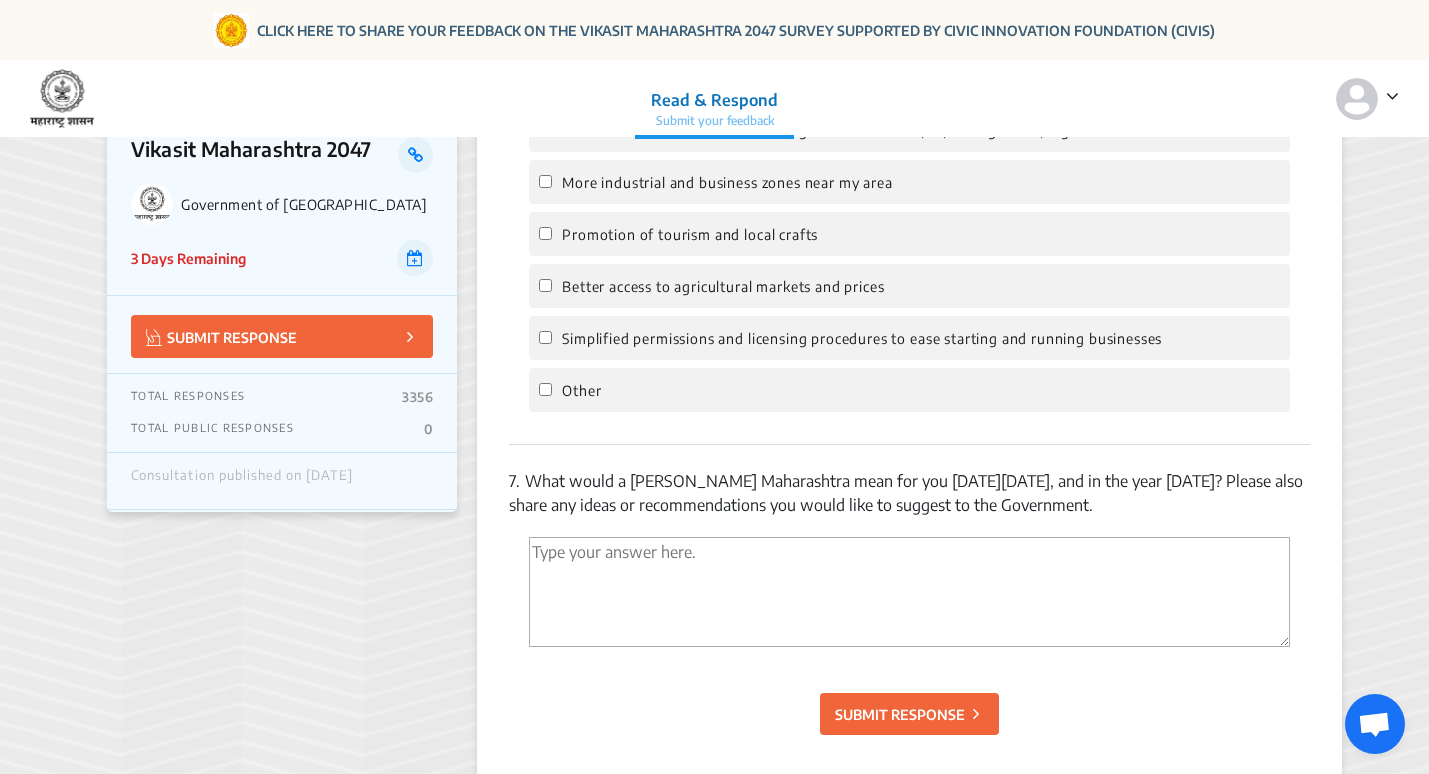 click at bounding box center (909, 592) 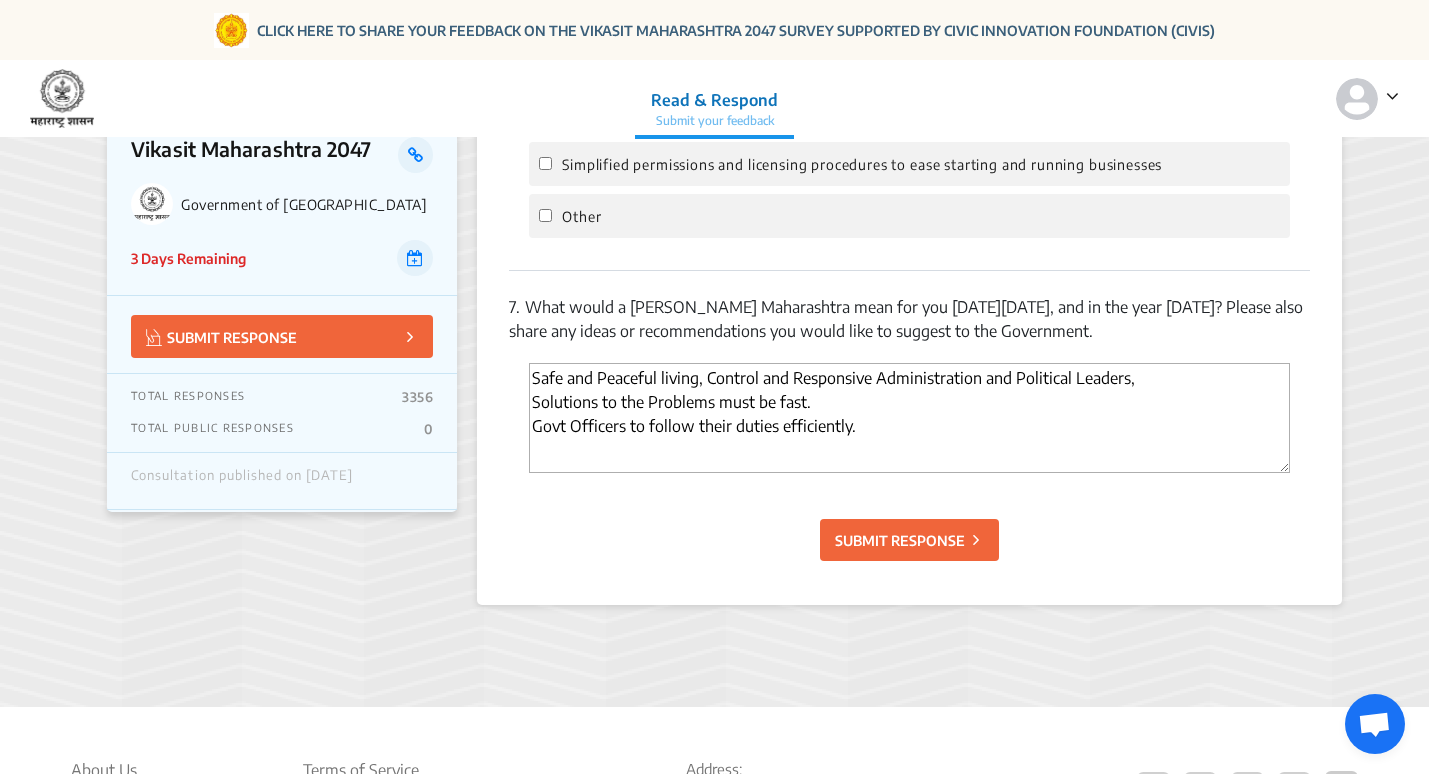 scroll, scrollTop: 3000, scrollLeft: 0, axis: vertical 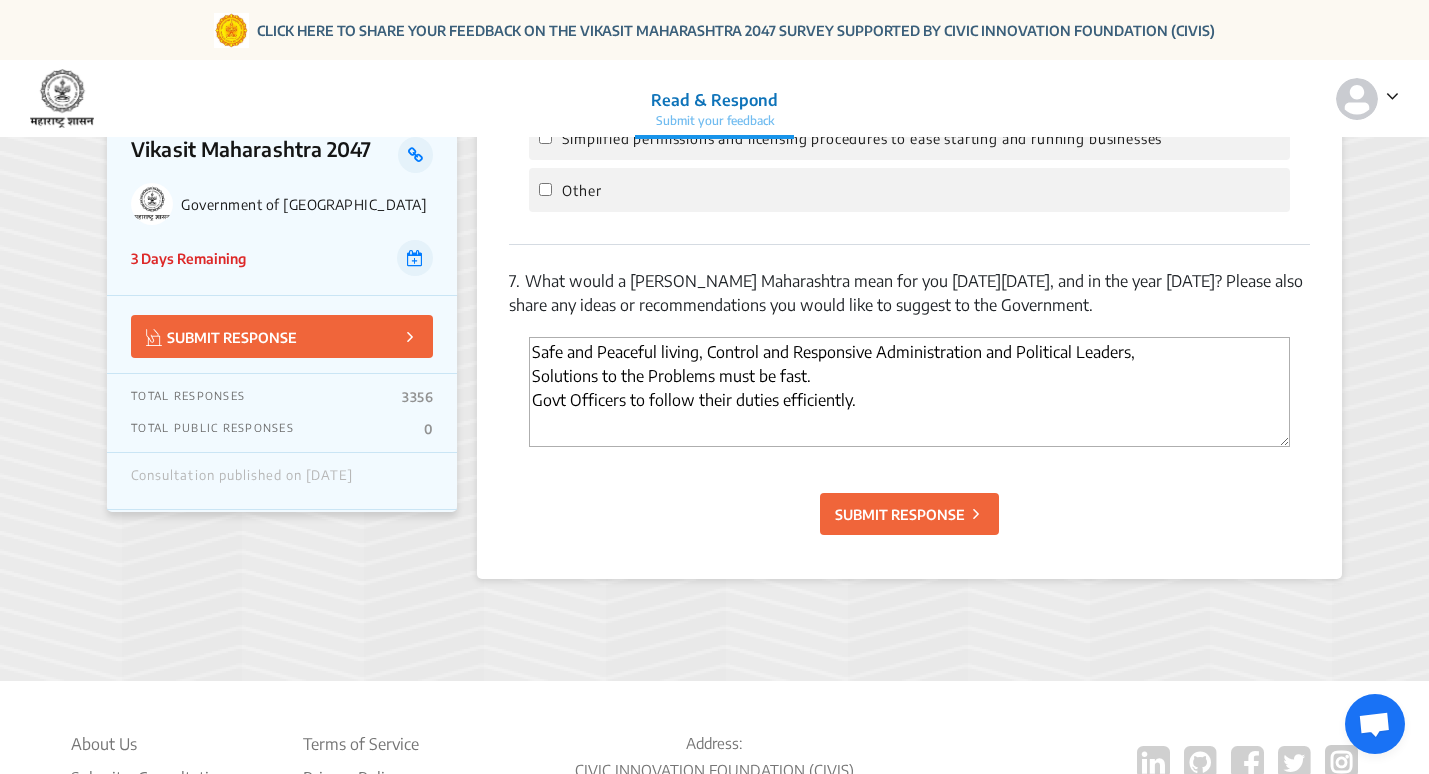 click on "Safe and Peaceful living, Control and Responsive Administration and Political Leaders,
Solutions to the Problems must be fast.
Govt Officers to follow their duties efficiently." at bounding box center (909, 392) 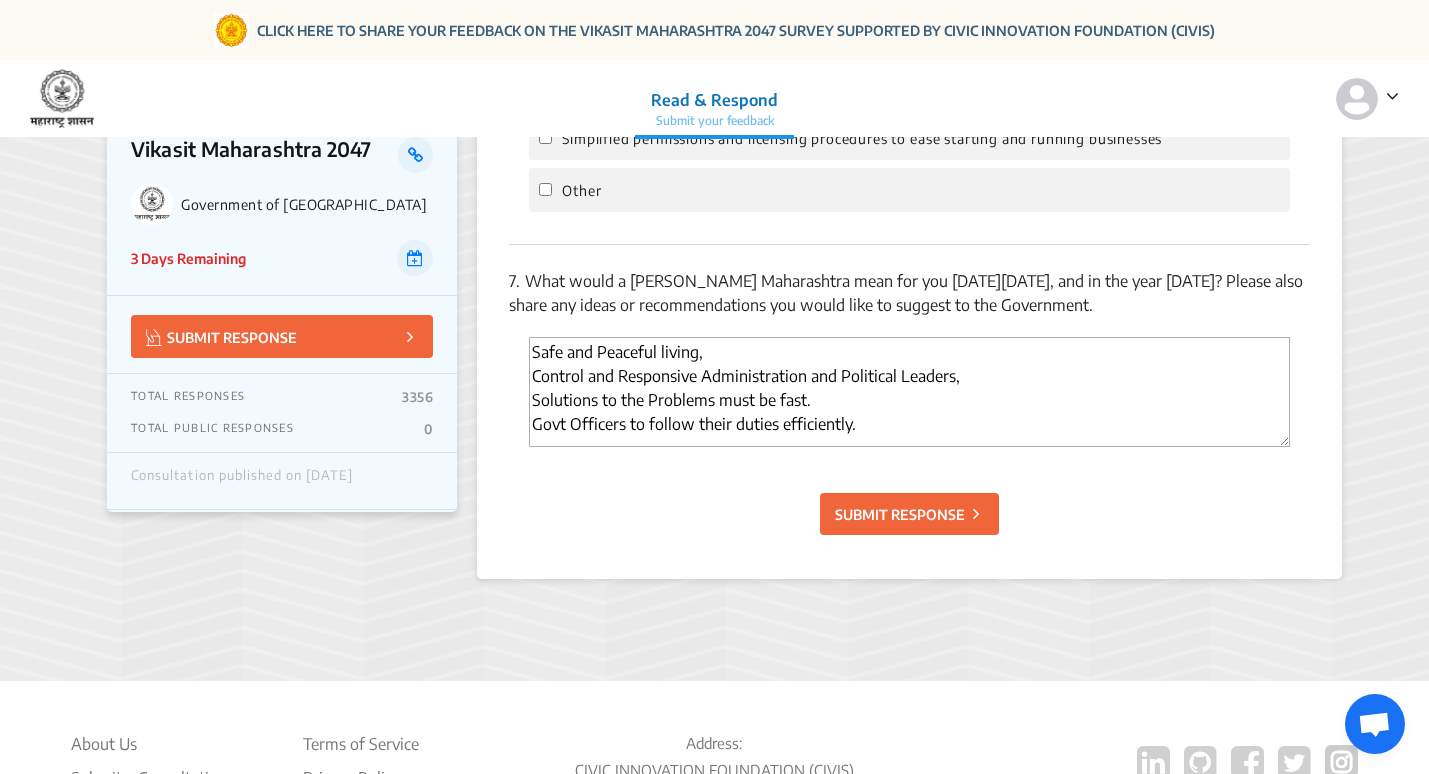 type on "Safe and Peaceful living,
Control and Responsive Administration and Political Leaders,
Solutions to the Problems must be fast.
Govt Officers to follow their duties efficiently." 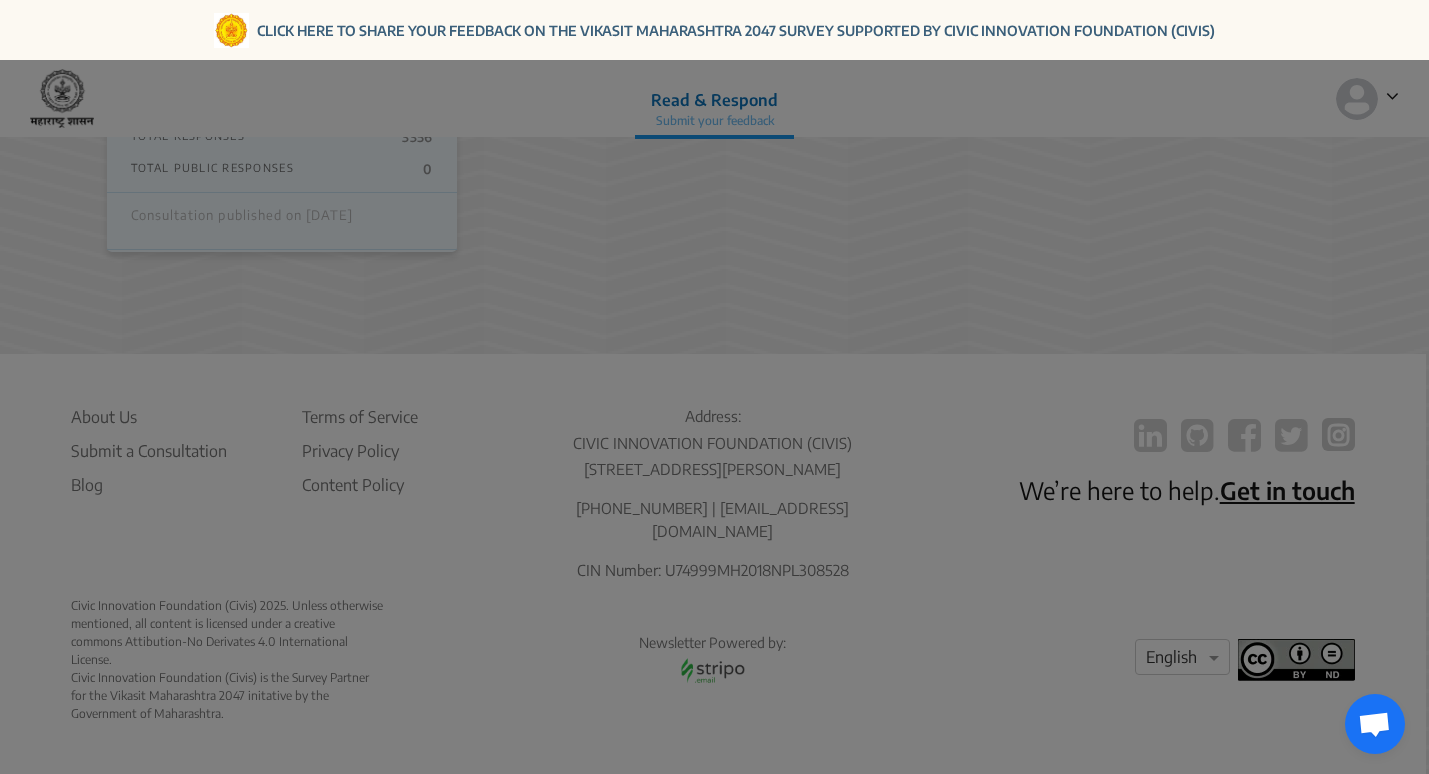 scroll, scrollTop: 573, scrollLeft: 0, axis: vertical 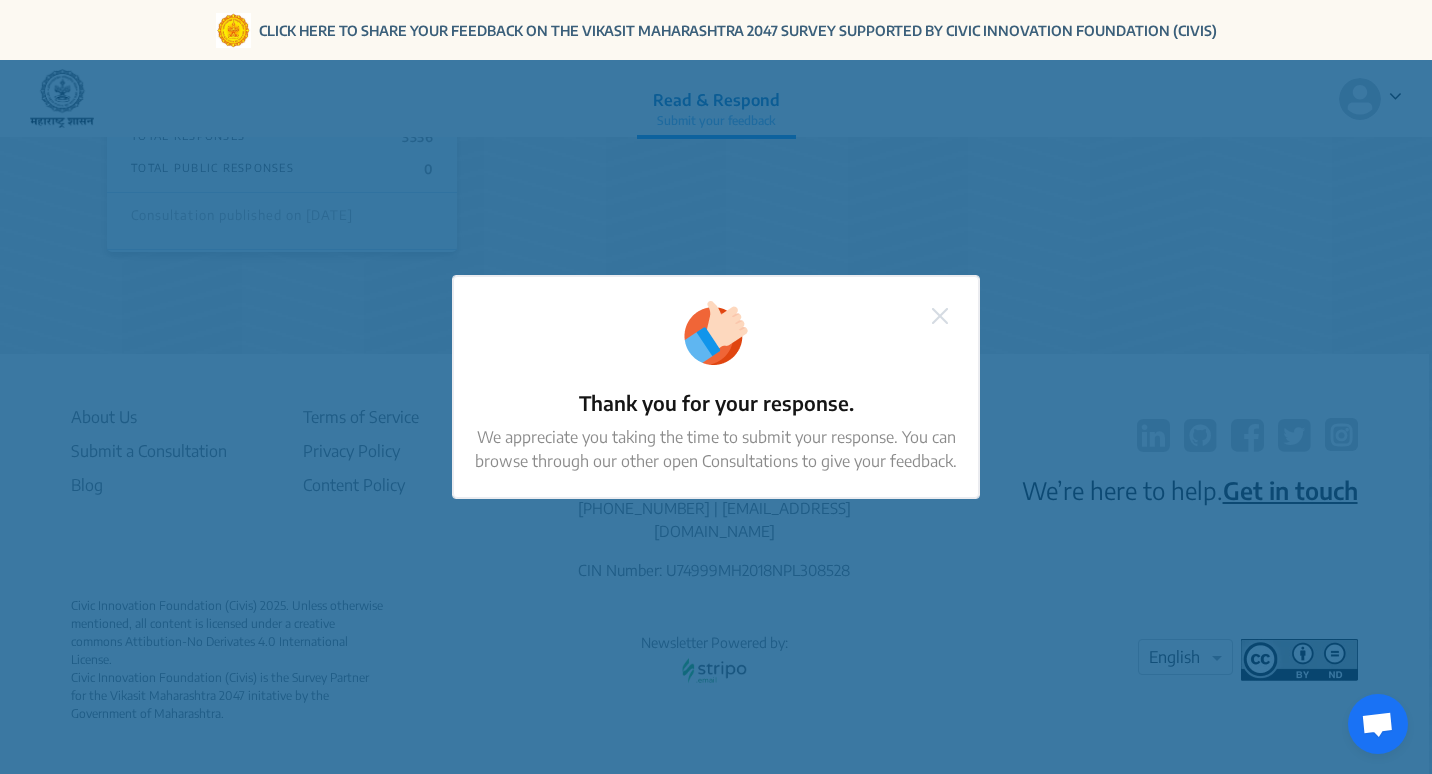 click on "Thank you for your response.   We appreciate you taking the time to submit your response. You can browse through our other open Consultations to give your feedback." 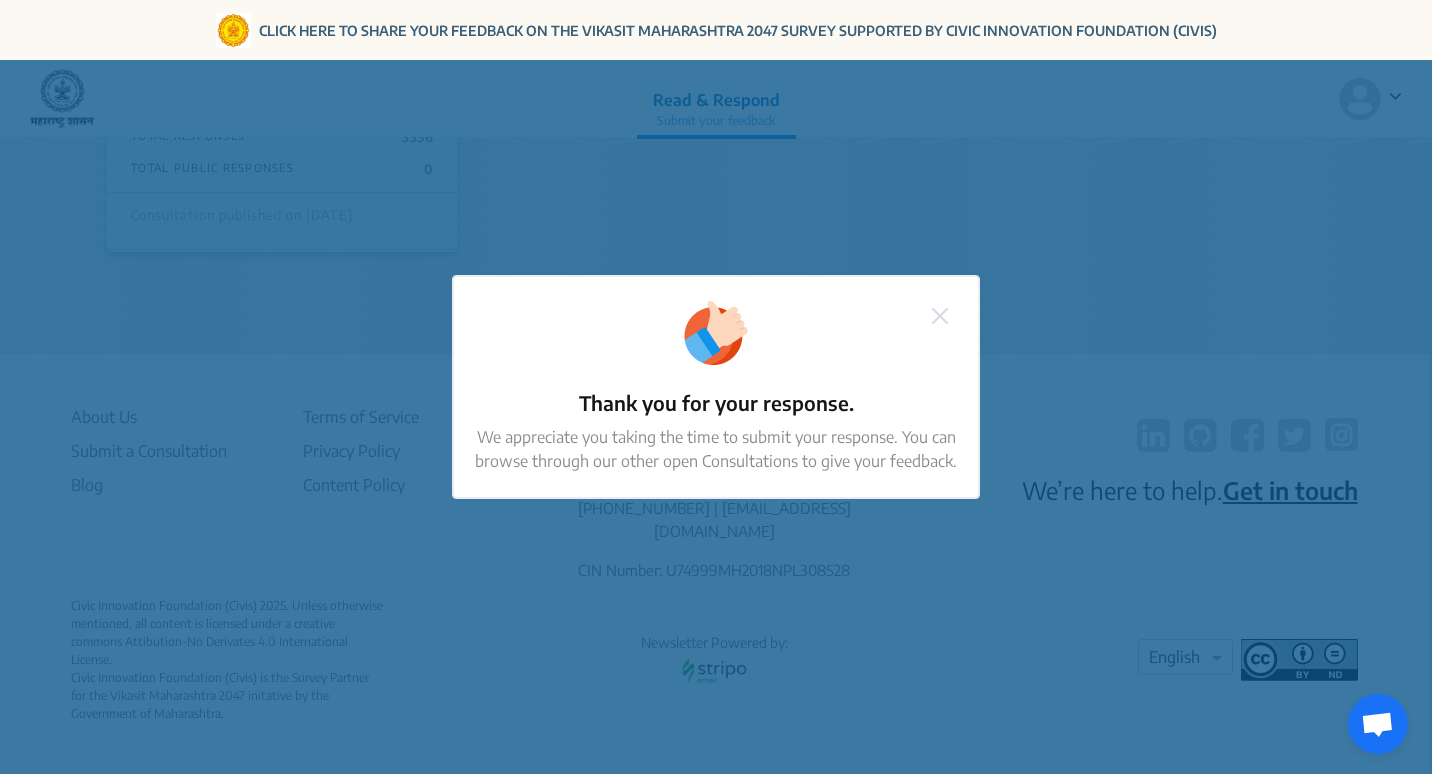 click 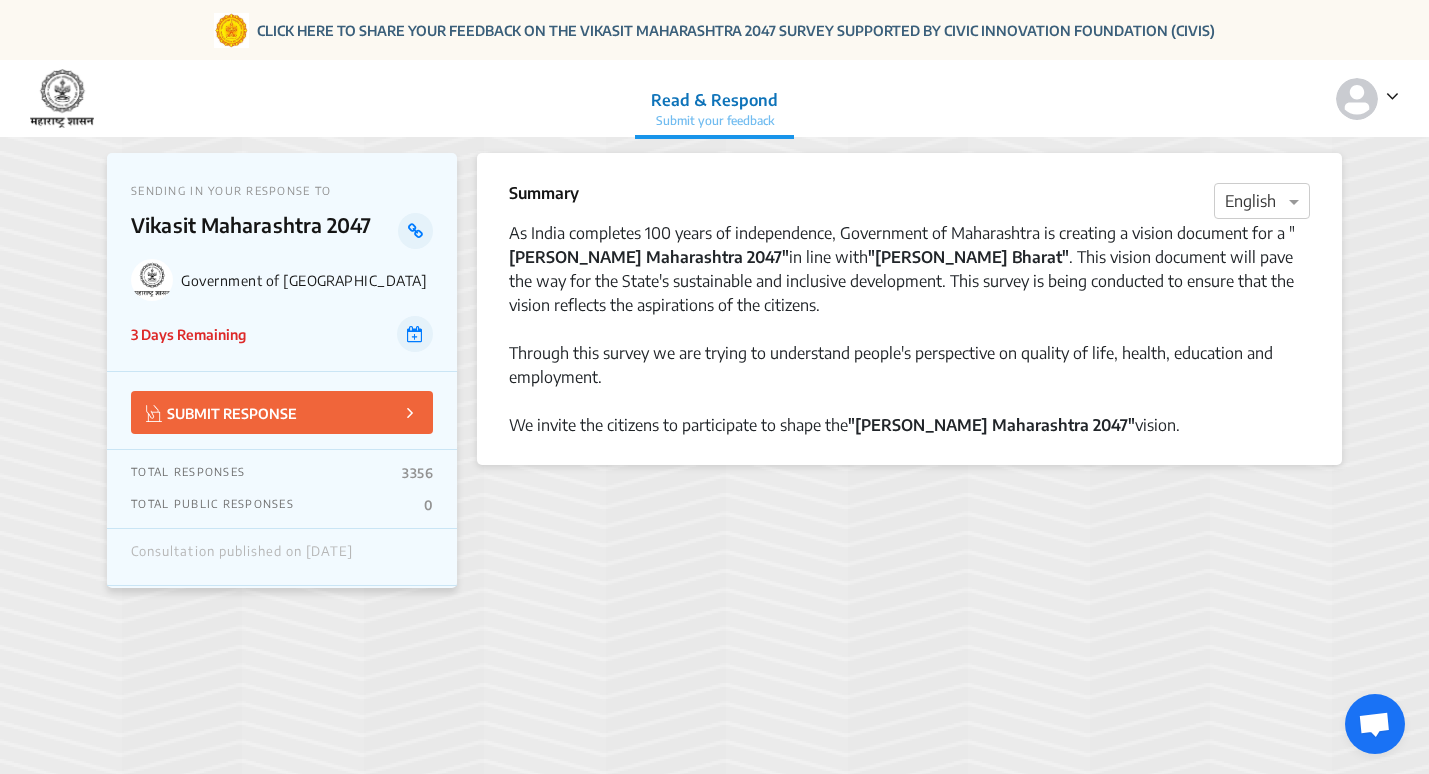 scroll, scrollTop: 0, scrollLeft: 0, axis: both 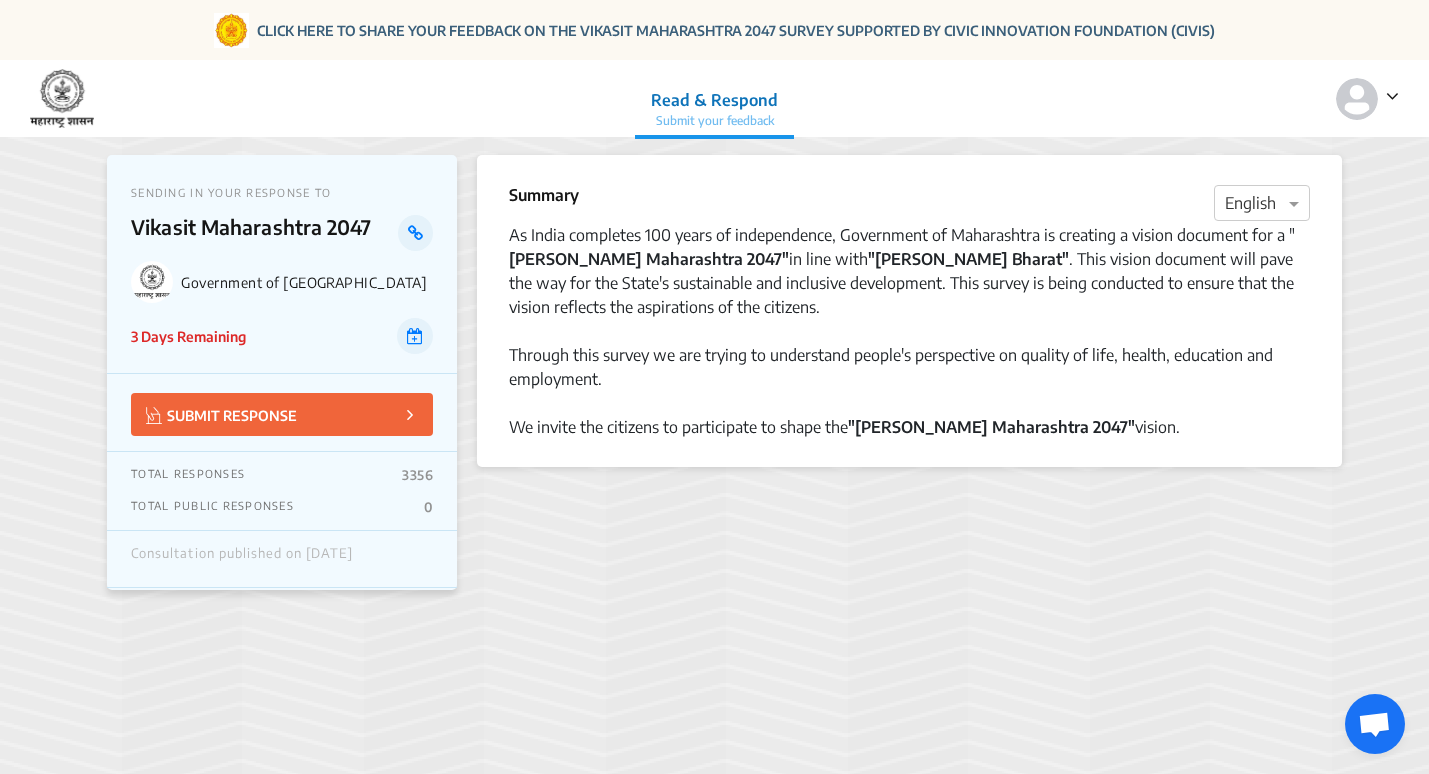 click on "SUBMIT RESPONSE" 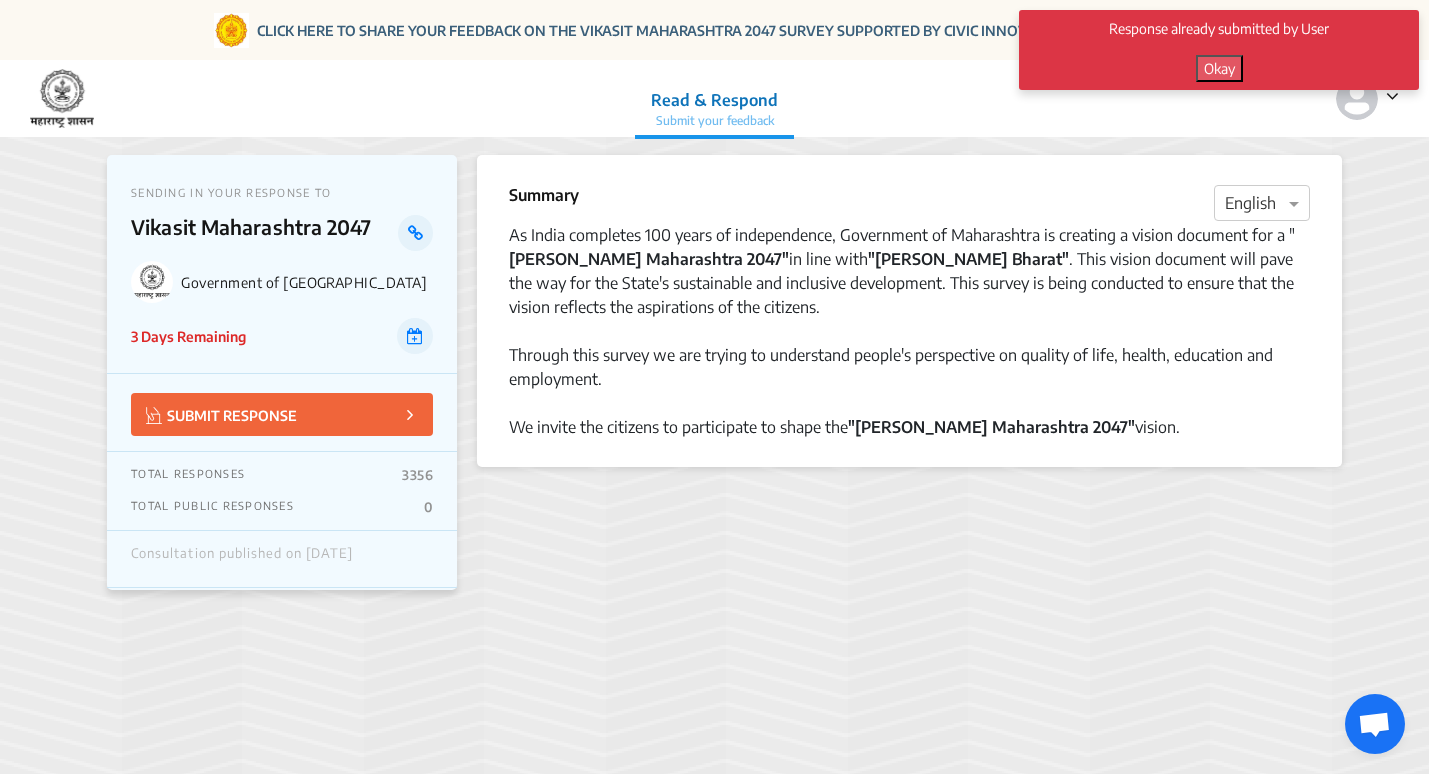 click on "Okay" 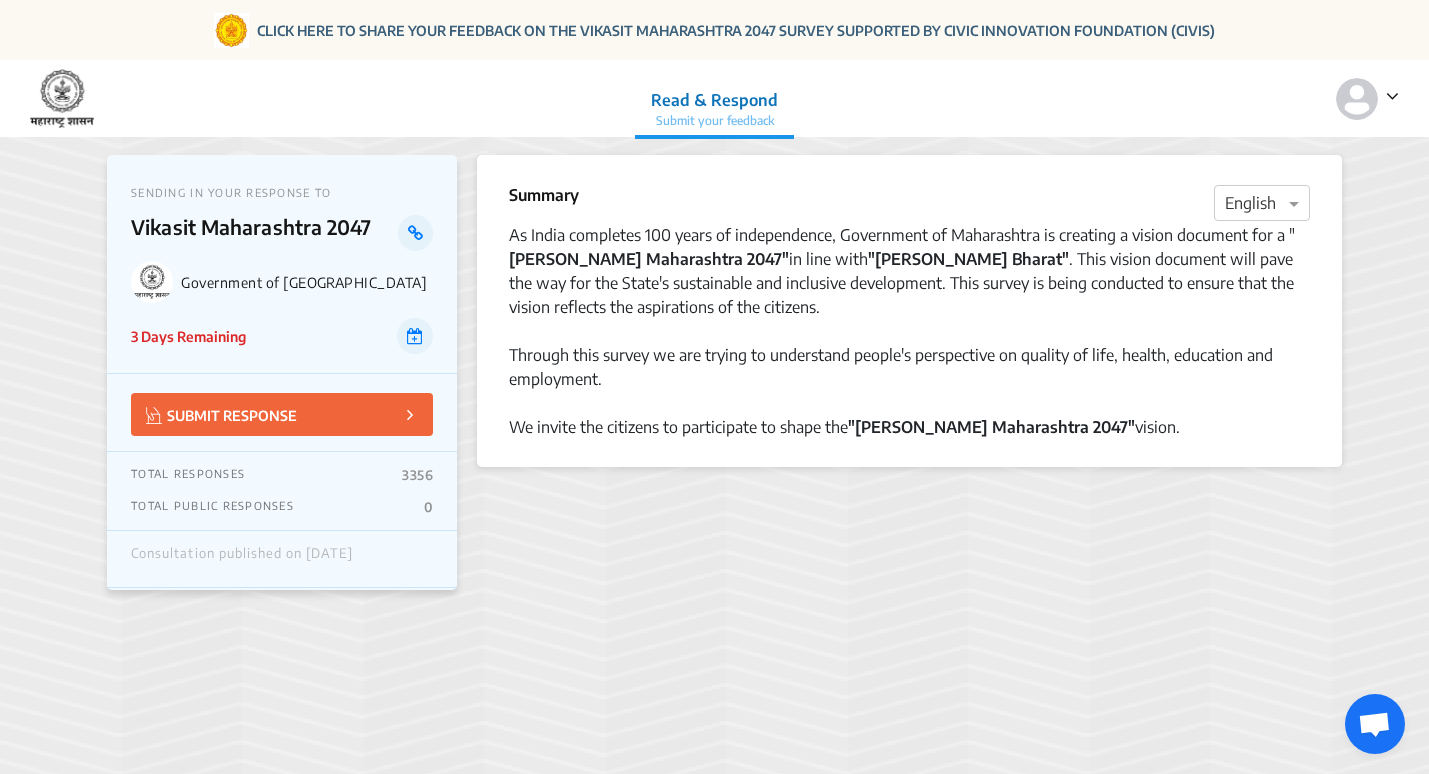 click 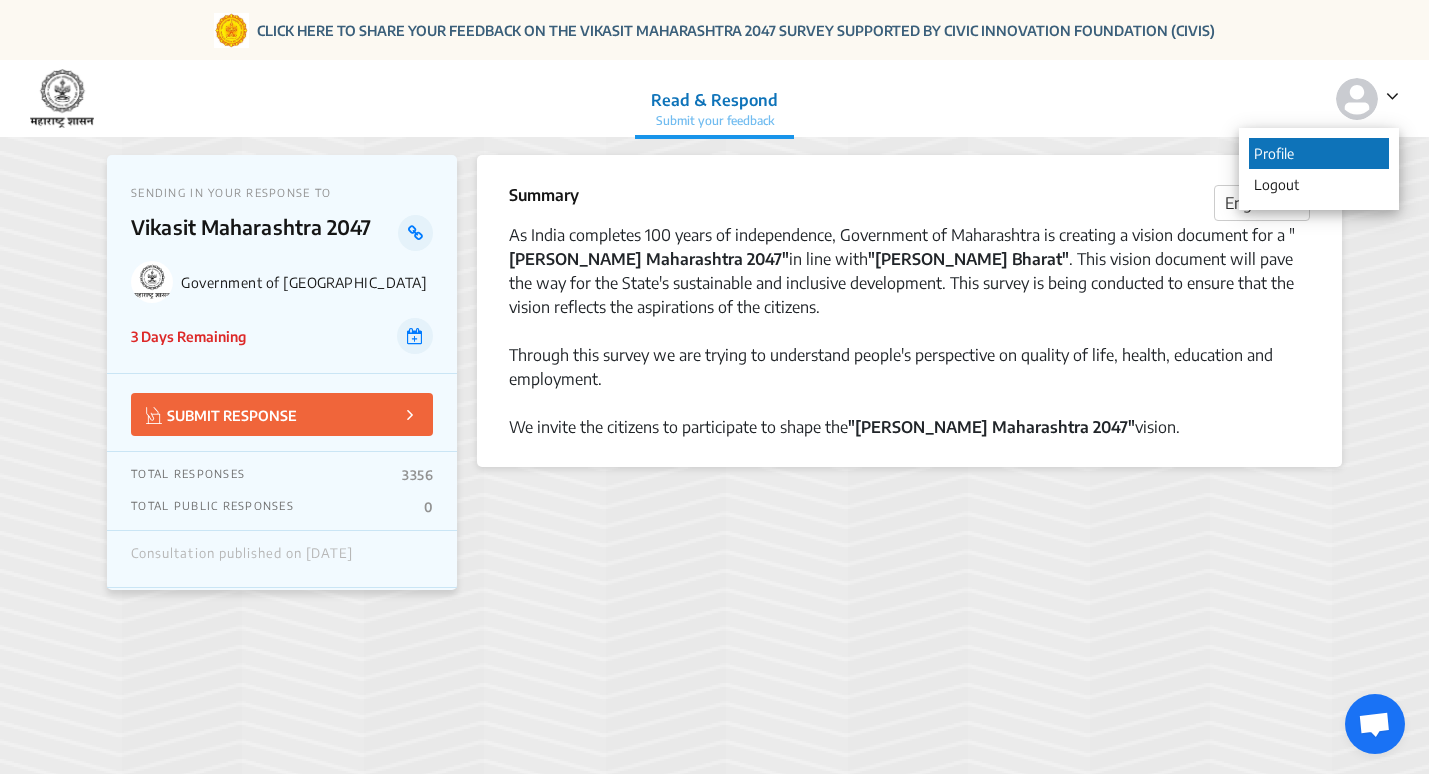 click on "Profile" 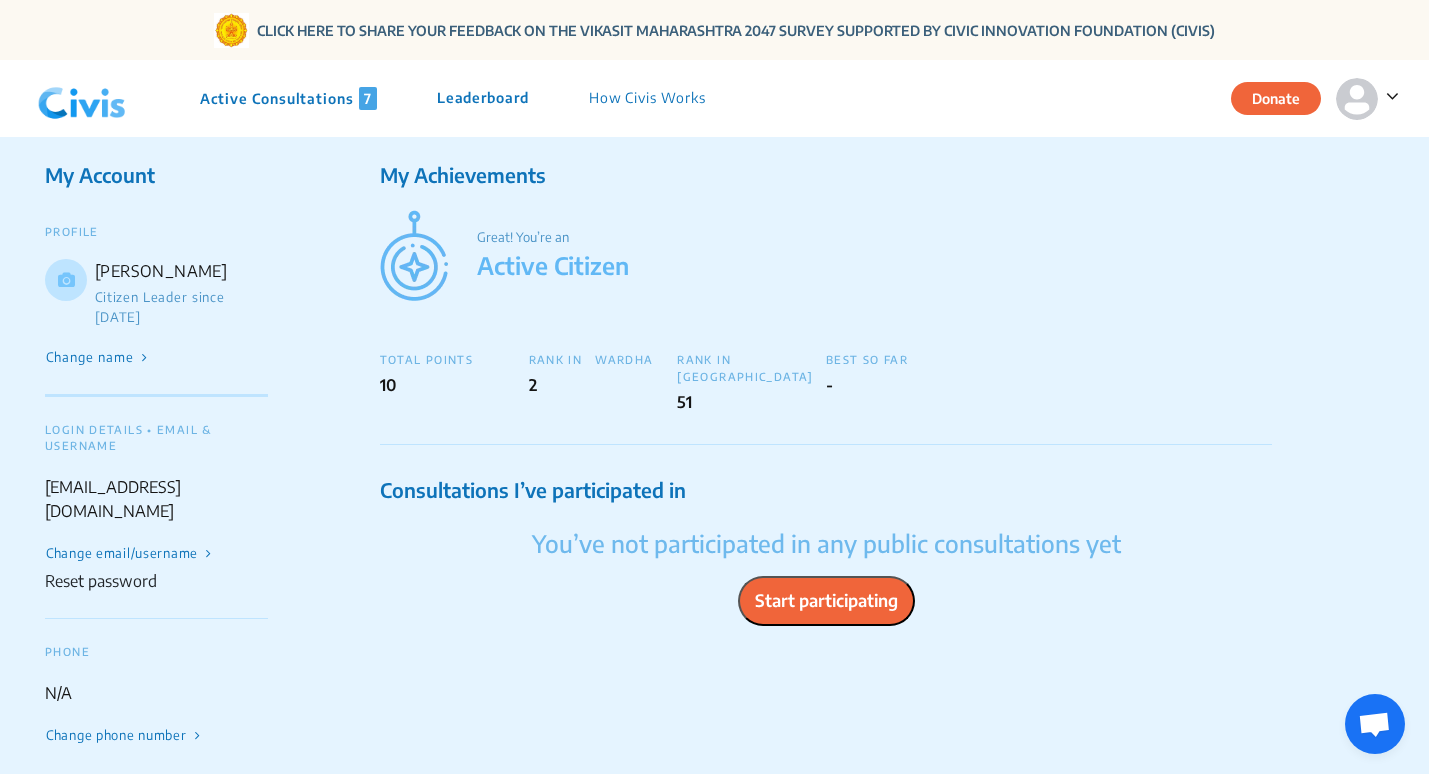 click on "Active Consultations  7" 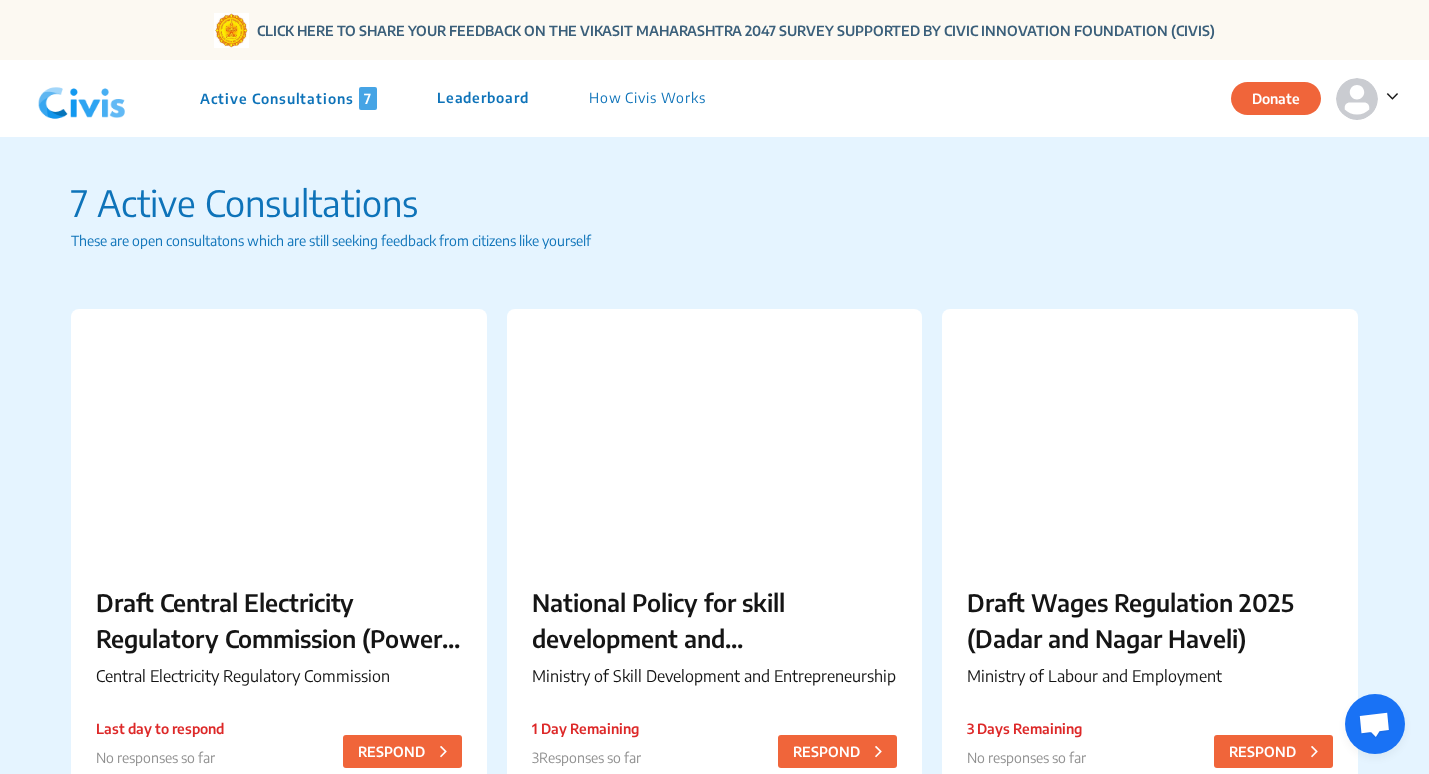 click on "Leaderboard" 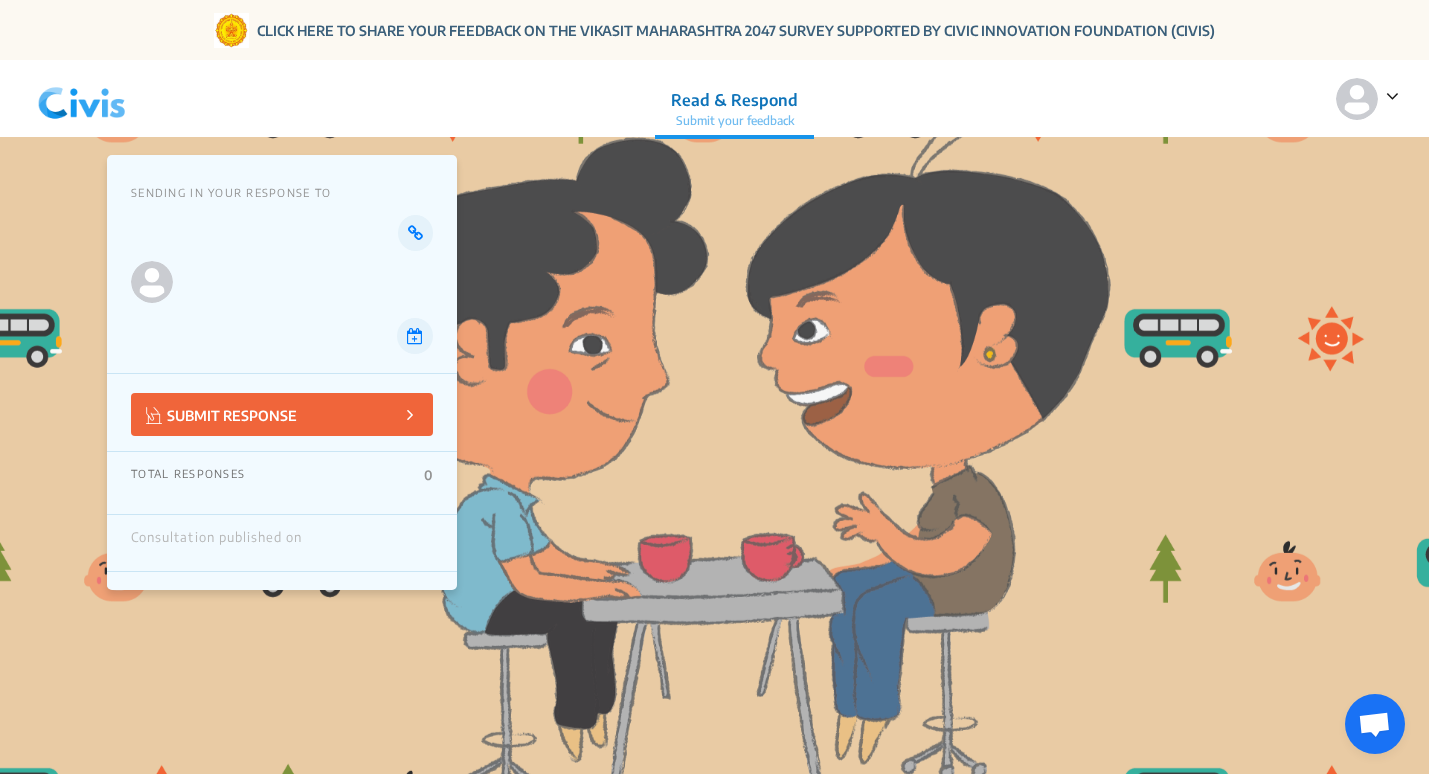 click 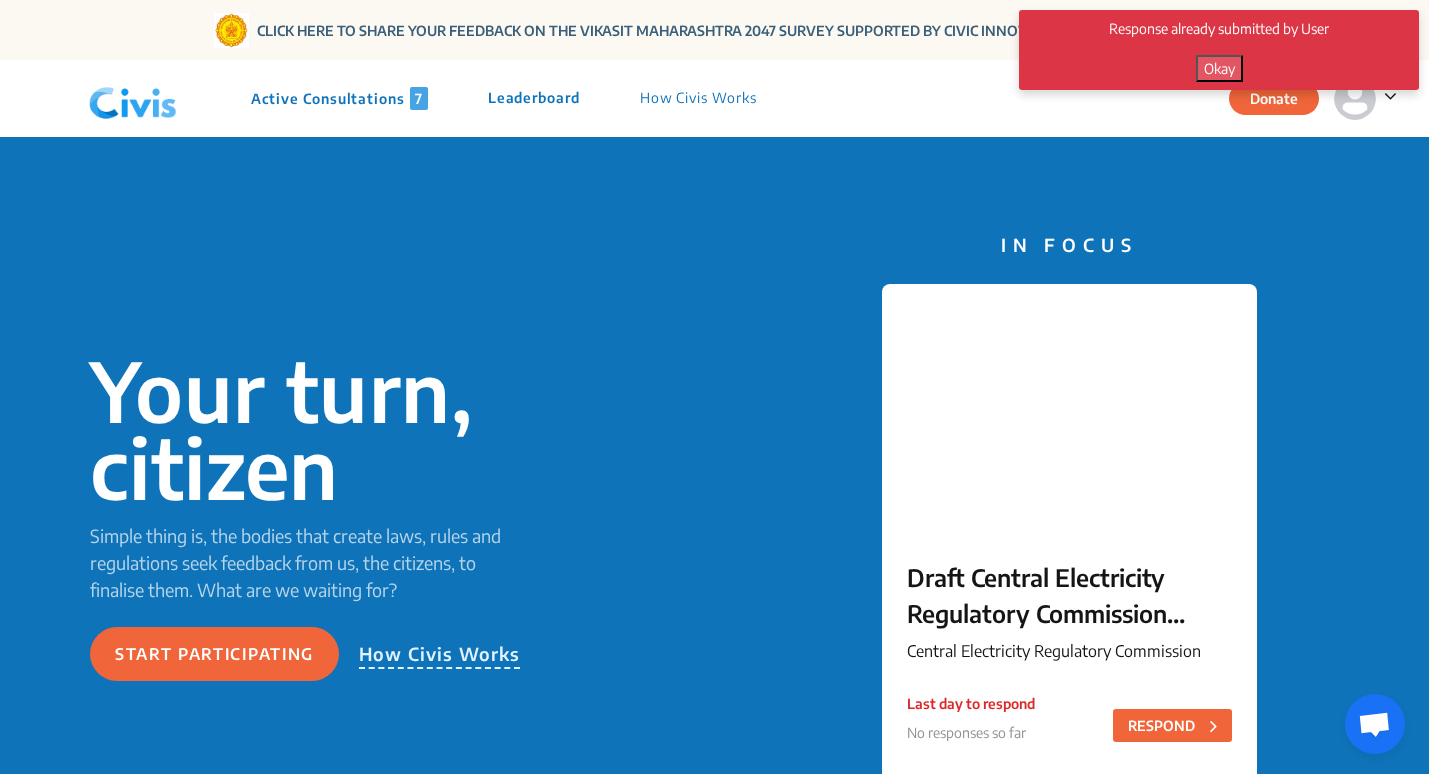 click on "Okay" 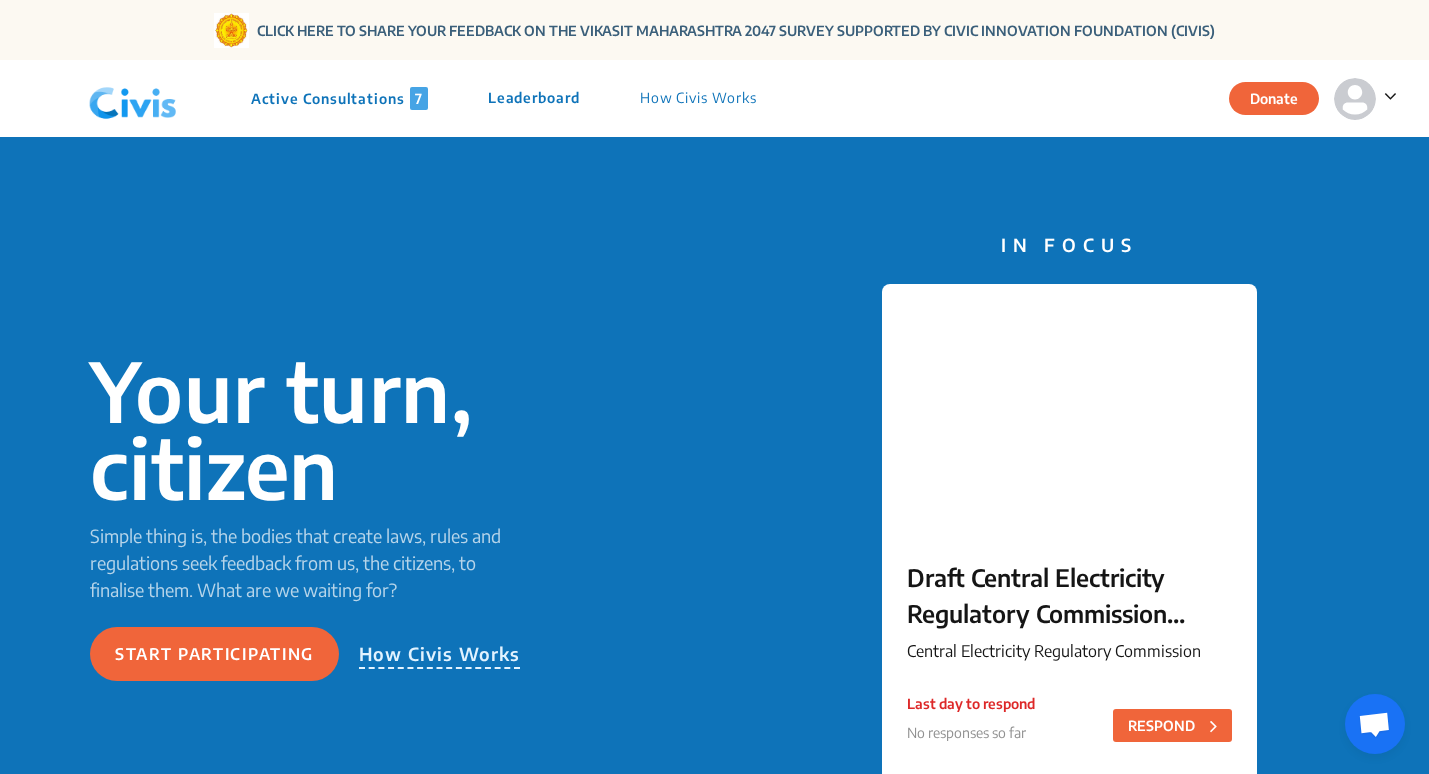 click on "How Civis Works" 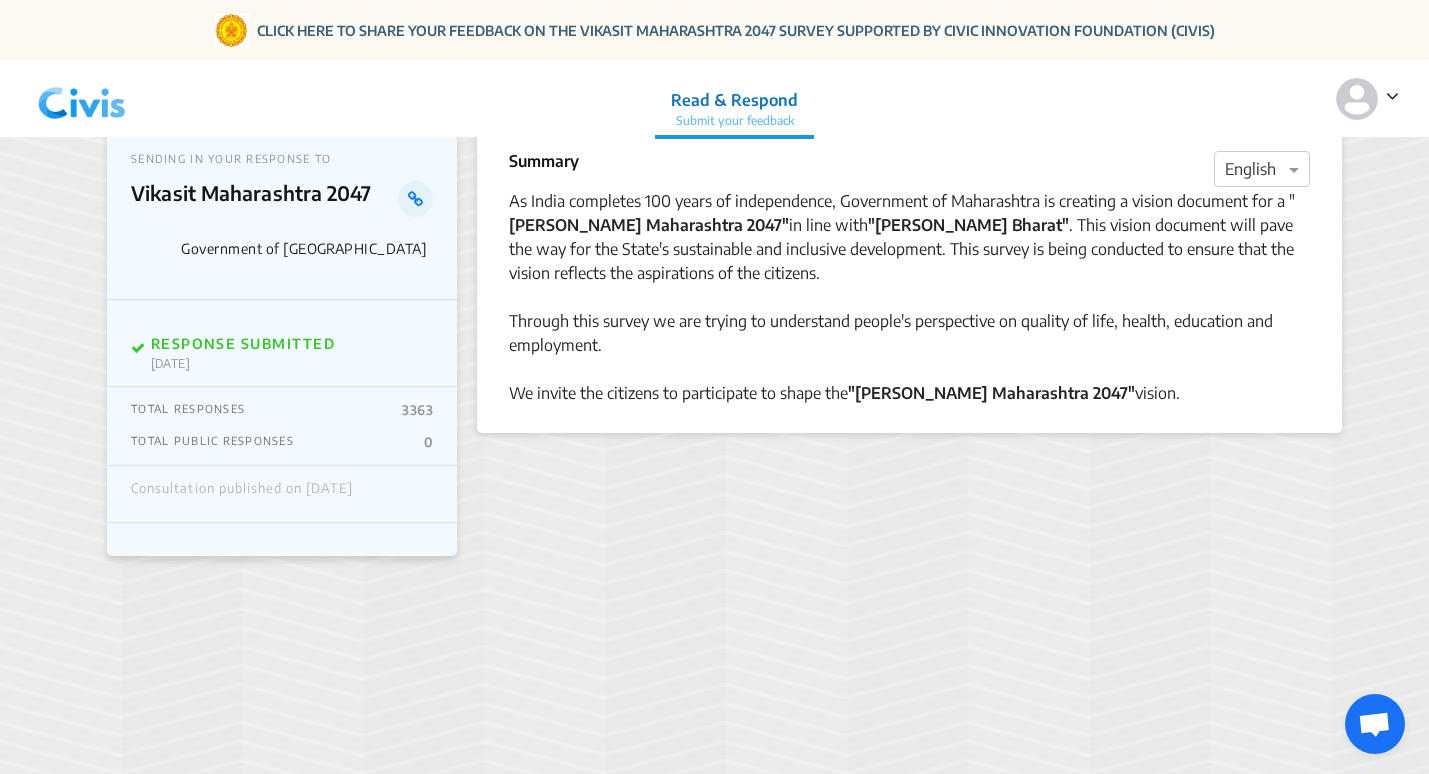 scroll, scrollTop: 0, scrollLeft: 0, axis: both 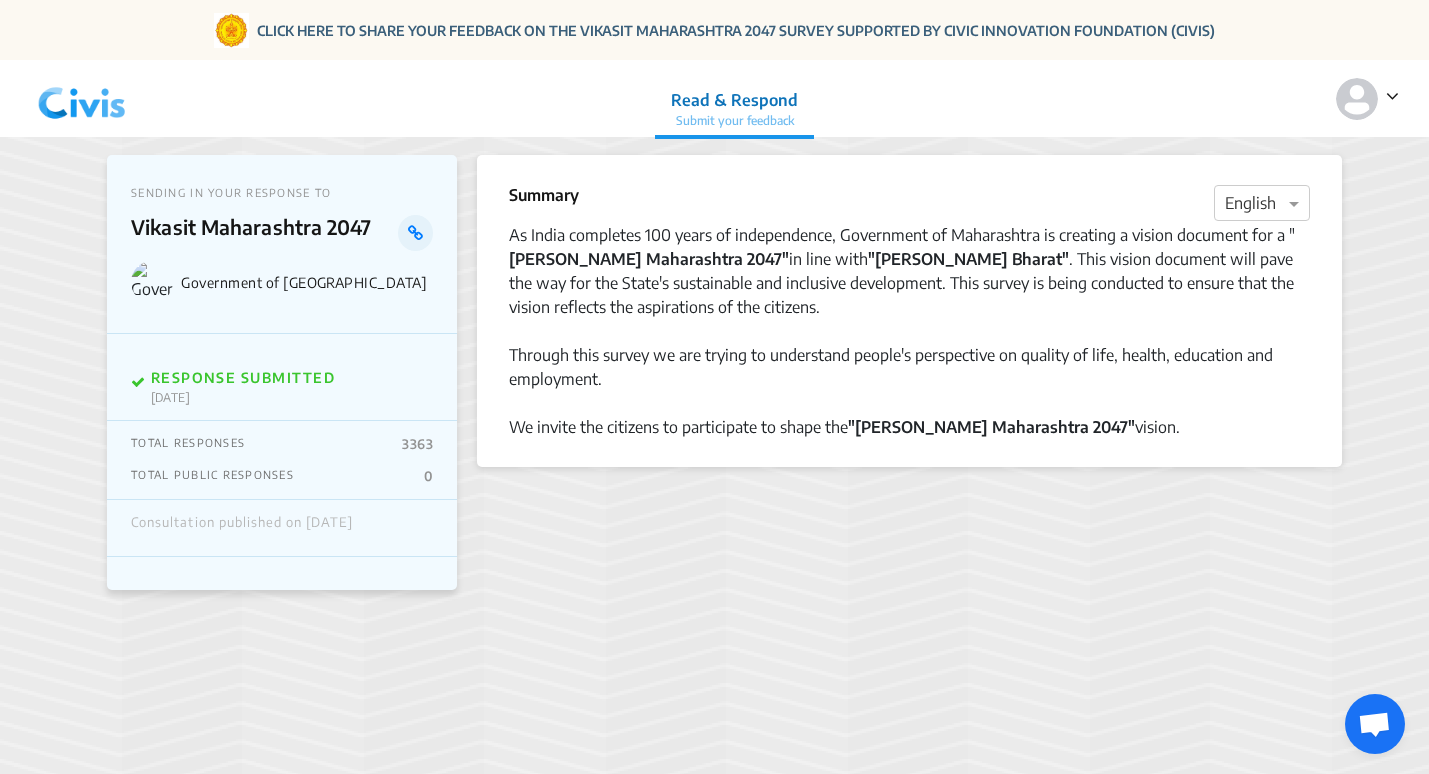click 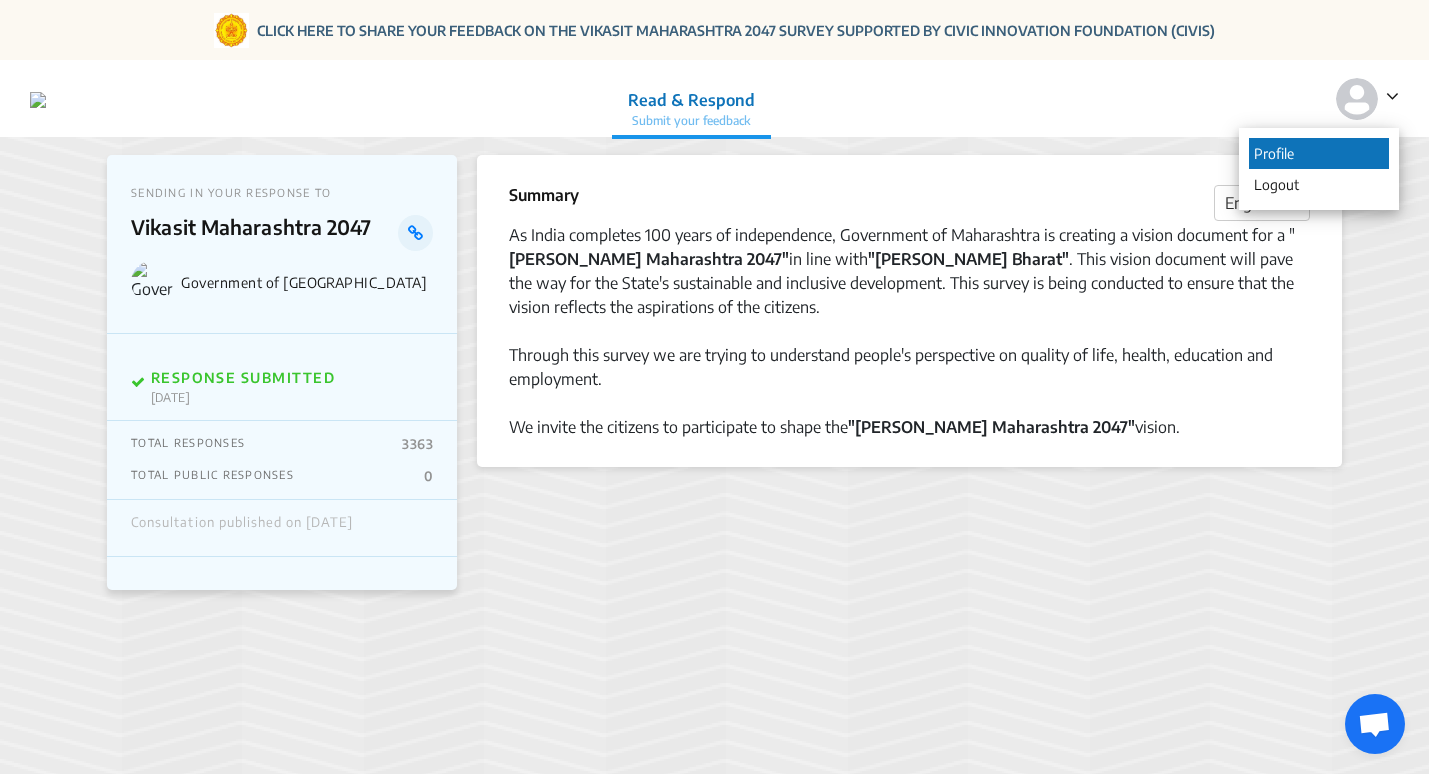 click on "Profile" 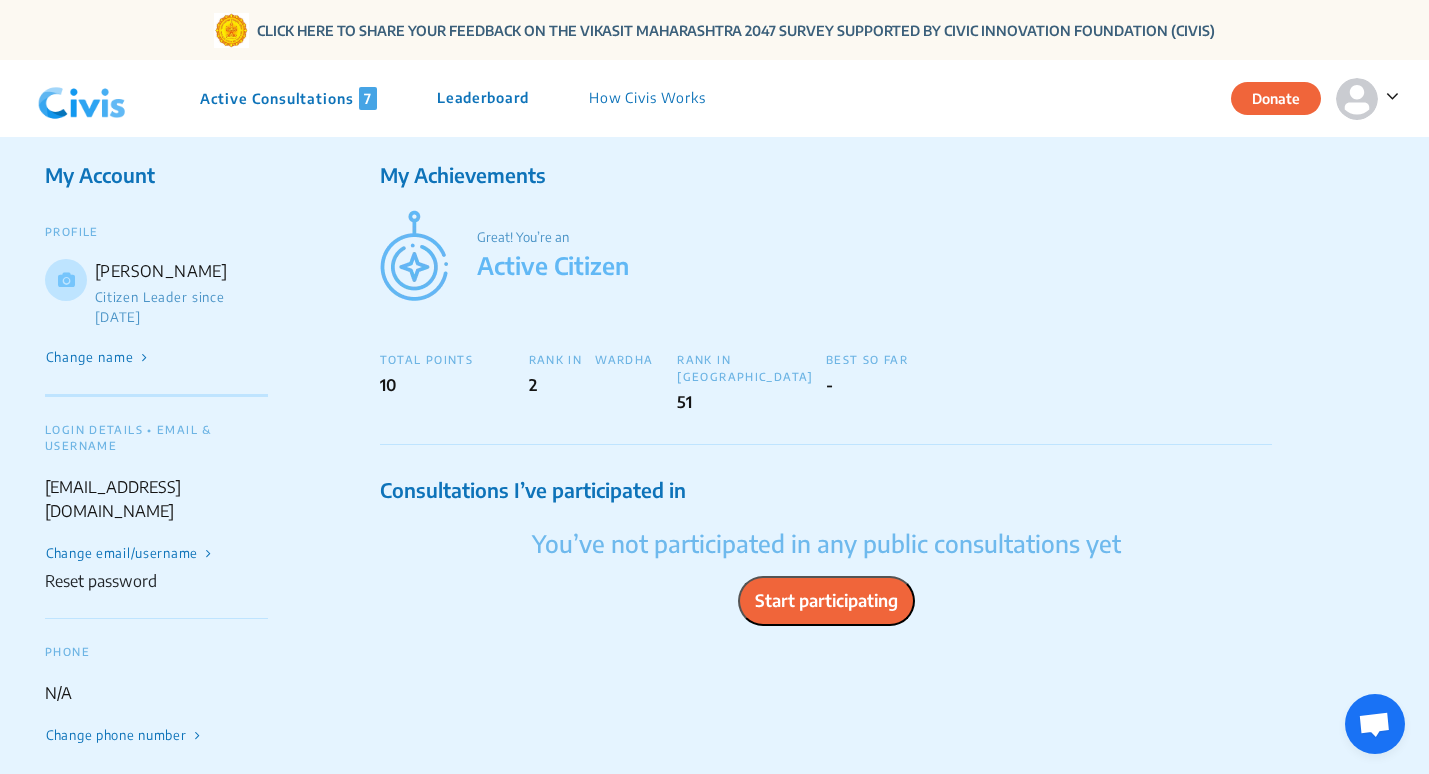 click on "Change phone number" 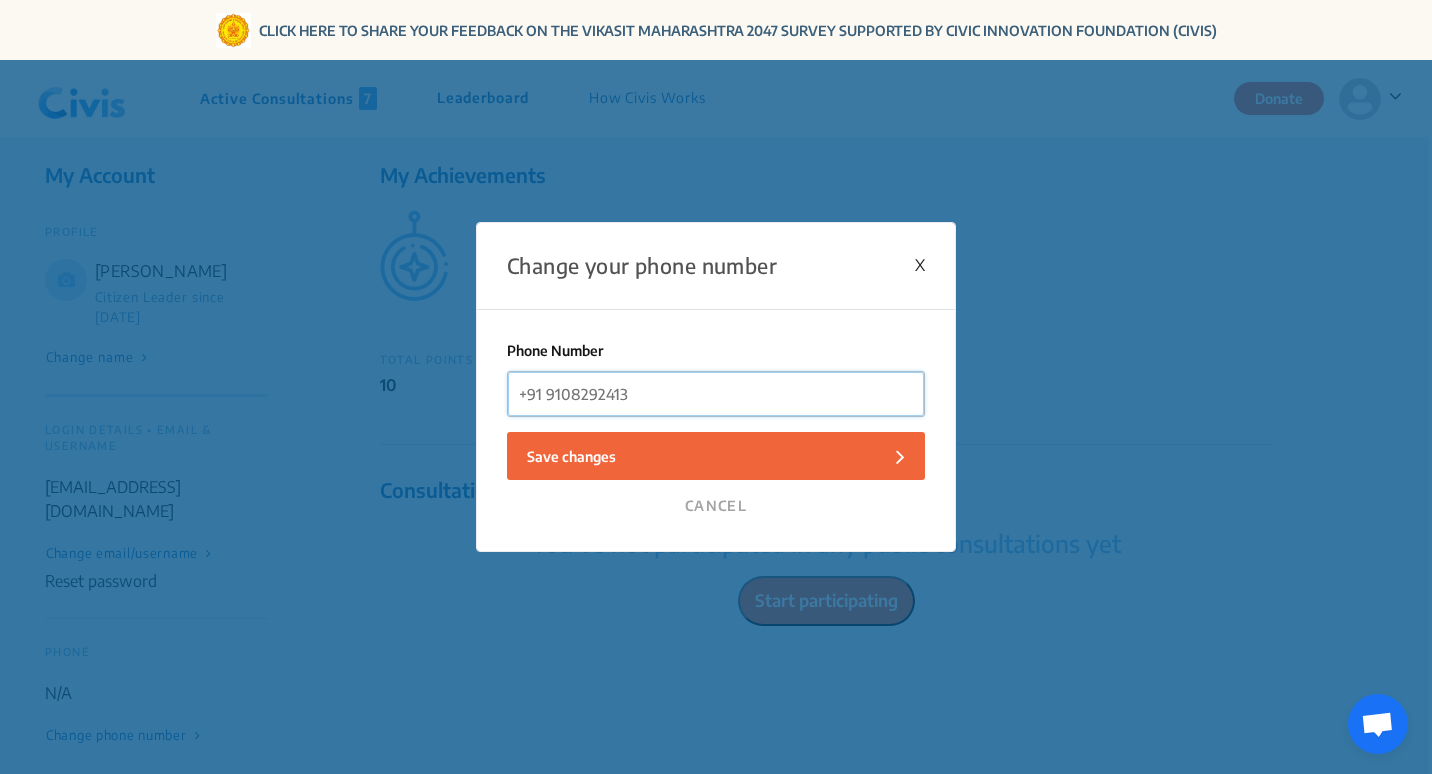 drag, startPoint x: 636, startPoint y: 400, endPoint x: 554, endPoint y: 399, distance: 82.006096 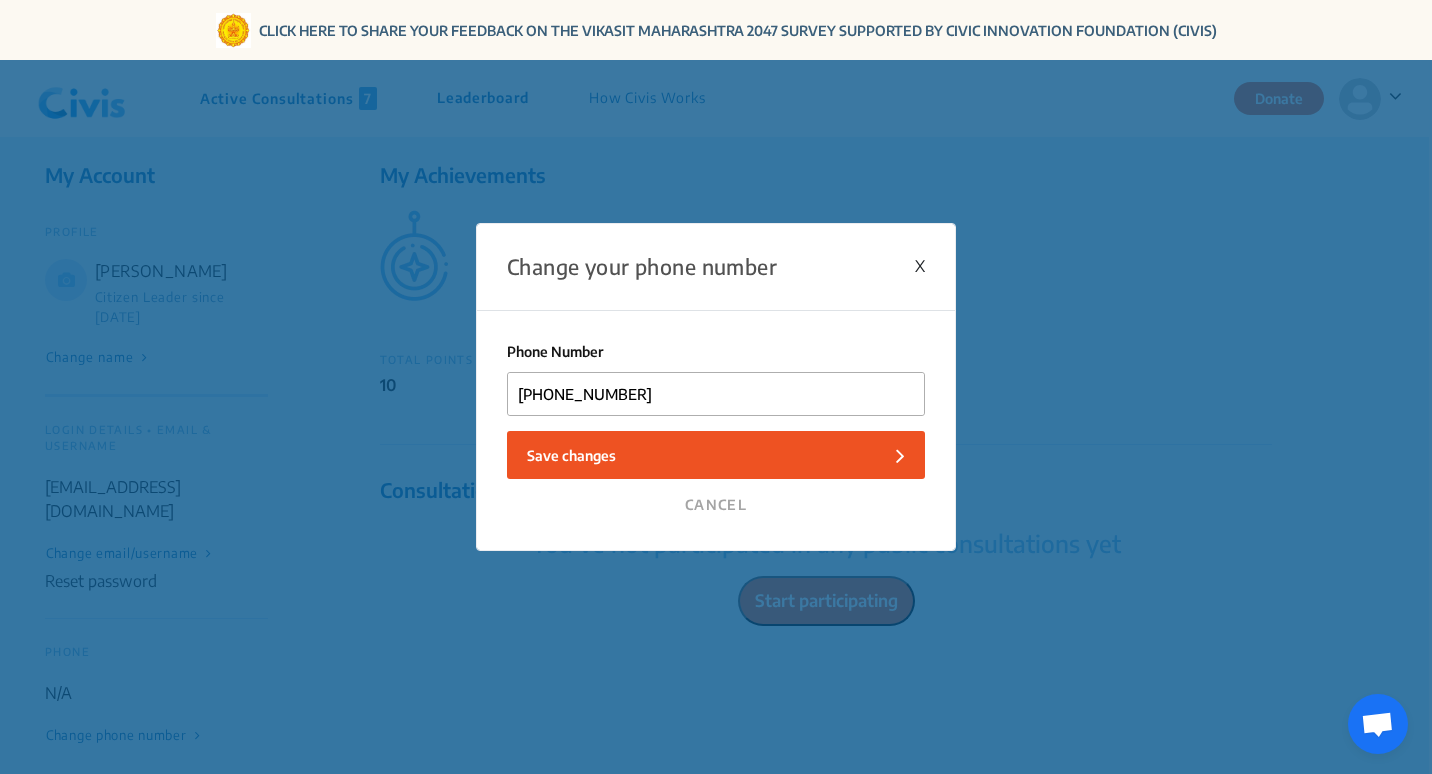 click on "Save changes" 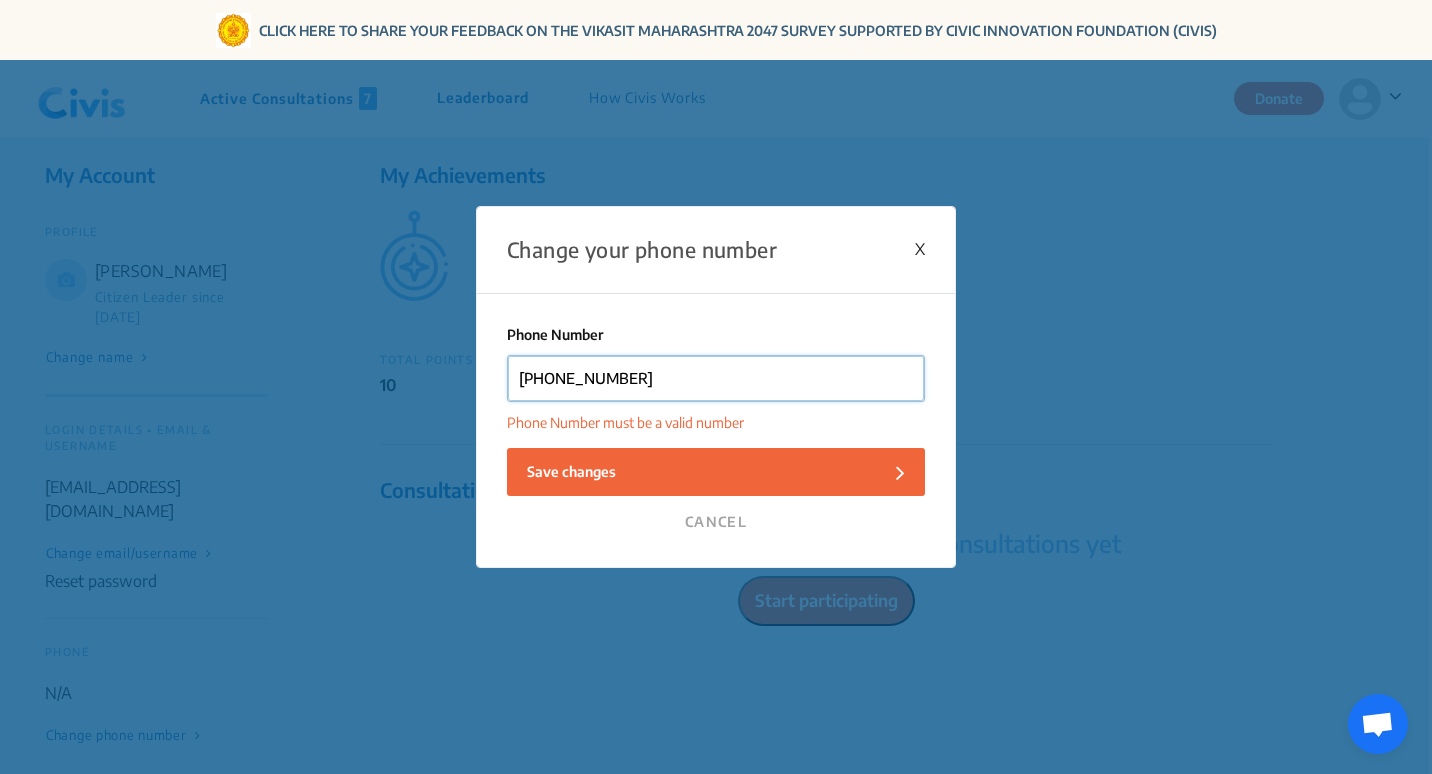 click on "+91 9422140163" at bounding box center (716, 378) 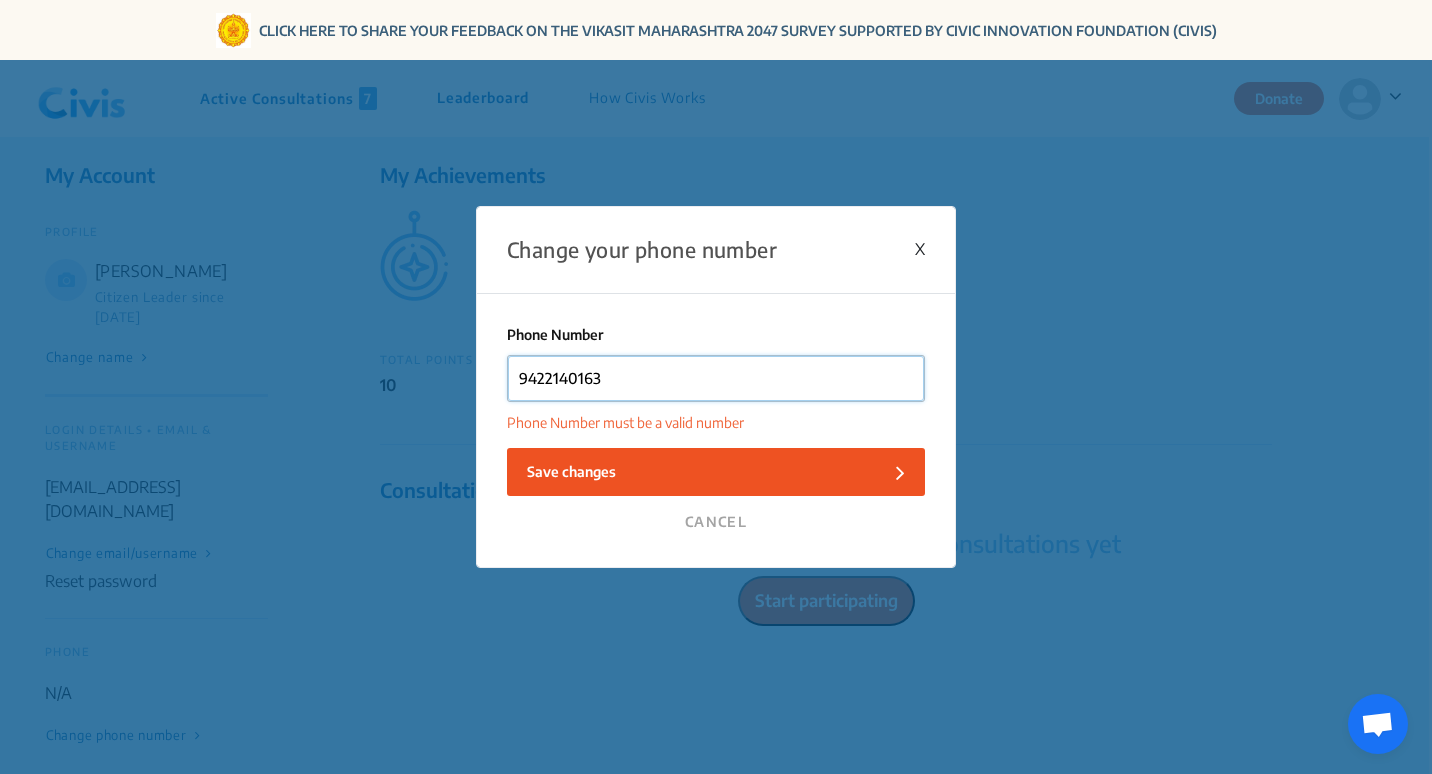 type on "9422140163" 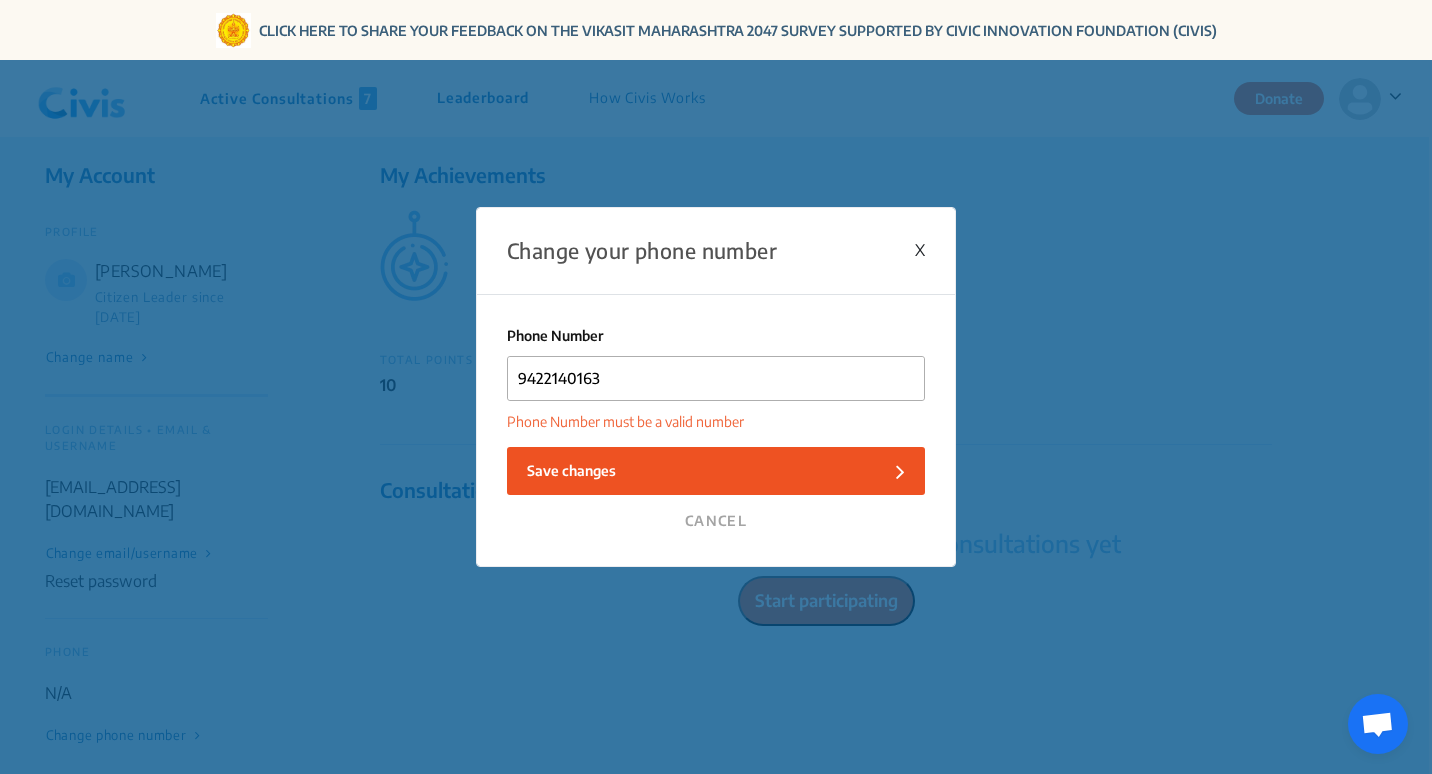 click on "Save changes" 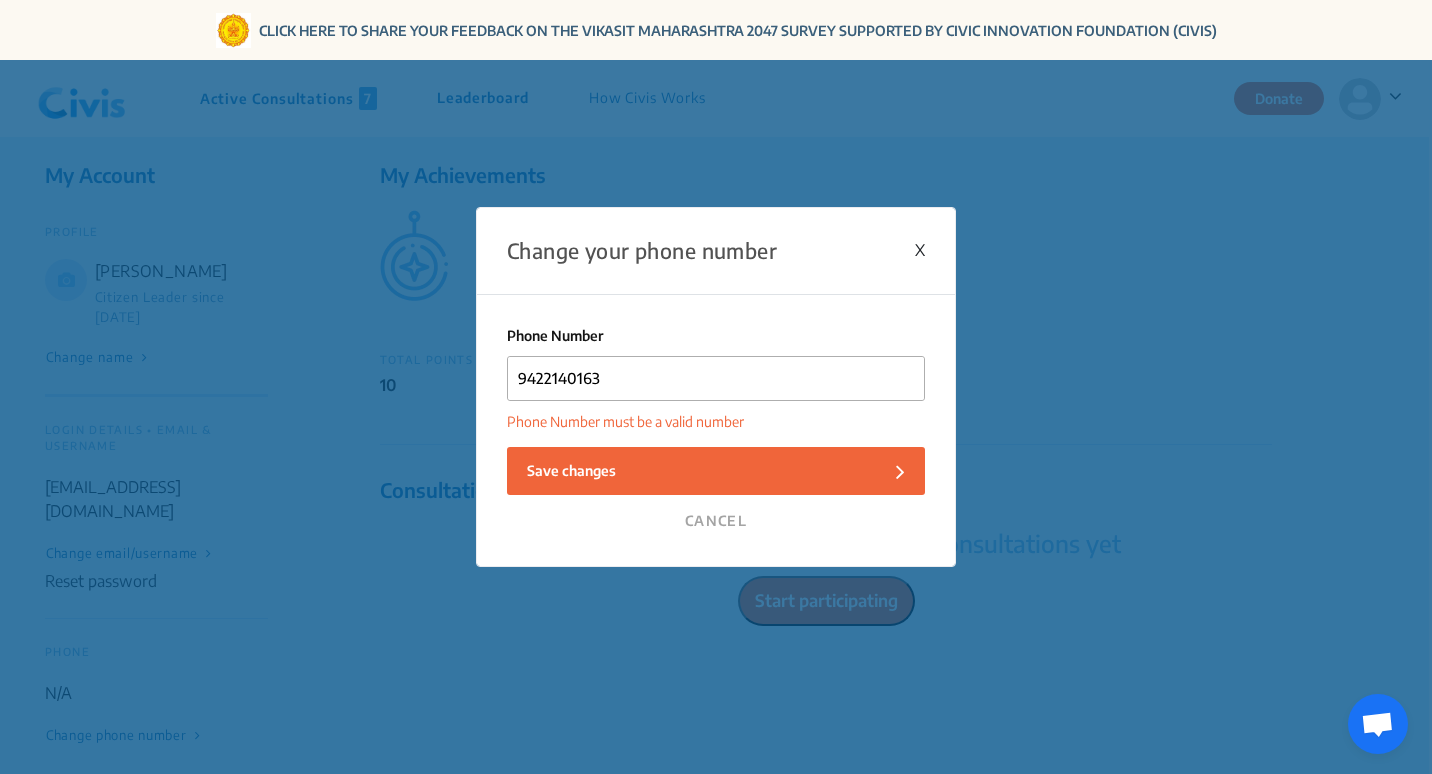 click on "X" 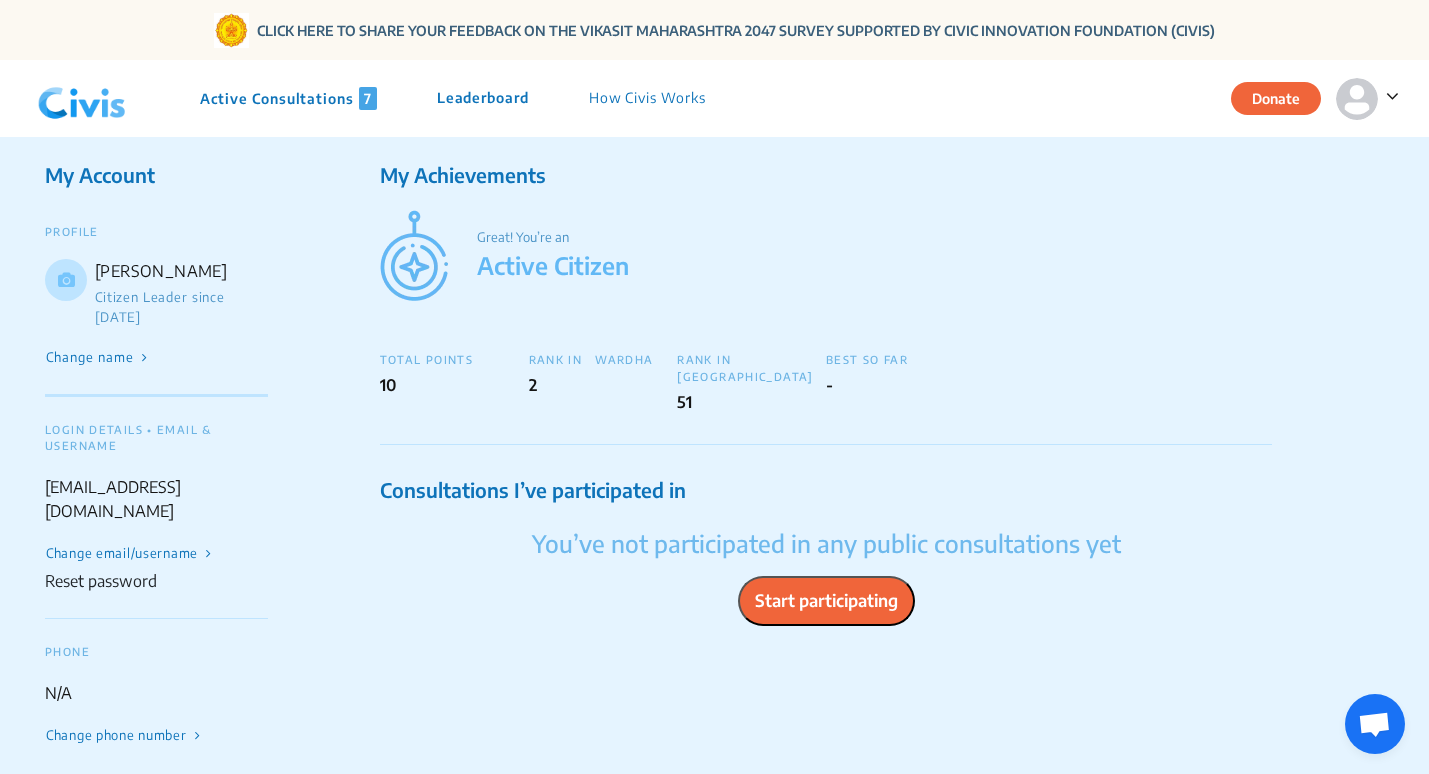 click on "Change phone number" 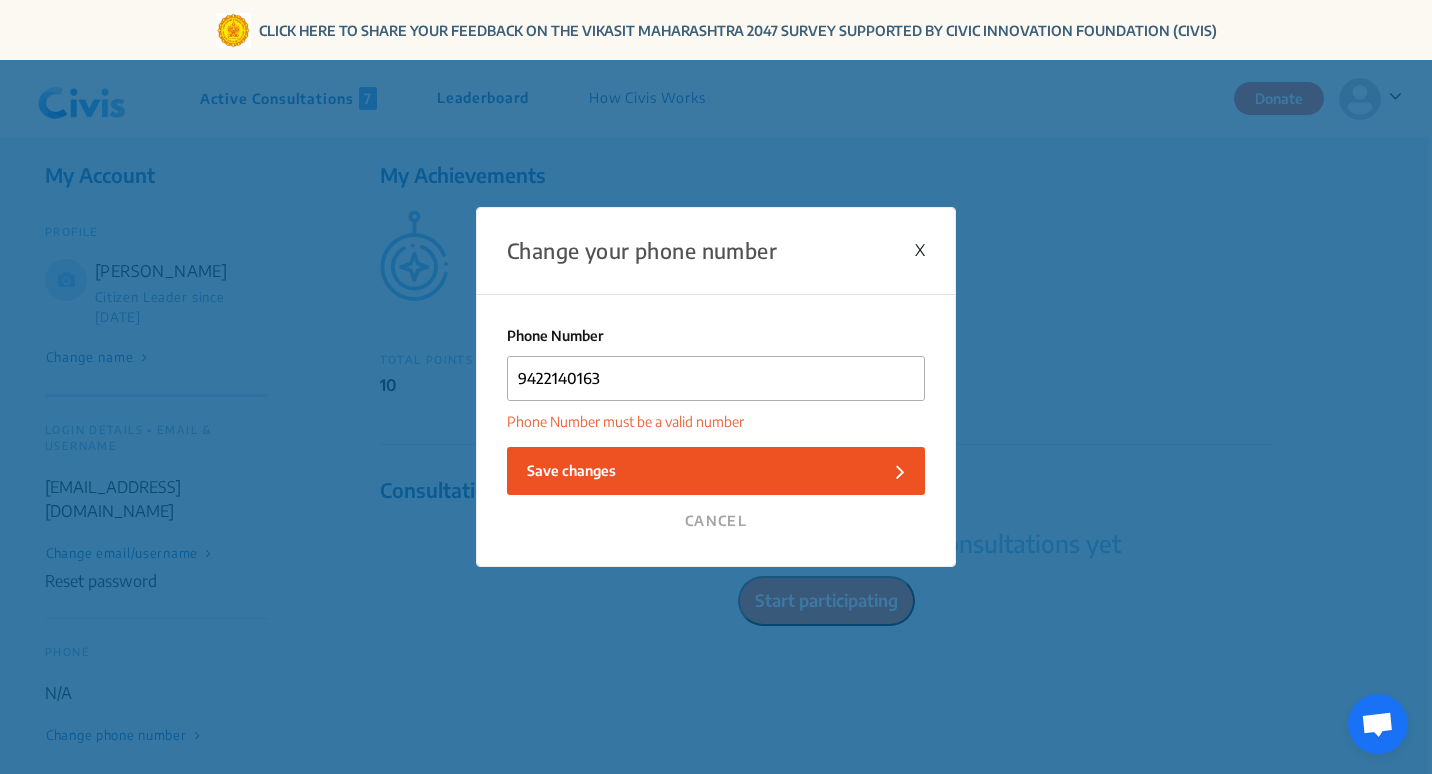 click on "Save changes" 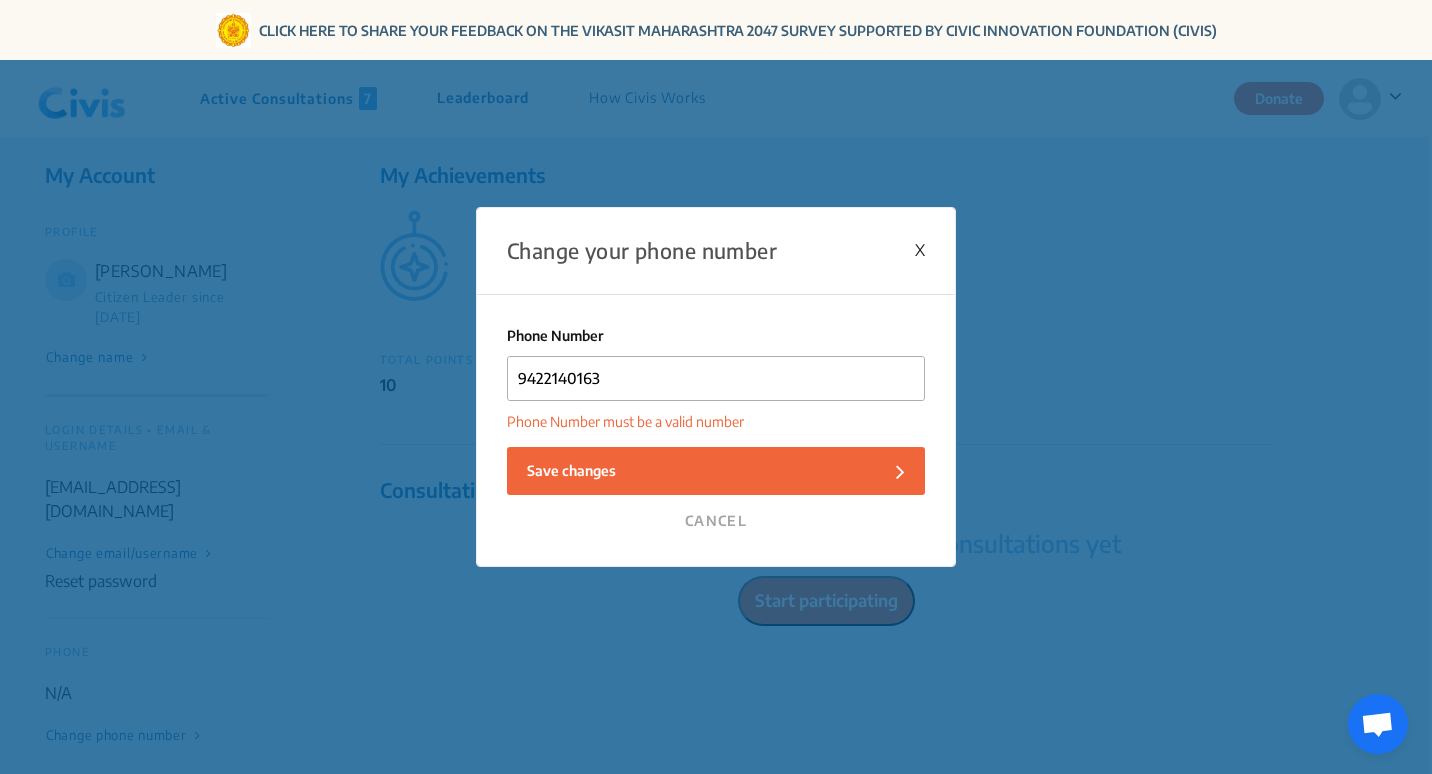 click on "X" 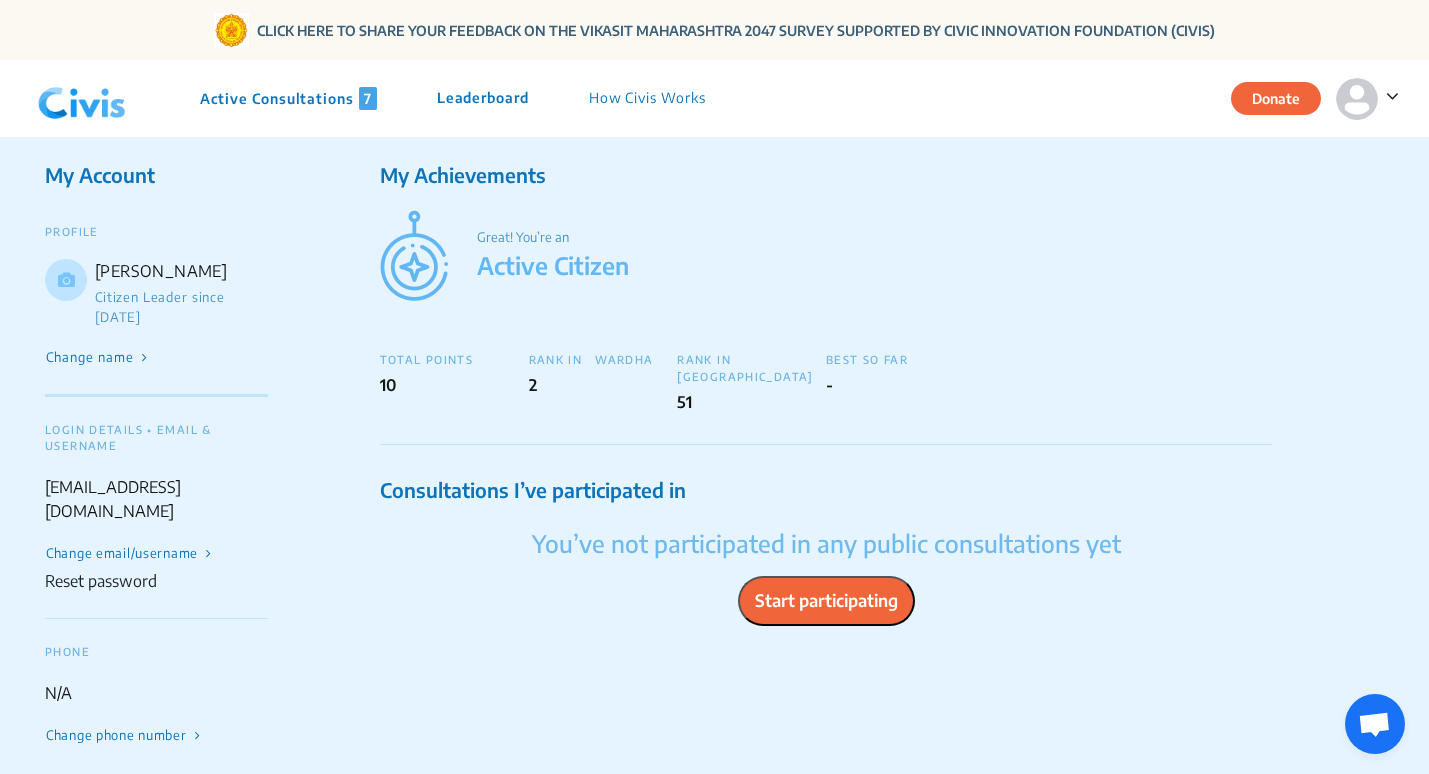 click on "Start participating" 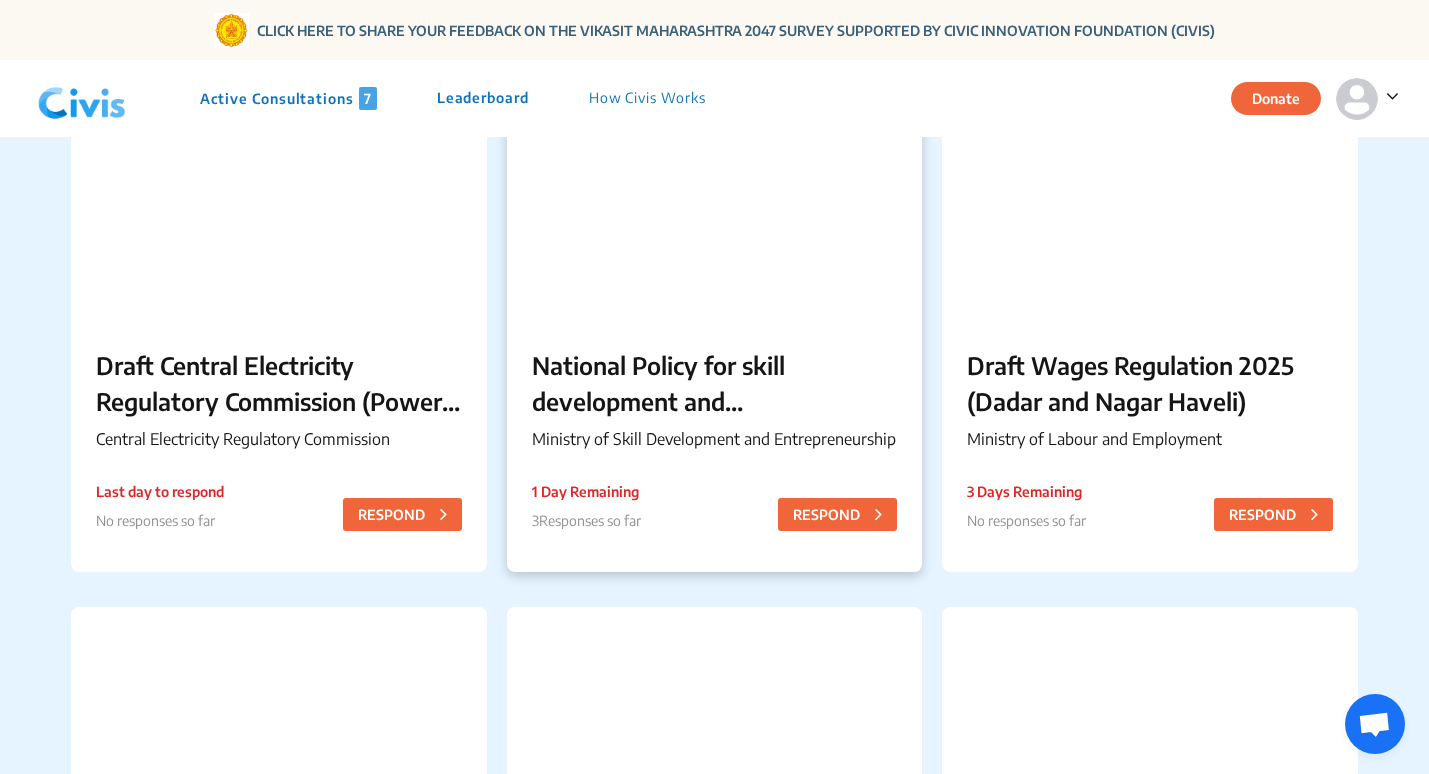 scroll, scrollTop: 200, scrollLeft: 0, axis: vertical 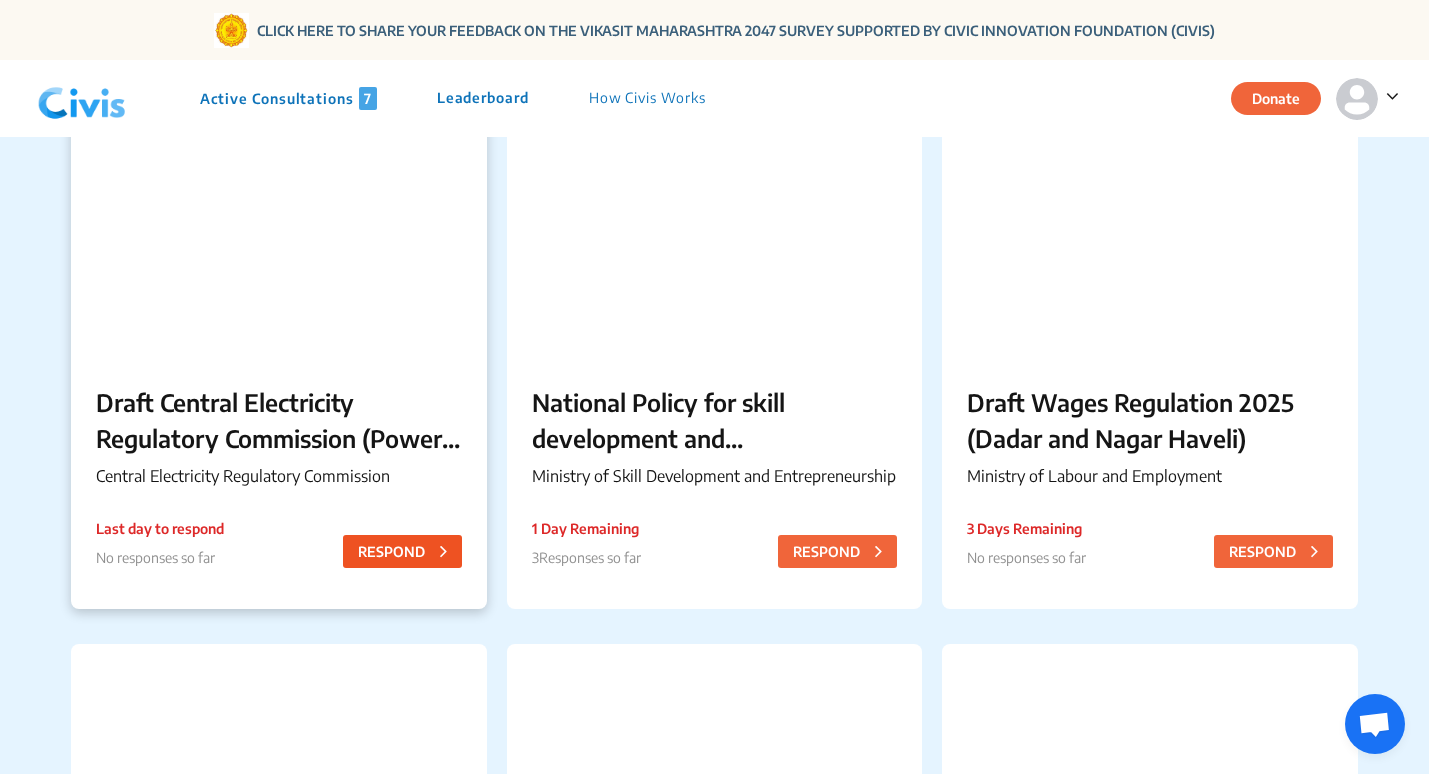 click on "RESPOND" 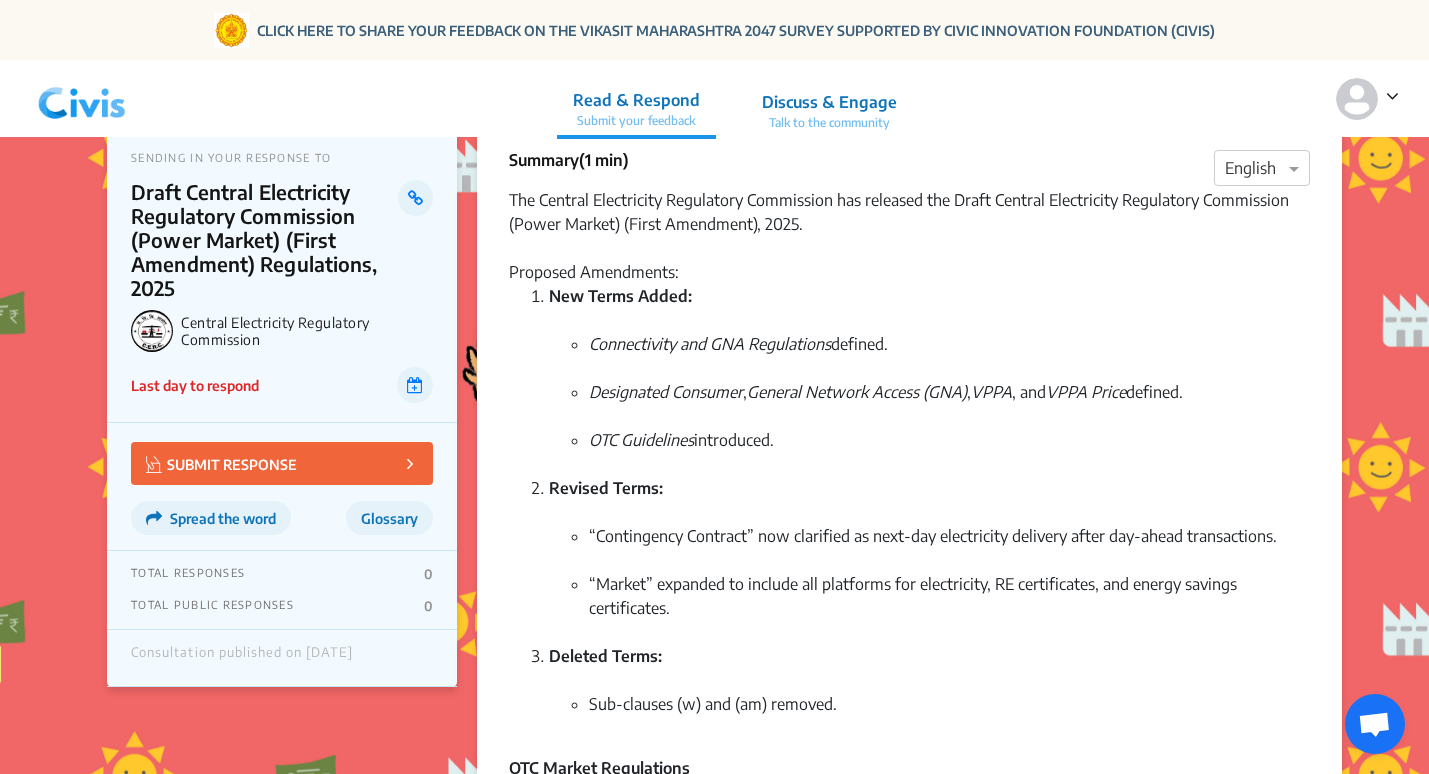 scroll, scrollTop: 0, scrollLeft: 0, axis: both 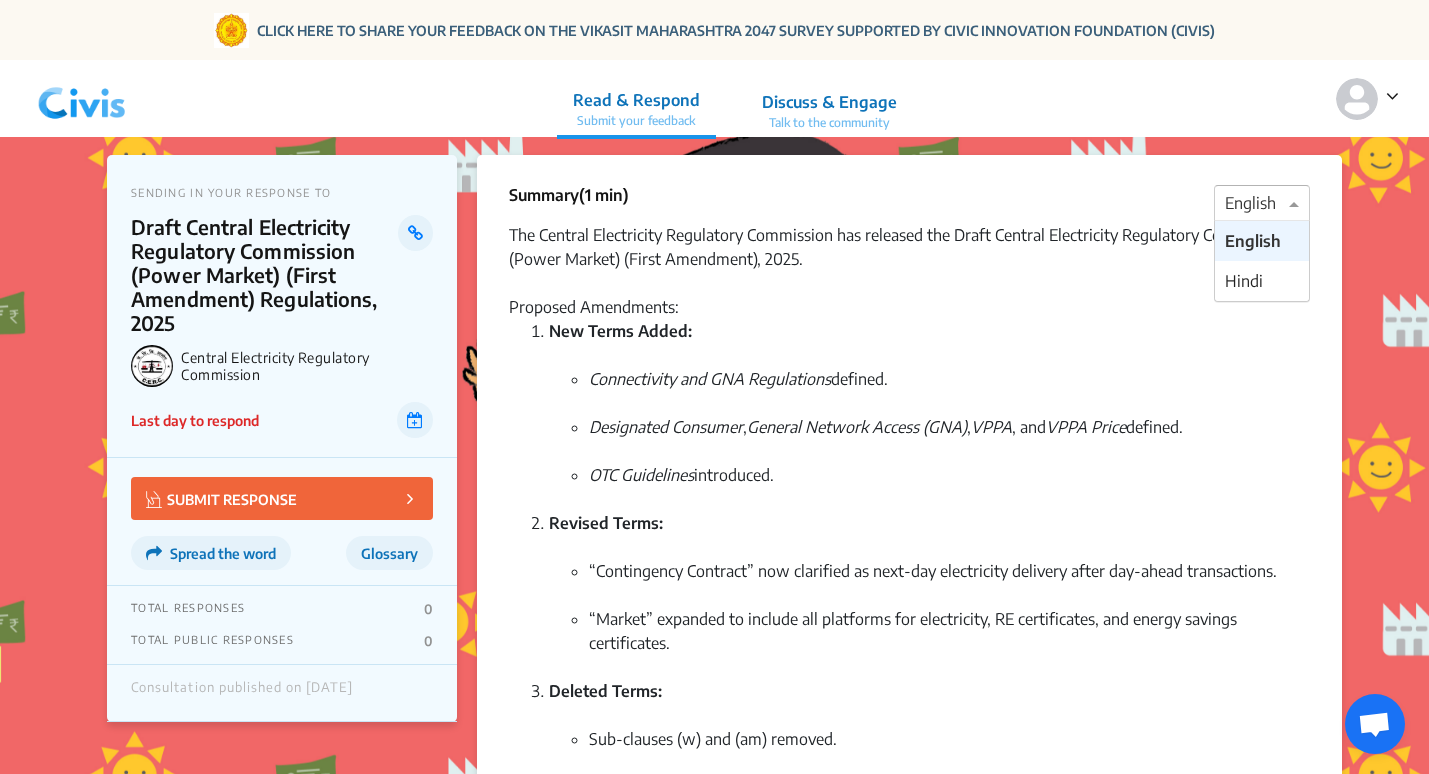 click 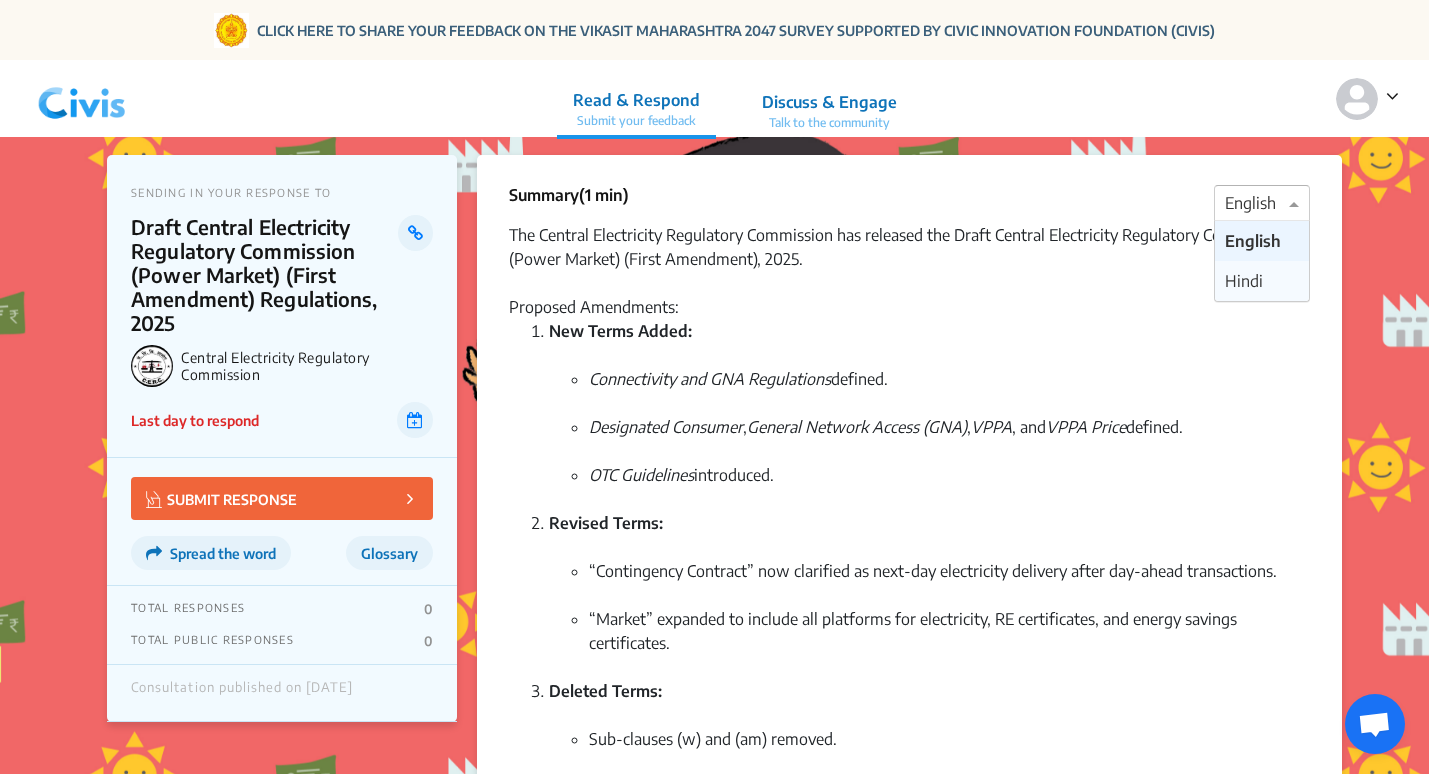 click on "Hindi" at bounding box center (1244, 281) 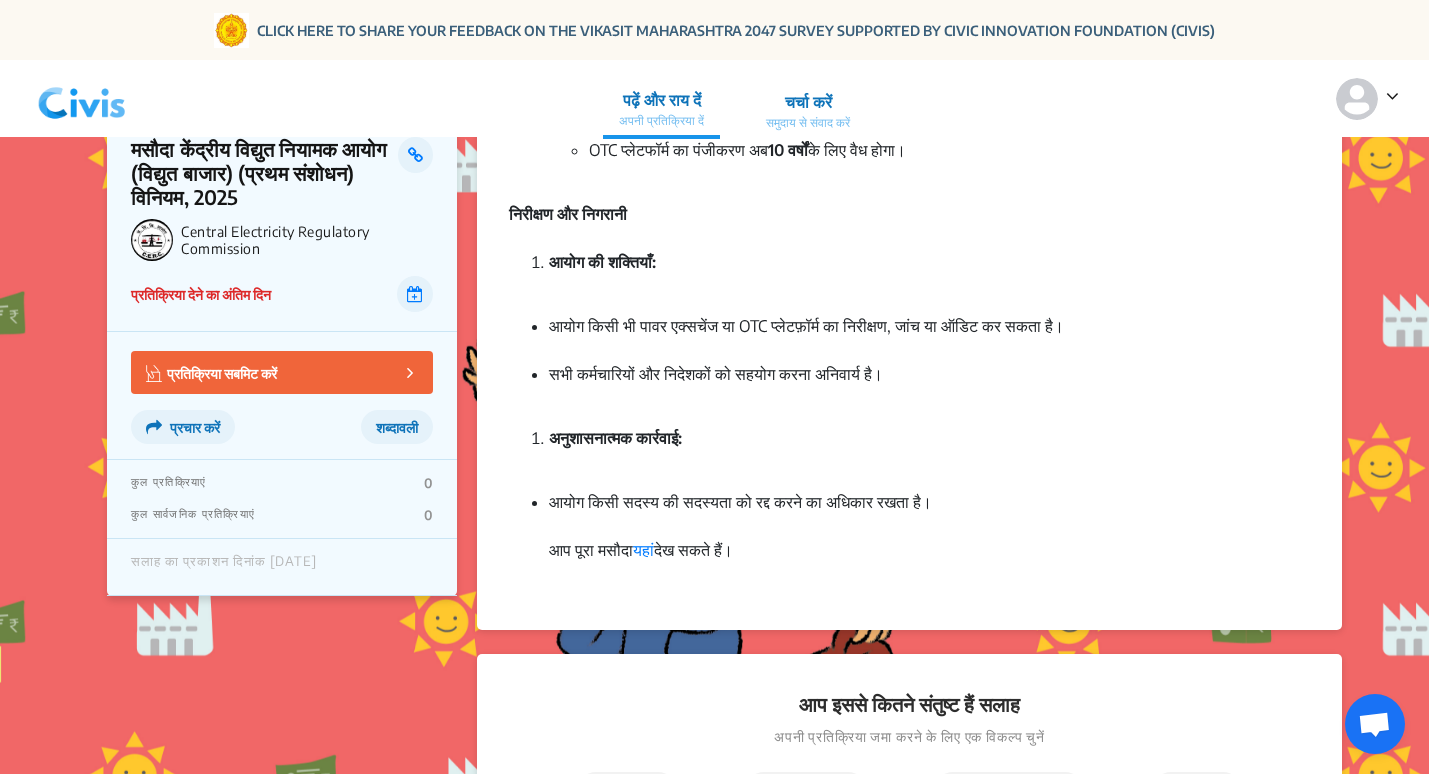 scroll, scrollTop: 1400, scrollLeft: 0, axis: vertical 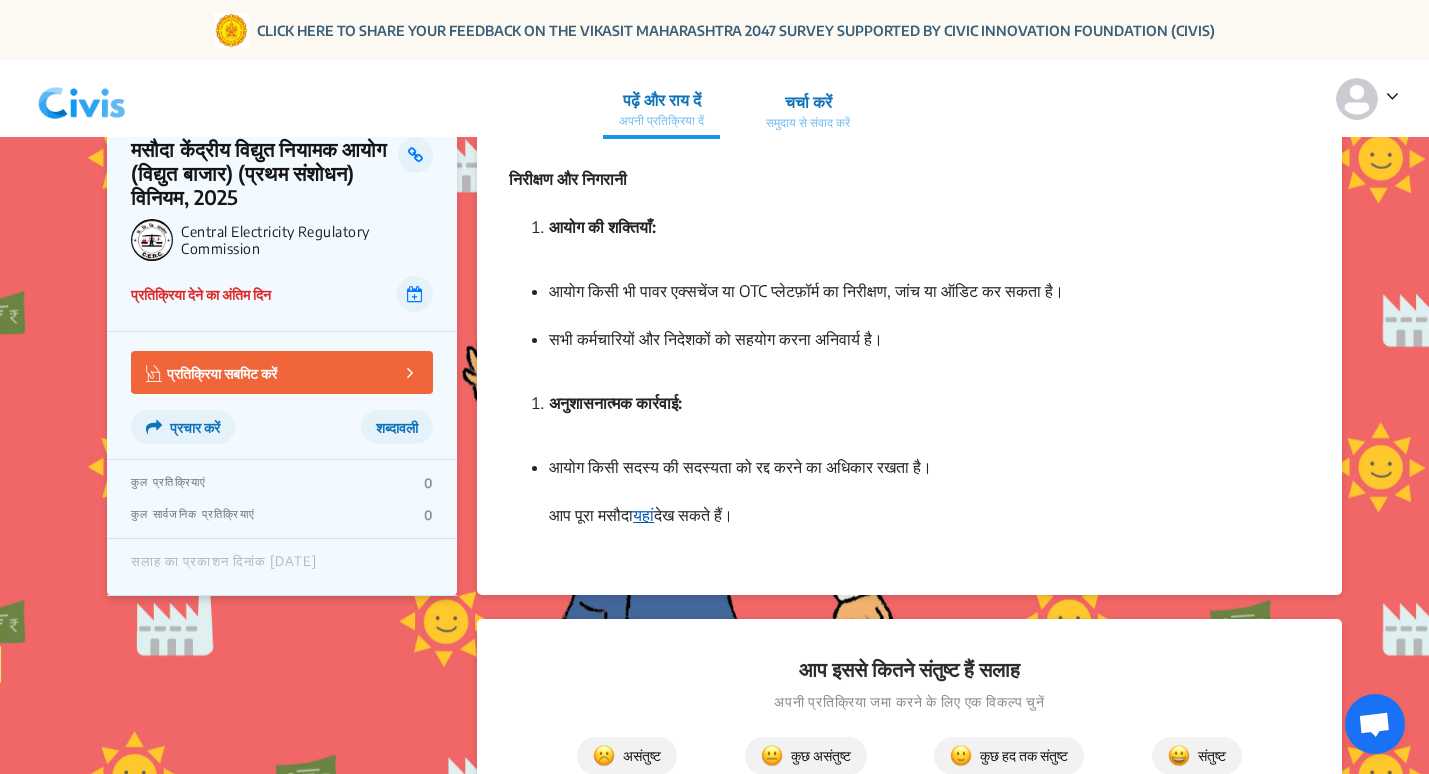click on "यहां" 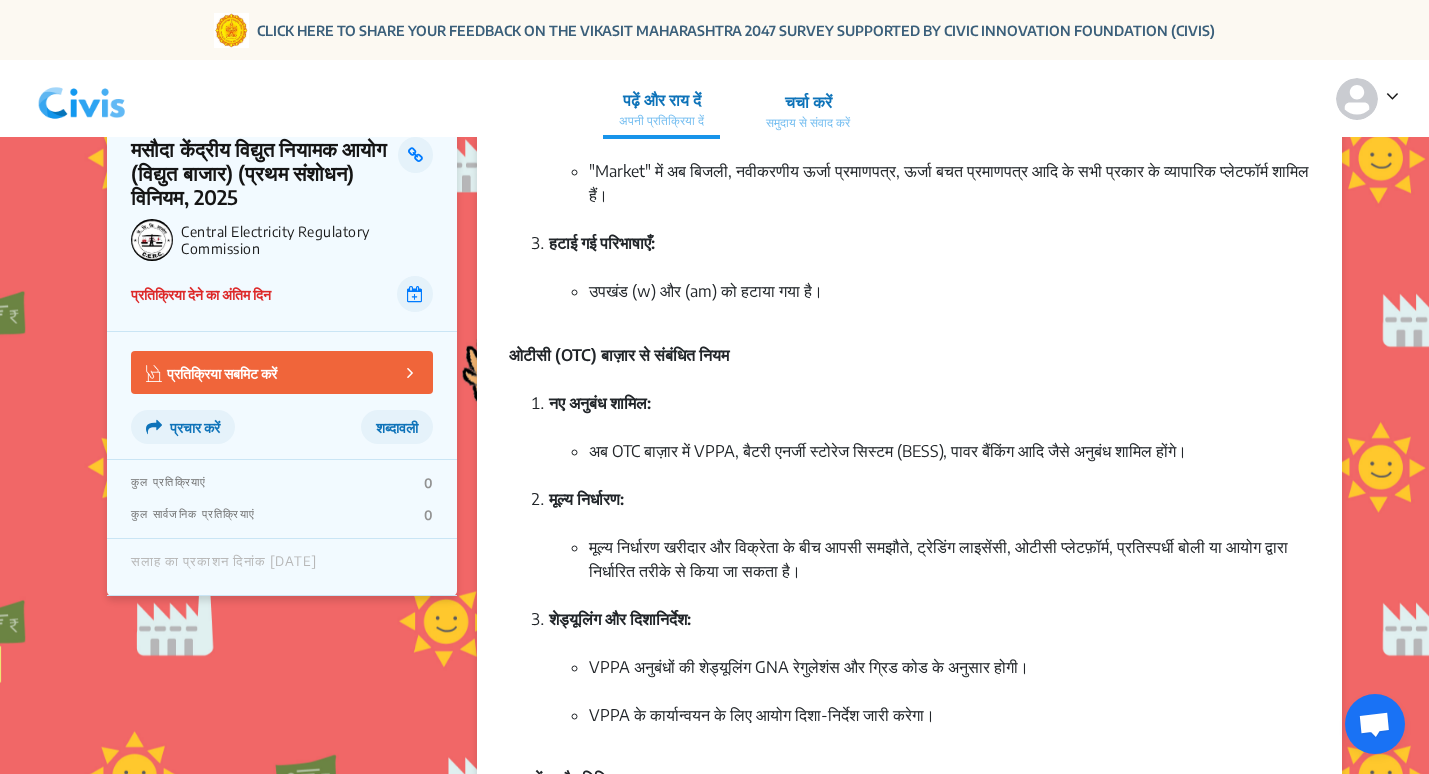 scroll, scrollTop: 0, scrollLeft: 0, axis: both 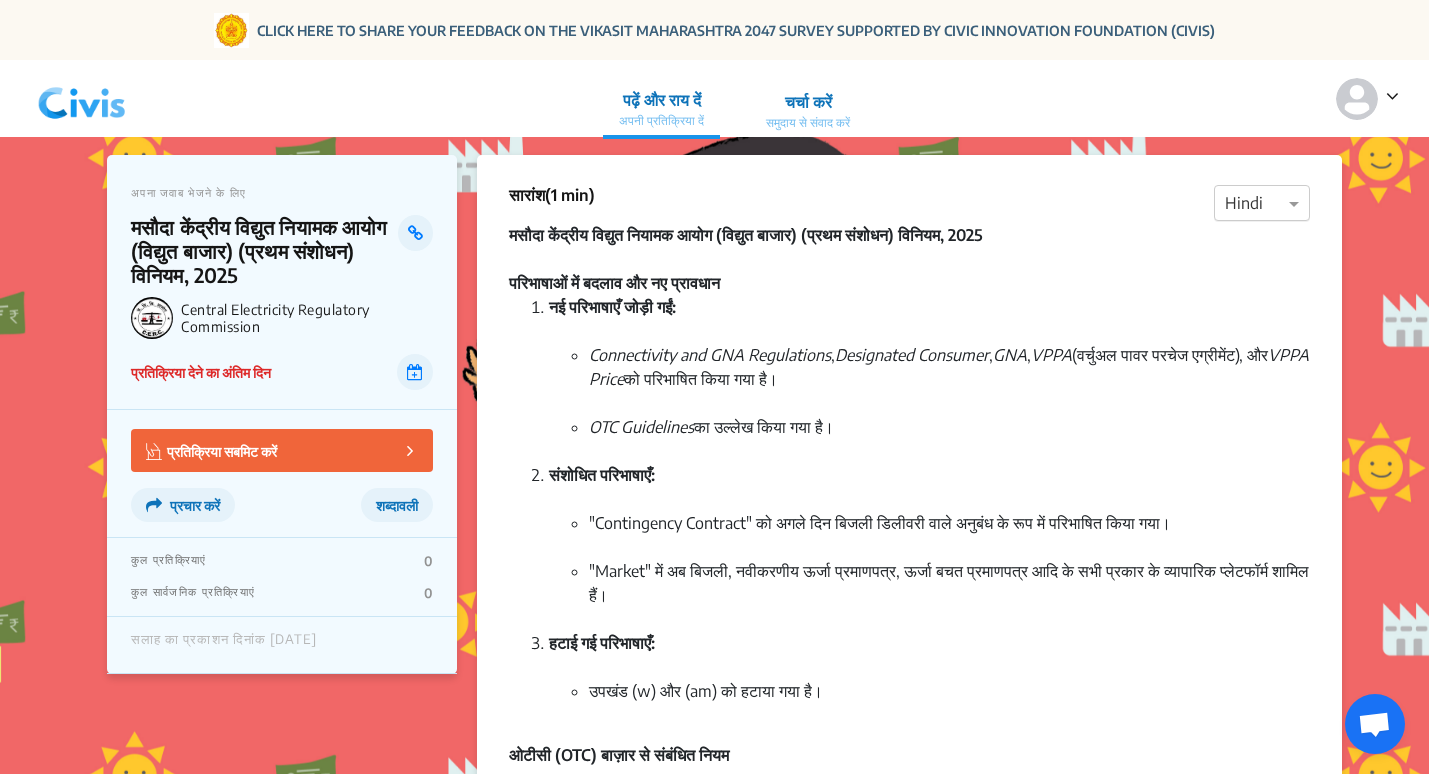 click 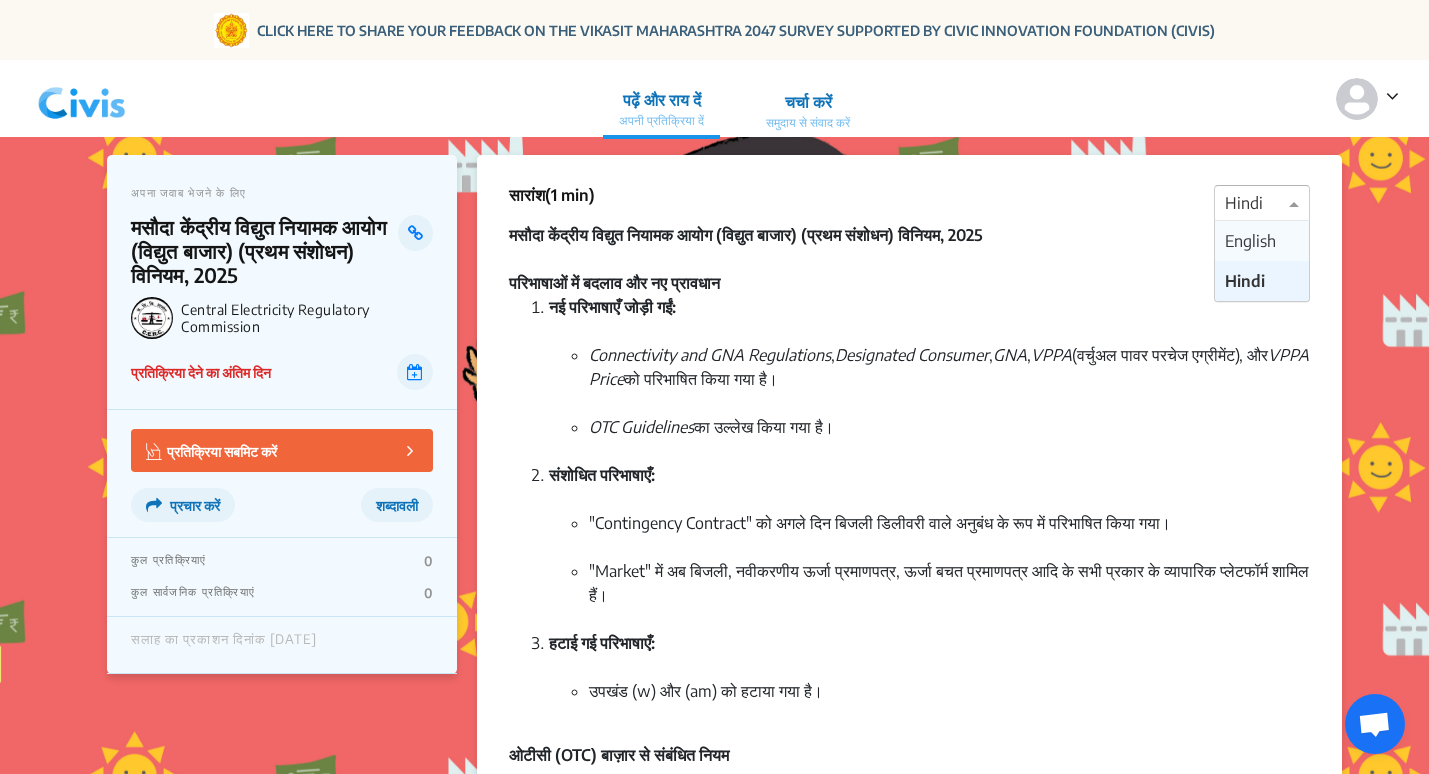 click on "English" at bounding box center (1250, 241) 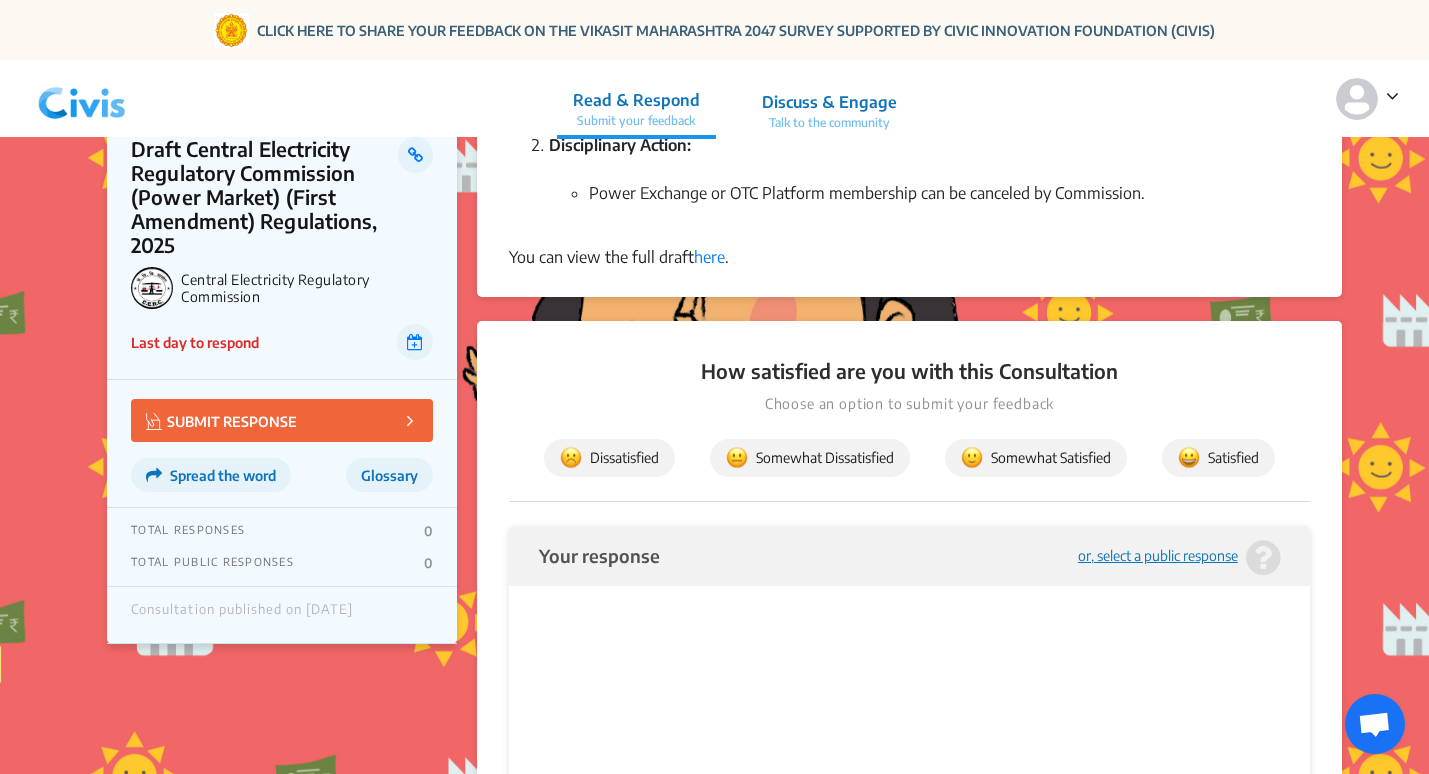 scroll, scrollTop: 1700, scrollLeft: 0, axis: vertical 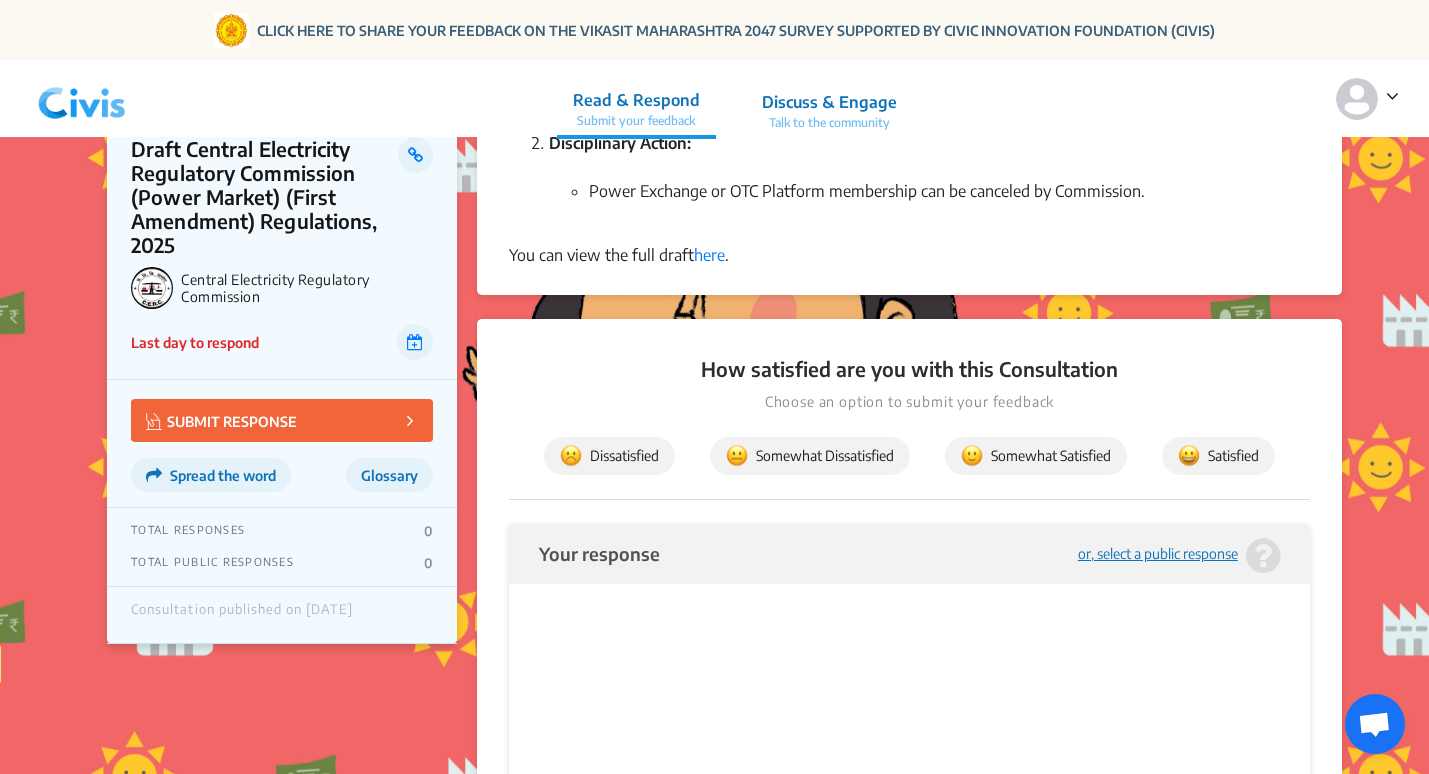 click on "Somewhat Dissatisfied" 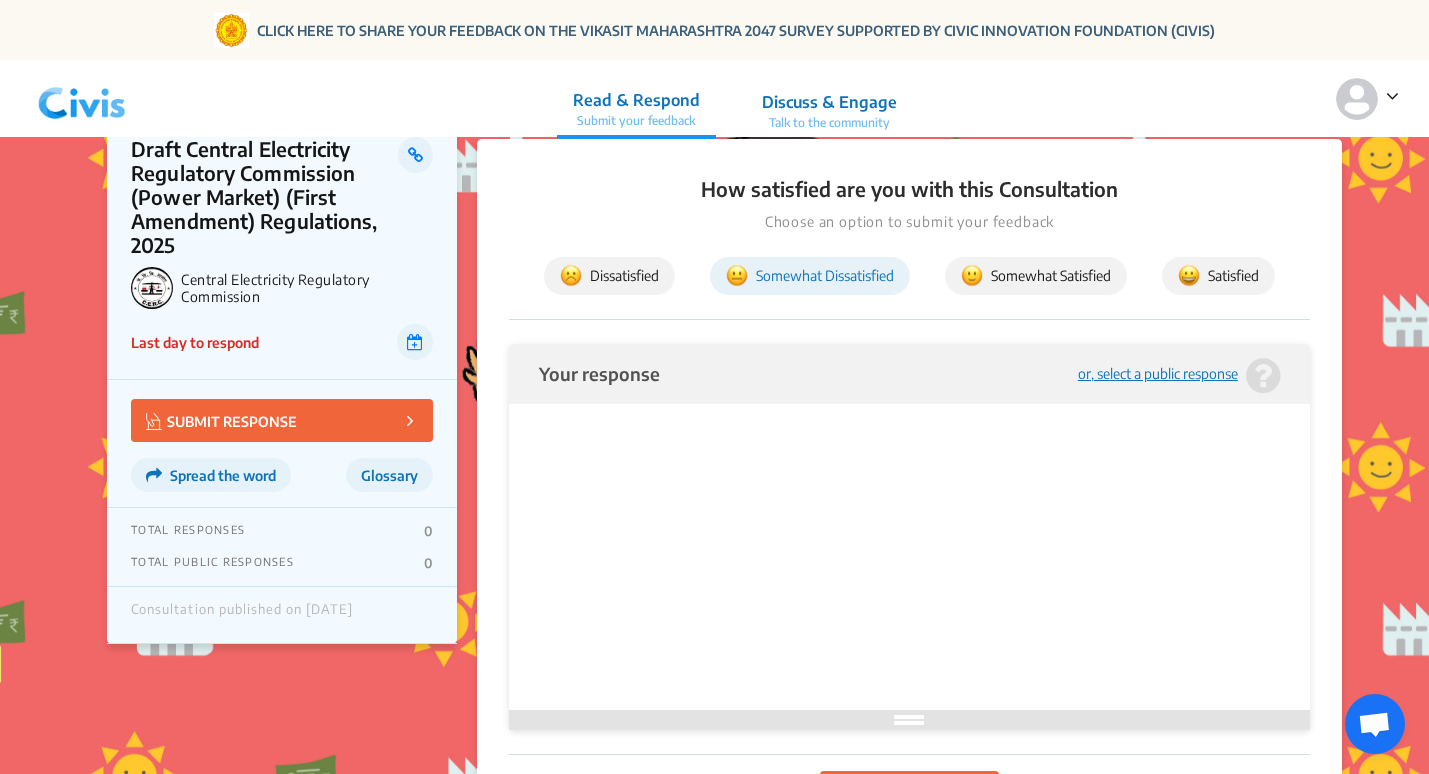 scroll, scrollTop: 1800, scrollLeft: 0, axis: vertical 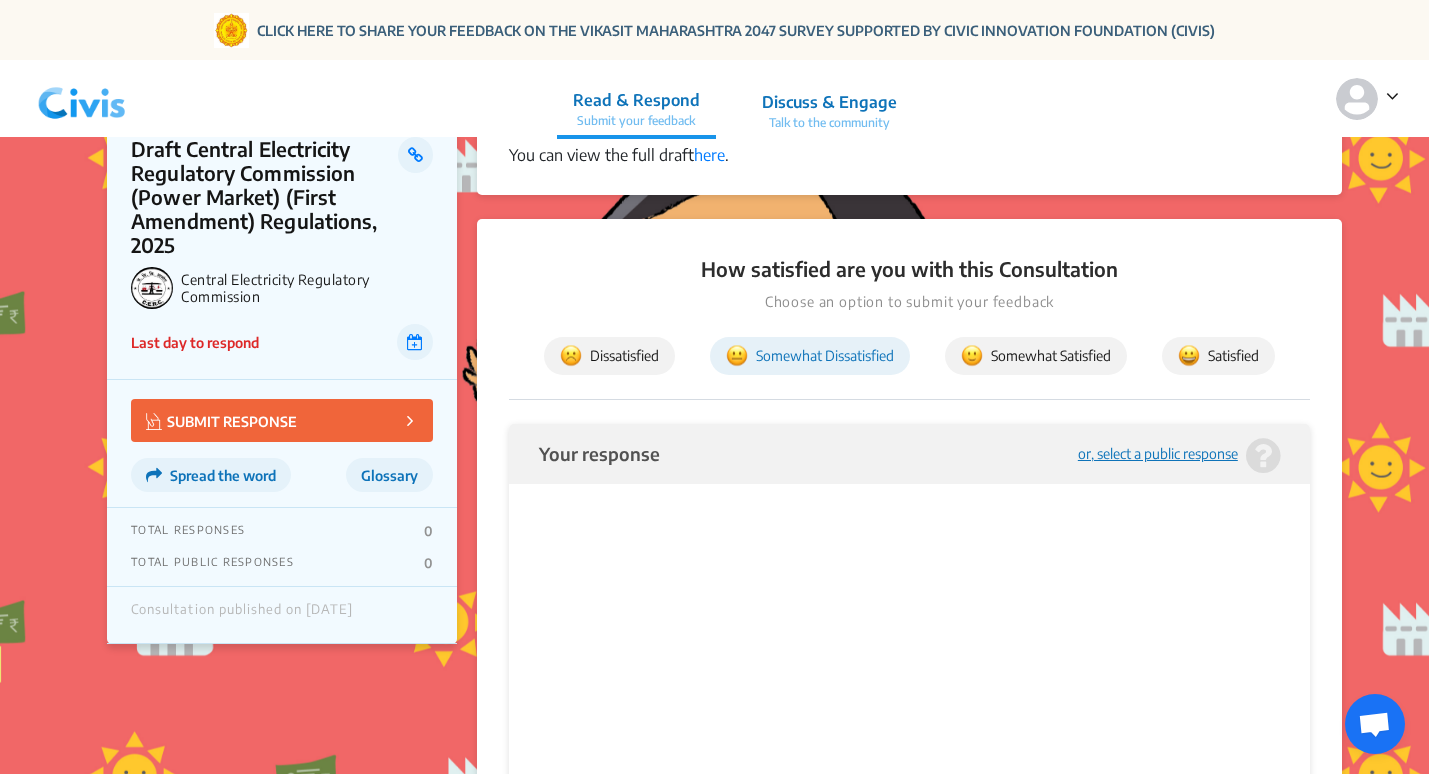 click at bounding box center [909, 518] 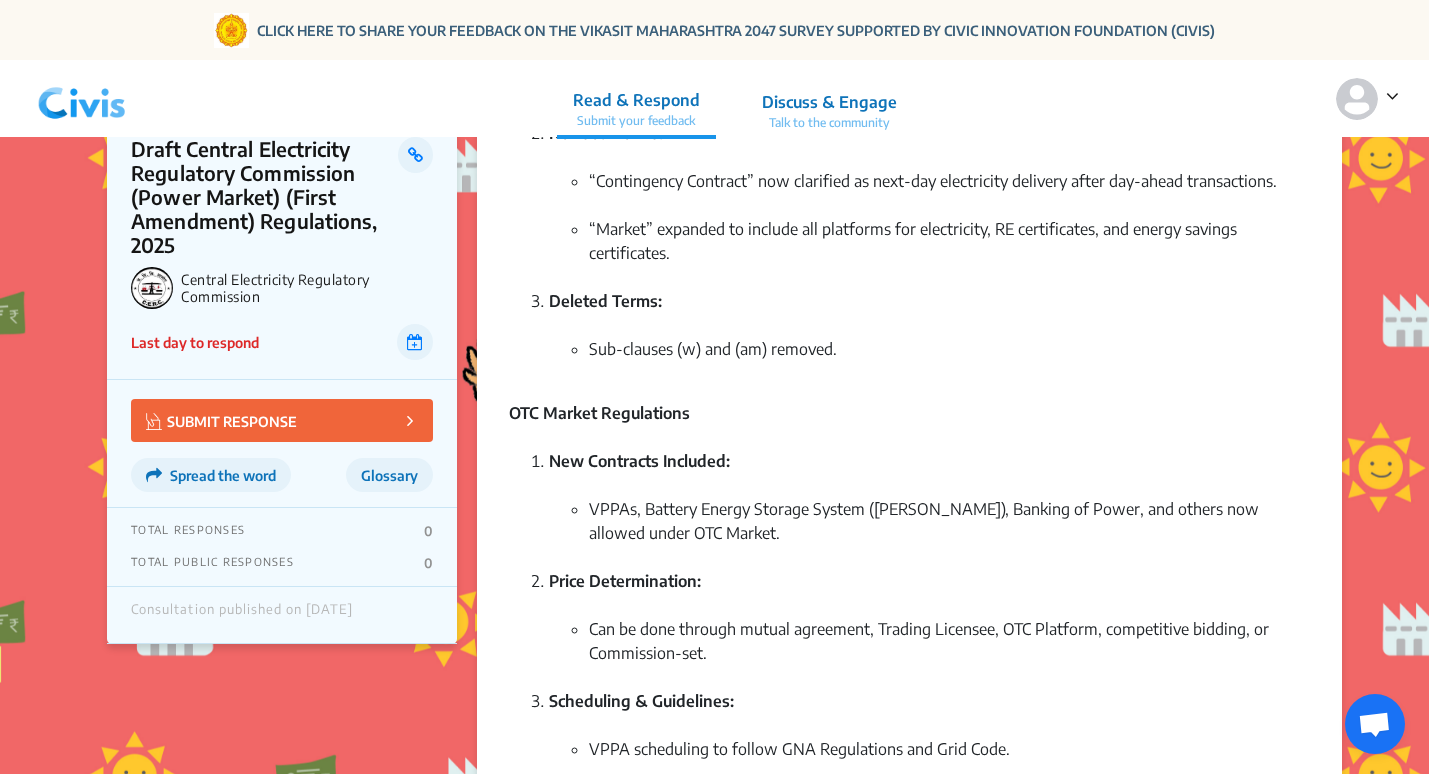 scroll, scrollTop: 400, scrollLeft: 0, axis: vertical 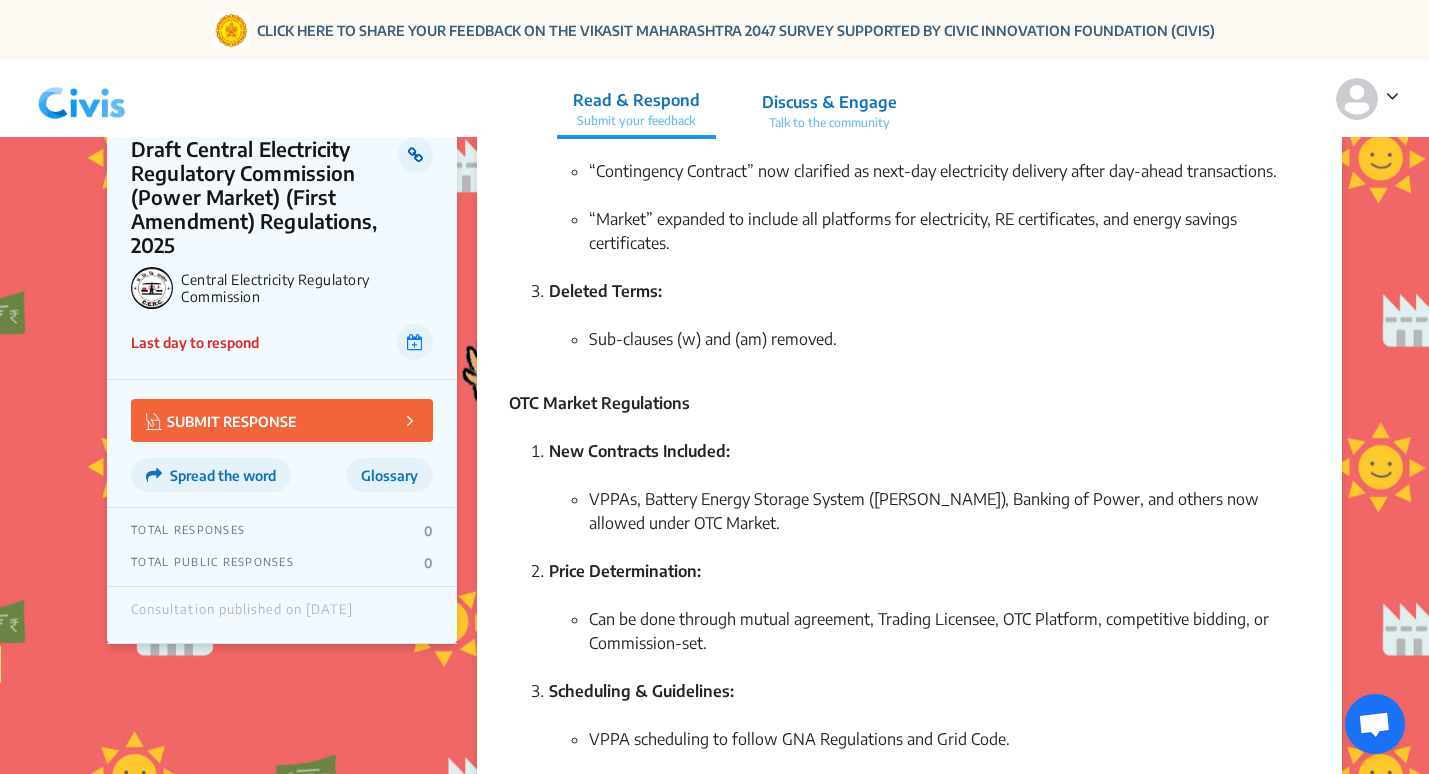 click 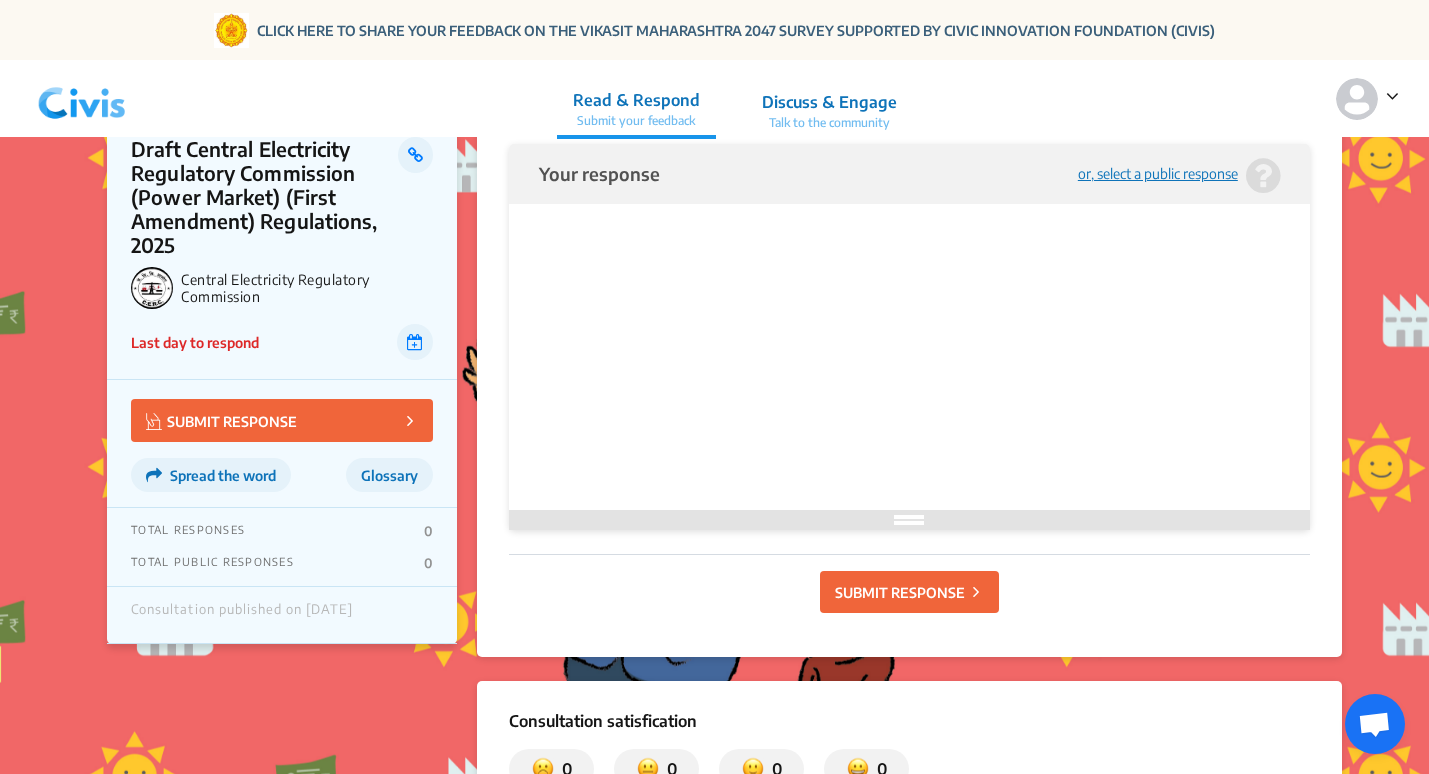 scroll, scrollTop: 2100, scrollLeft: 0, axis: vertical 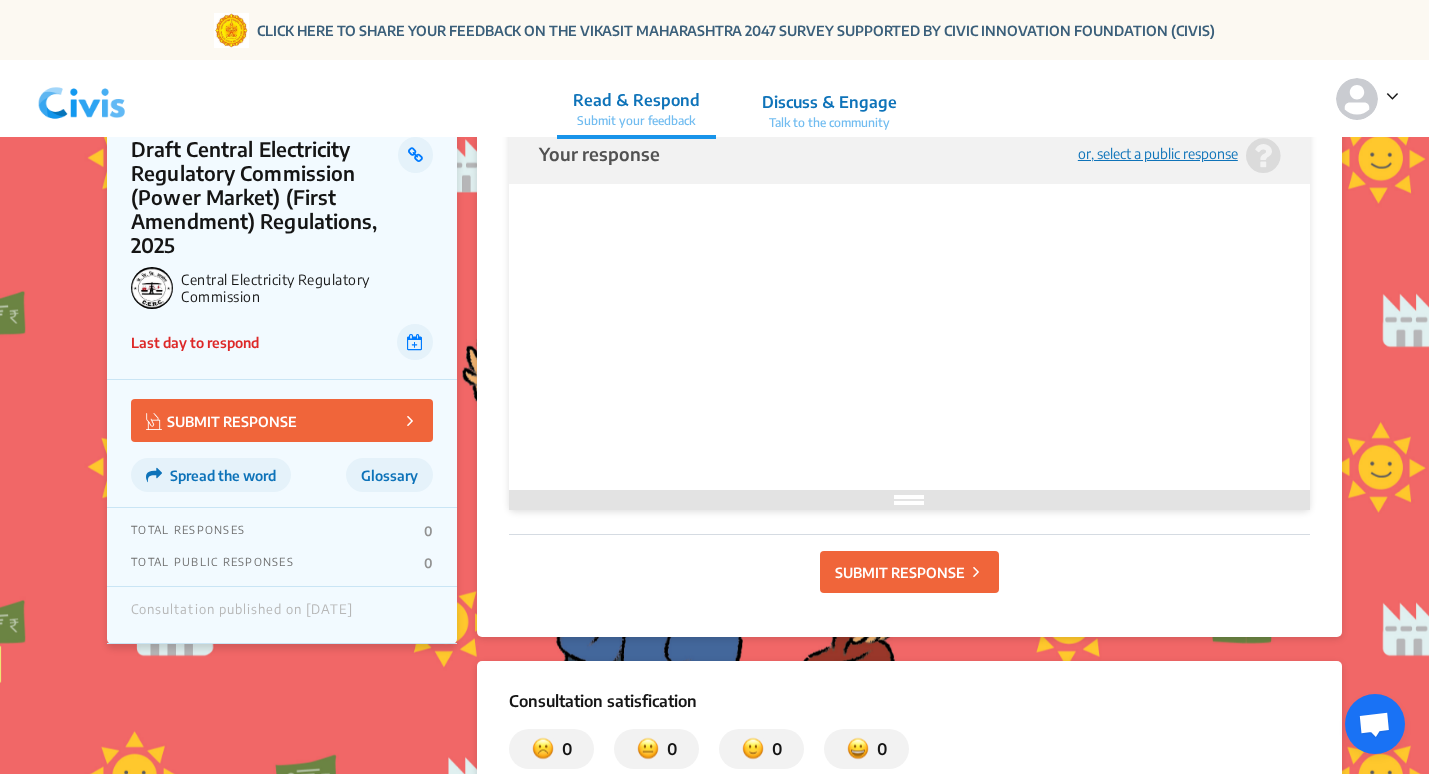 click on "SUBMIT RESPONSE" 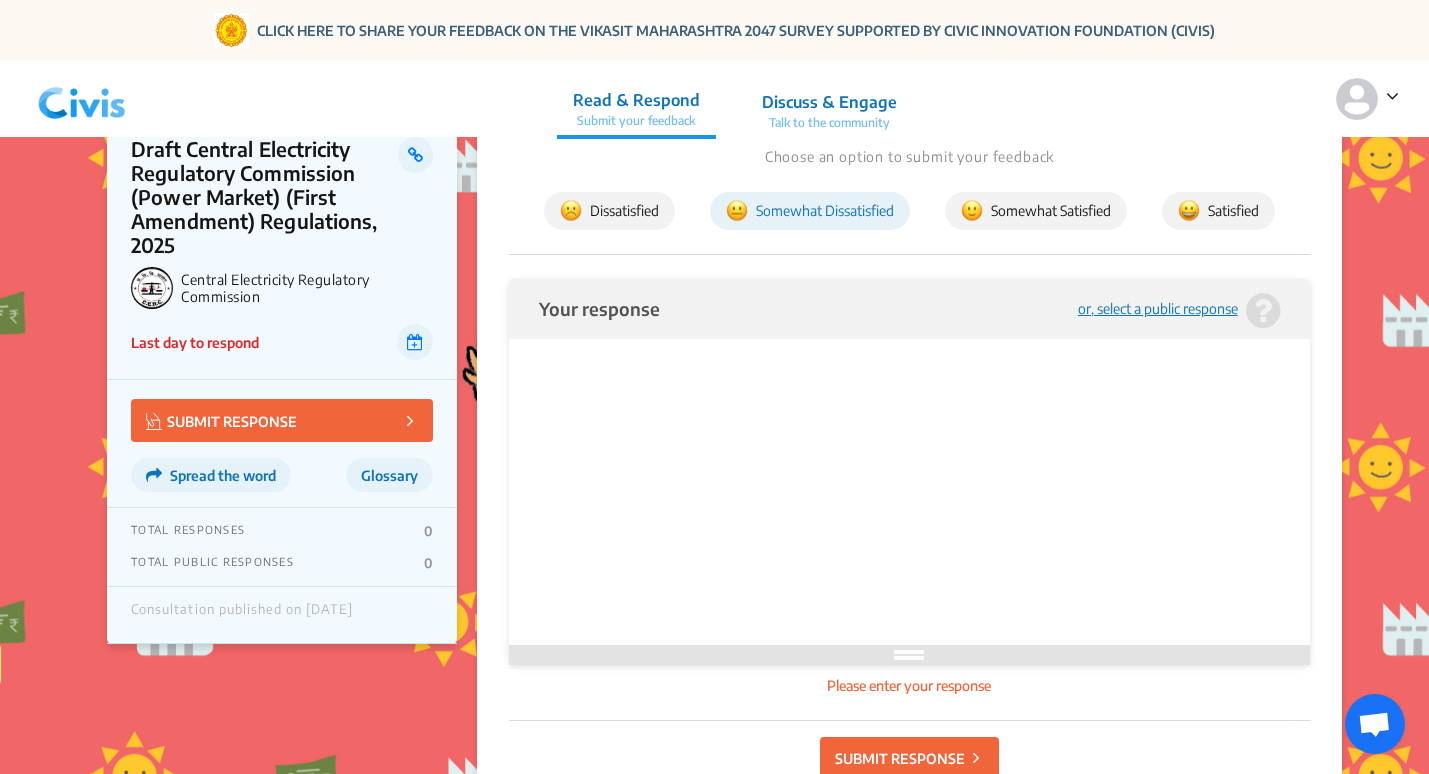 scroll, scrollTop: 1900, scrollLeft: 0, axis: vertical 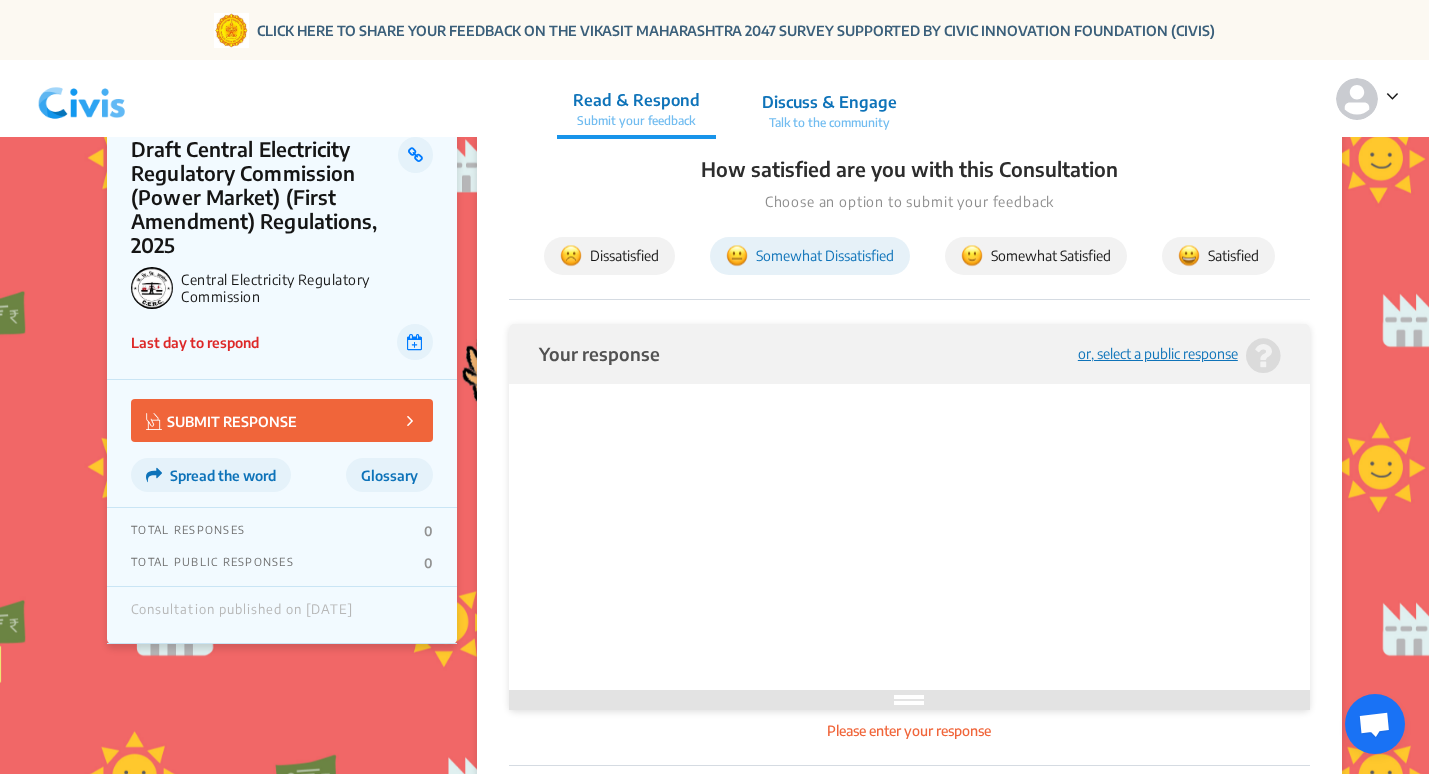 click on "or, select a public response" 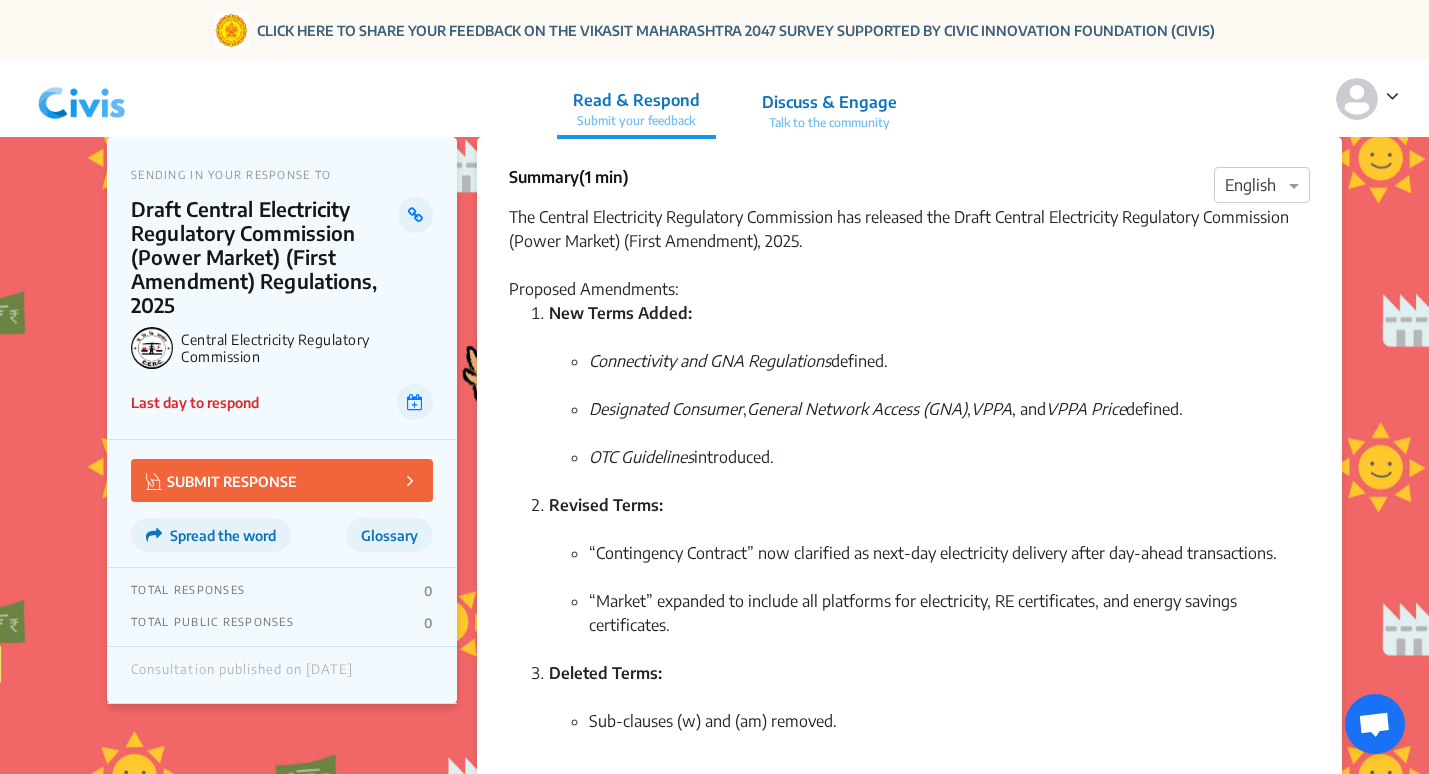 scroll, scrollTop: 0, scrollLeft: 0, axis: both 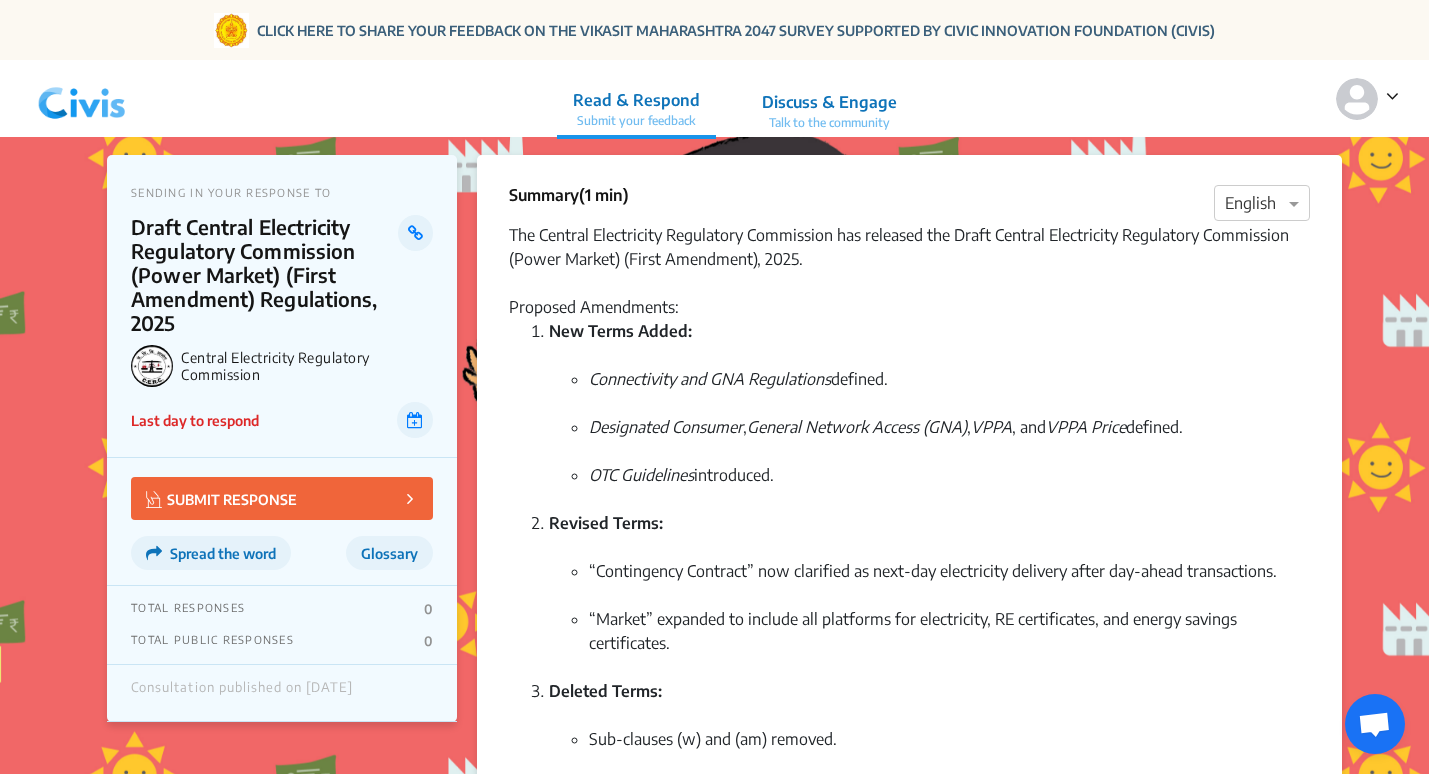 click on "Spread the word" 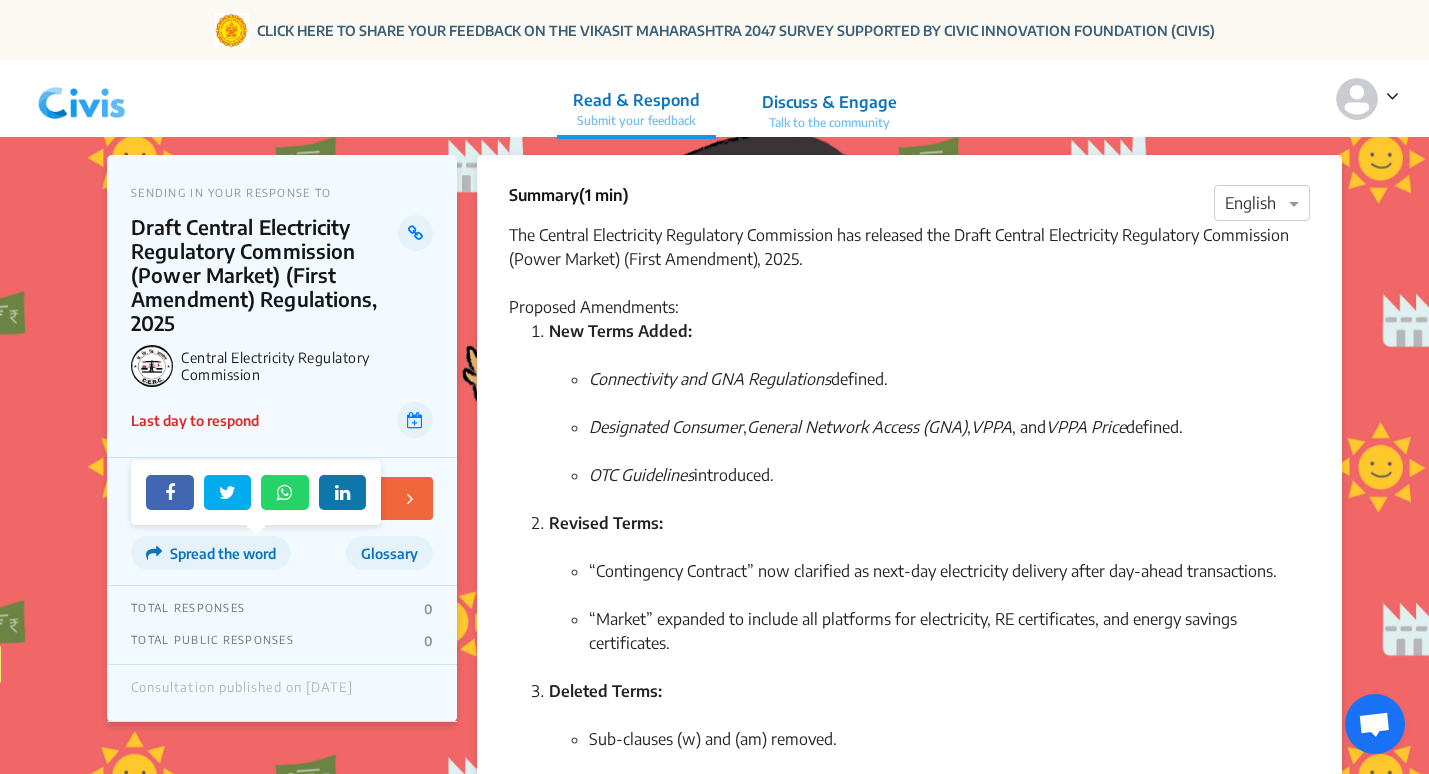 click 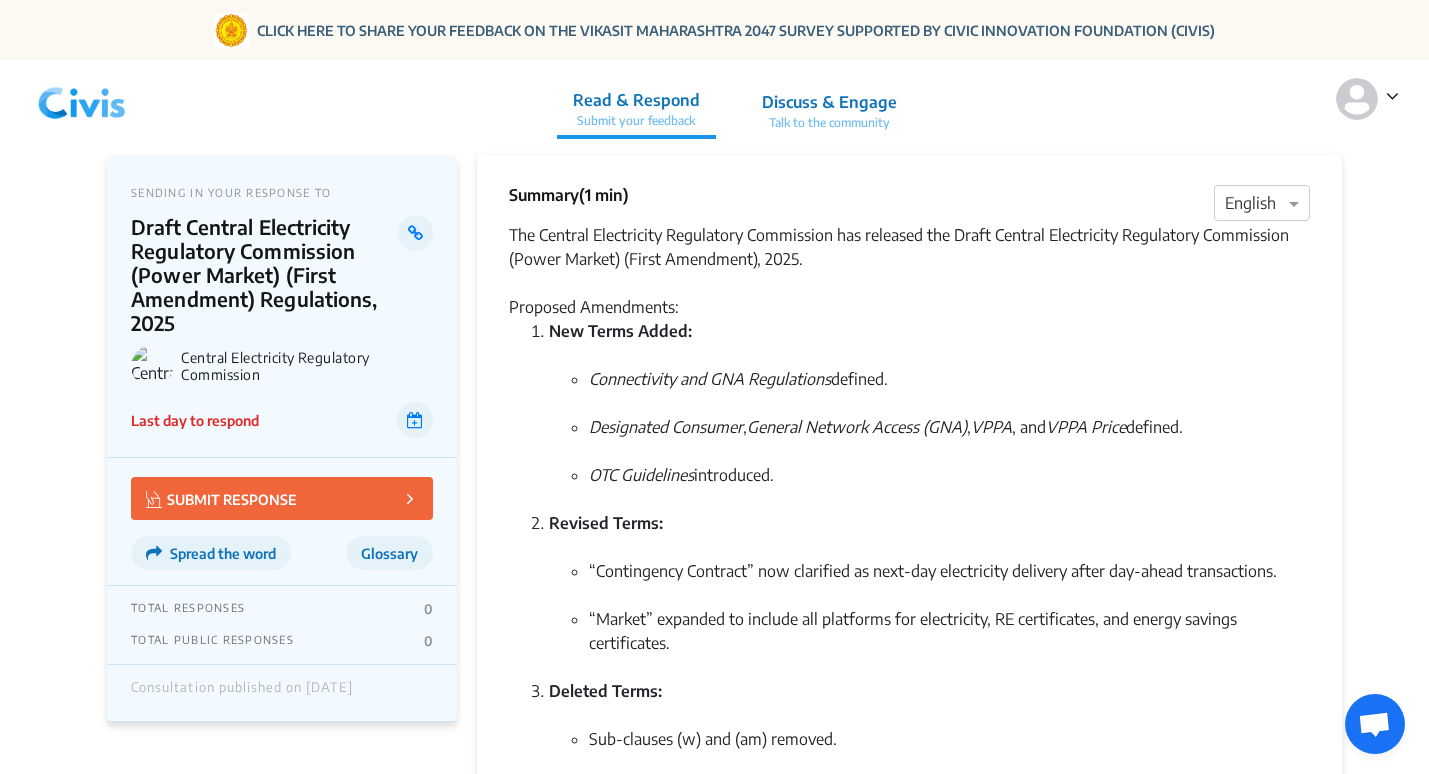 scroll, scrollTop: 0, scrollLeft: 0, axis: both 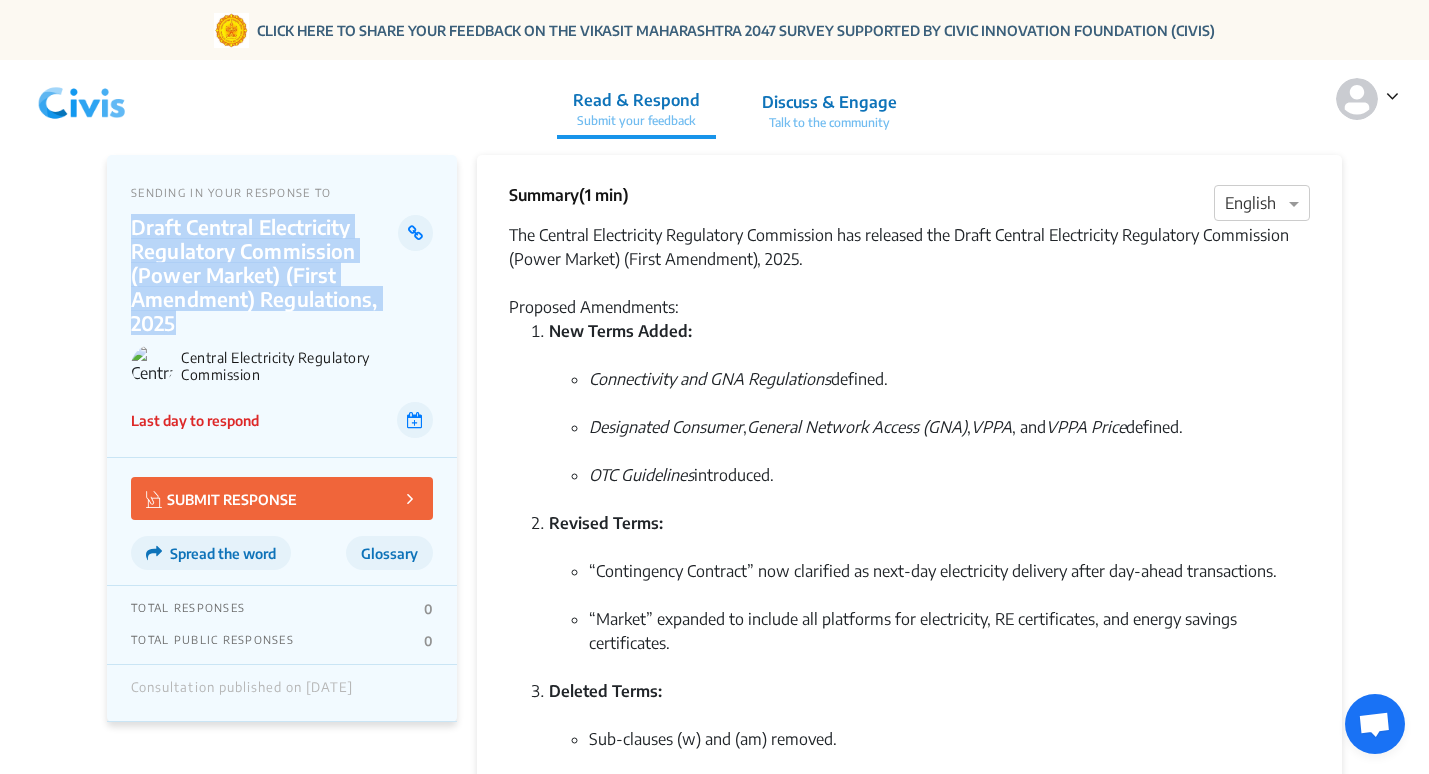drag, startPoint x: 175, startPoint y: 325, endPoint x: 122, endPoint y: 231, distance: 107.912 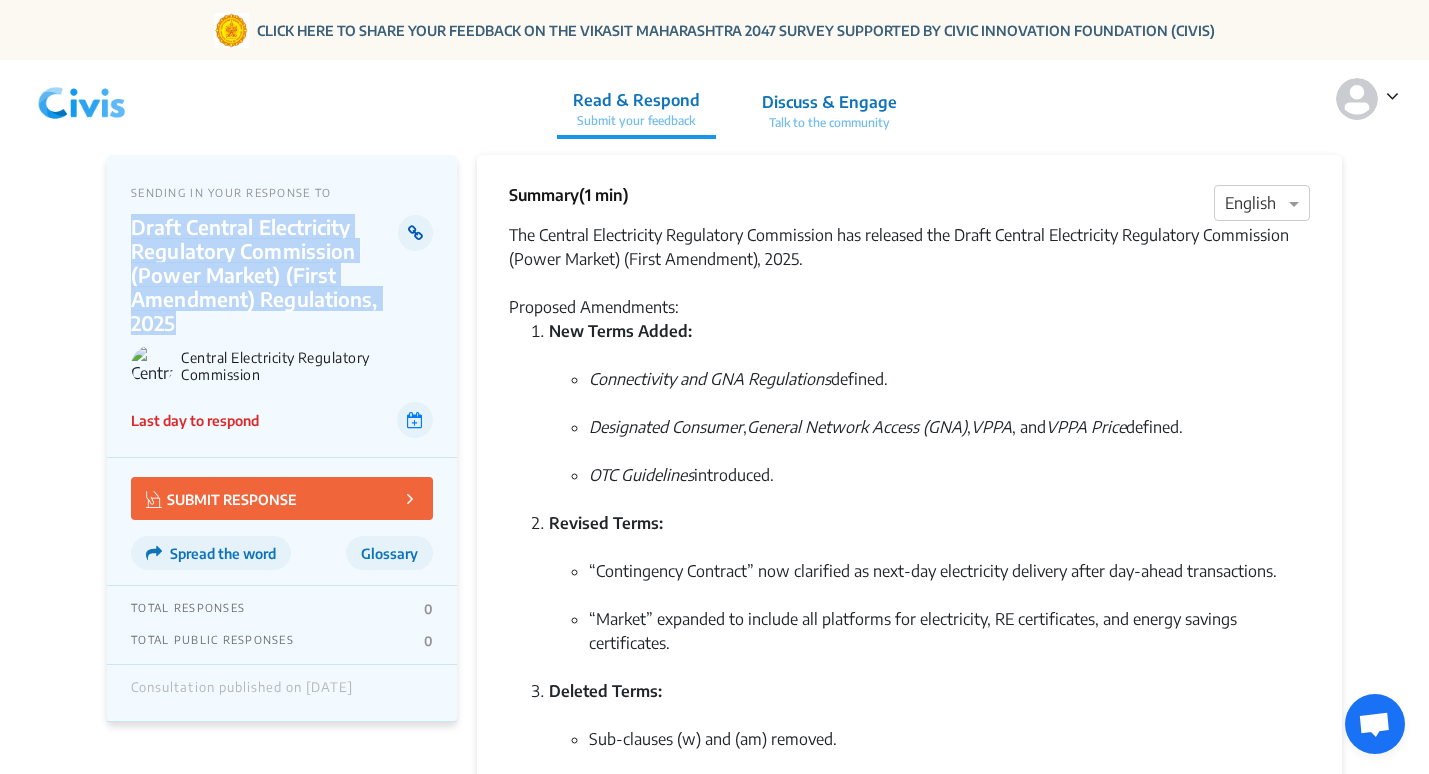 click 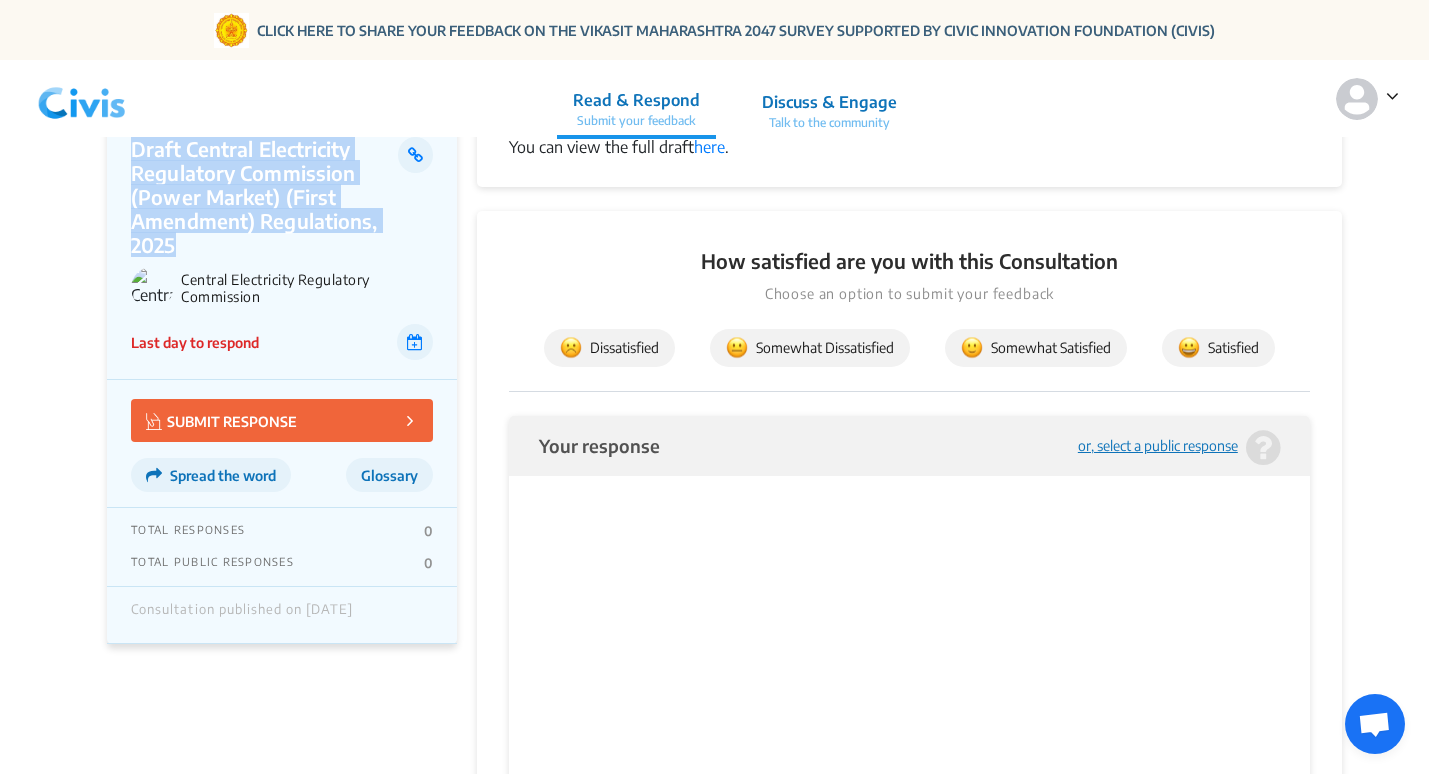 scroll, scrollTop: 1800, scrollLeft: 0, axis: vertical 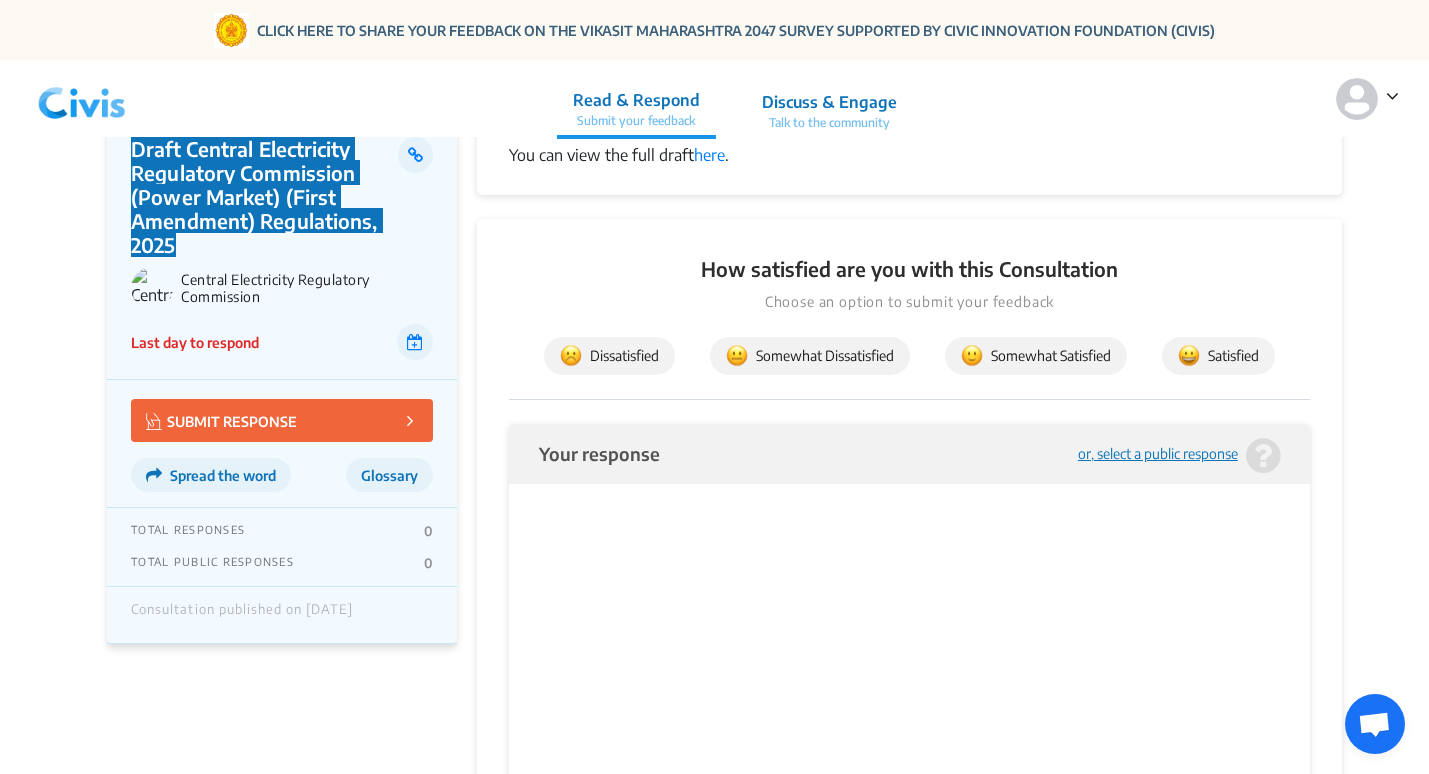 click at bounding box center (909, 518) 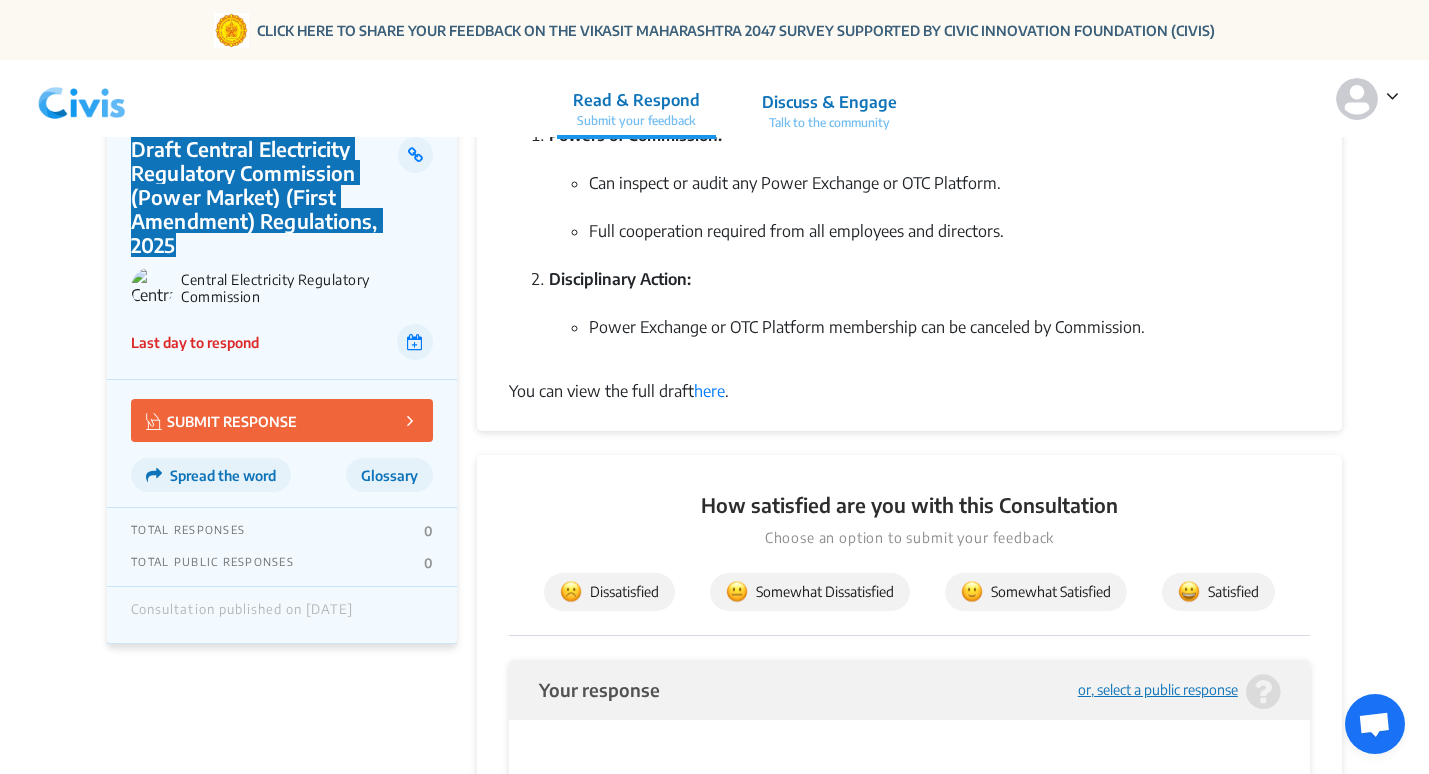 scroll, scrollTop: 1600, scrollLeft: 0, axis: vertical 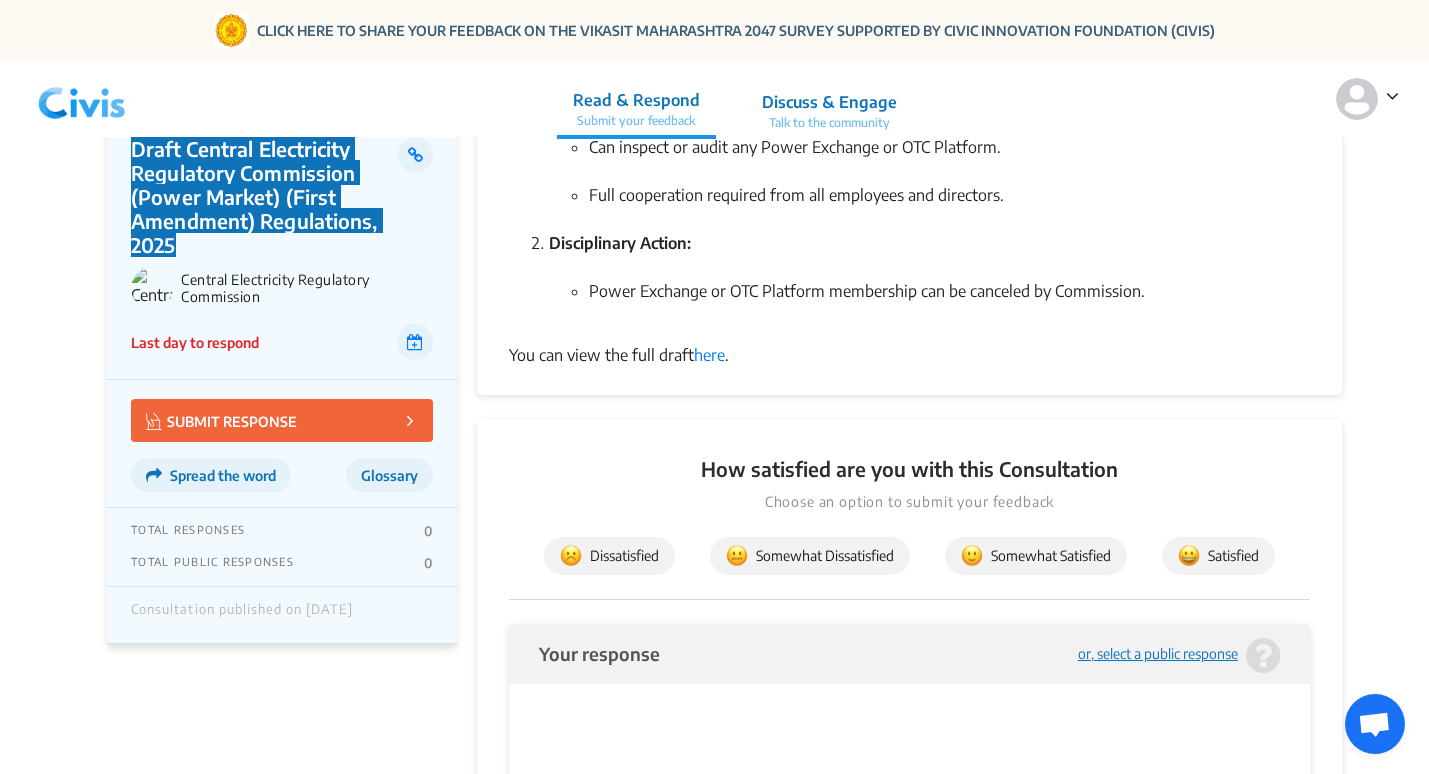 type 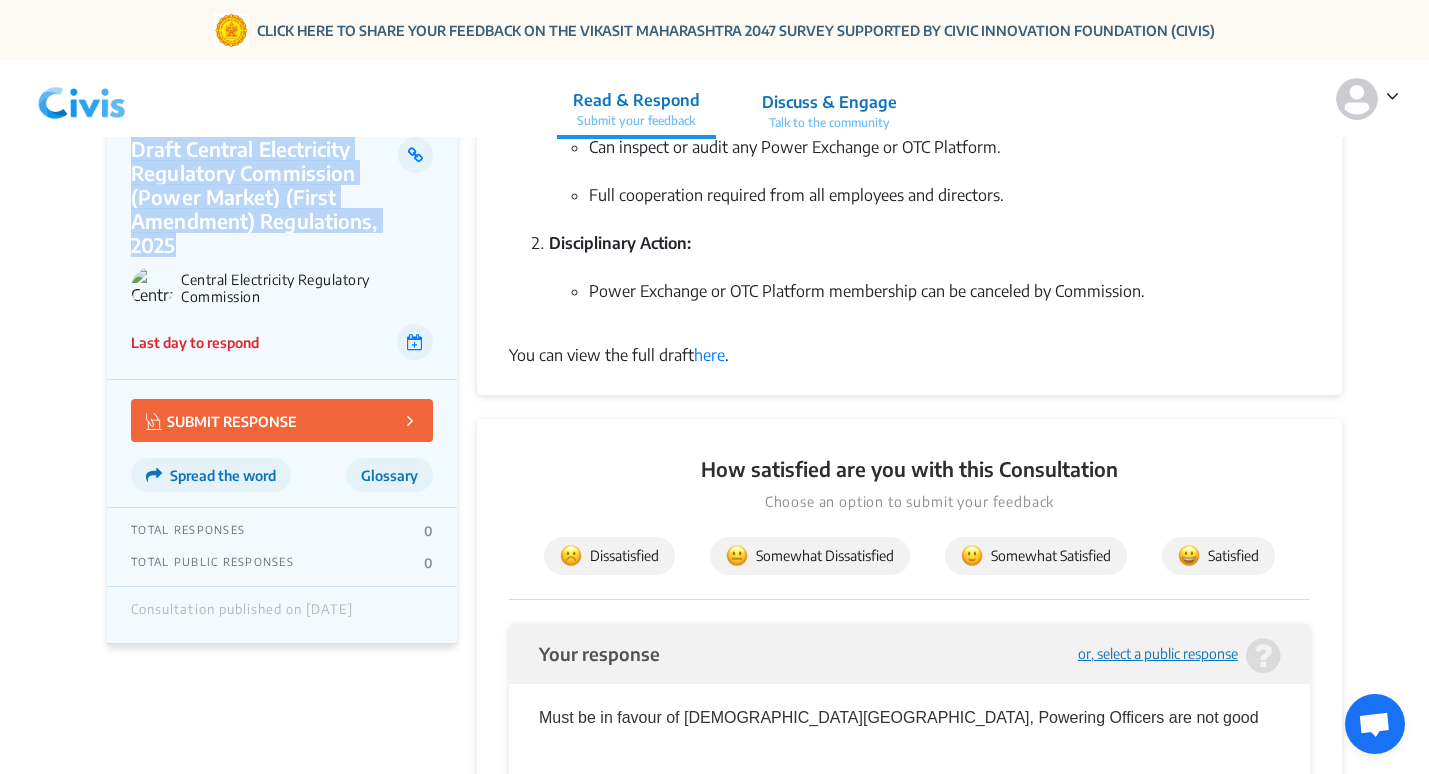 click on "Somewhat Dissatisfied" 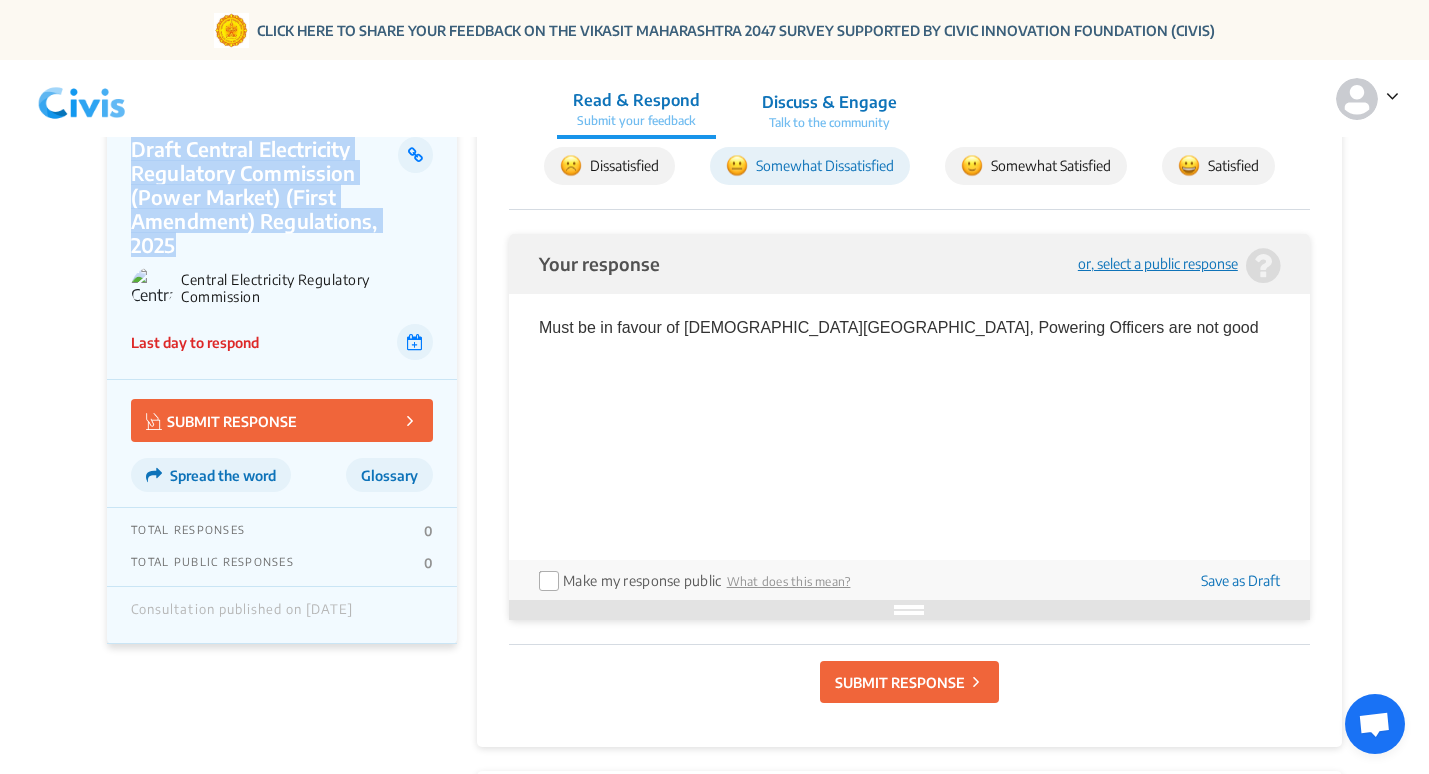scroll, scrollTop: 2000, scrollLeft: 0, axis: vertical 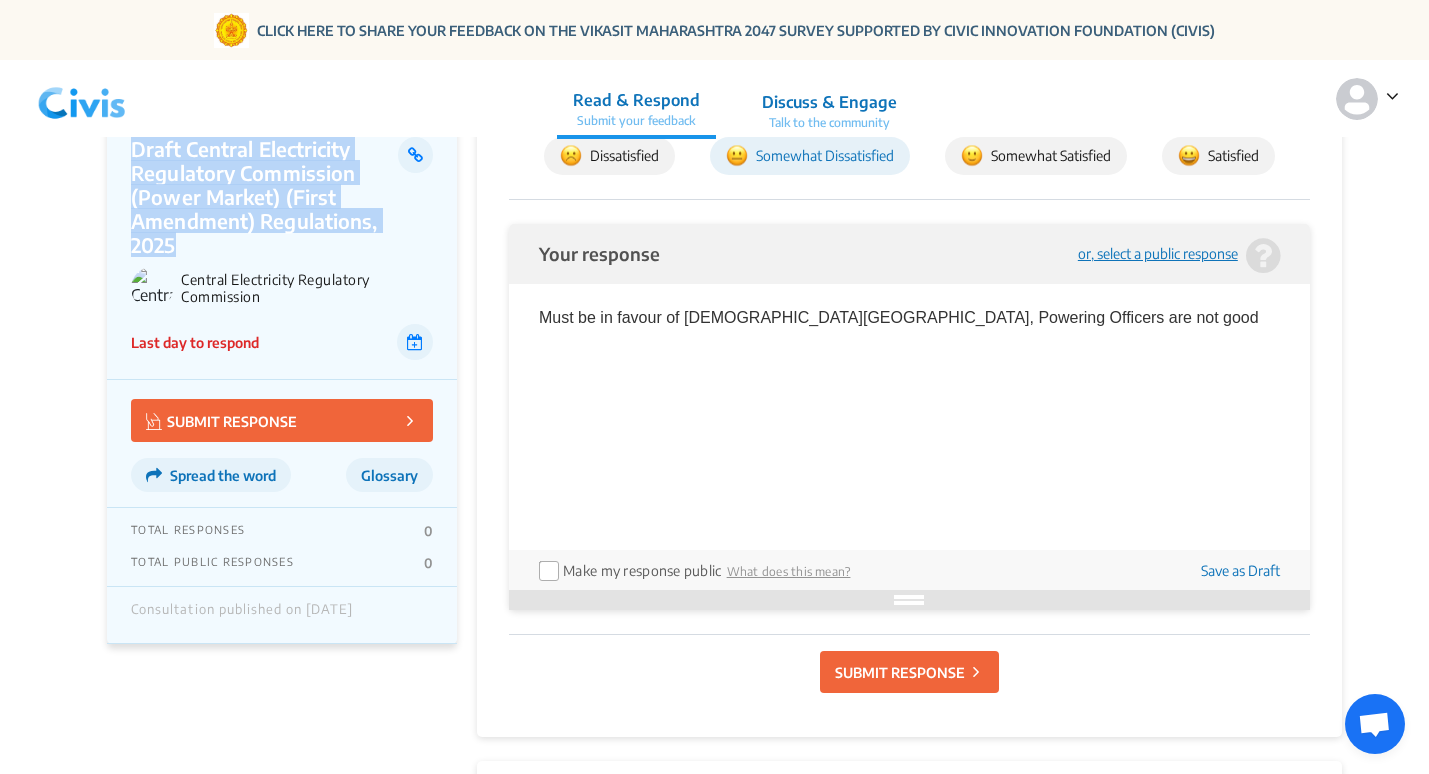 click on "SUBMIT RESPONSE" 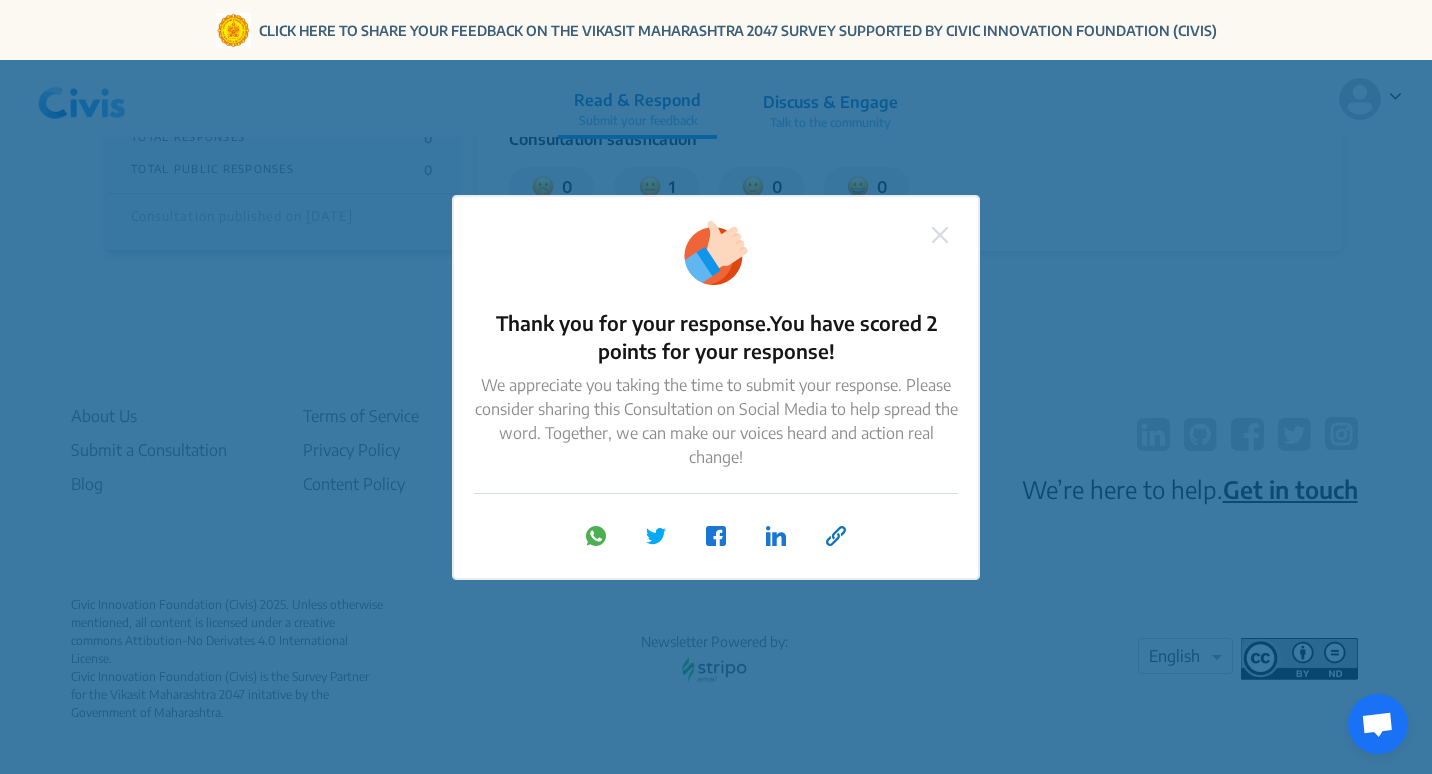 click 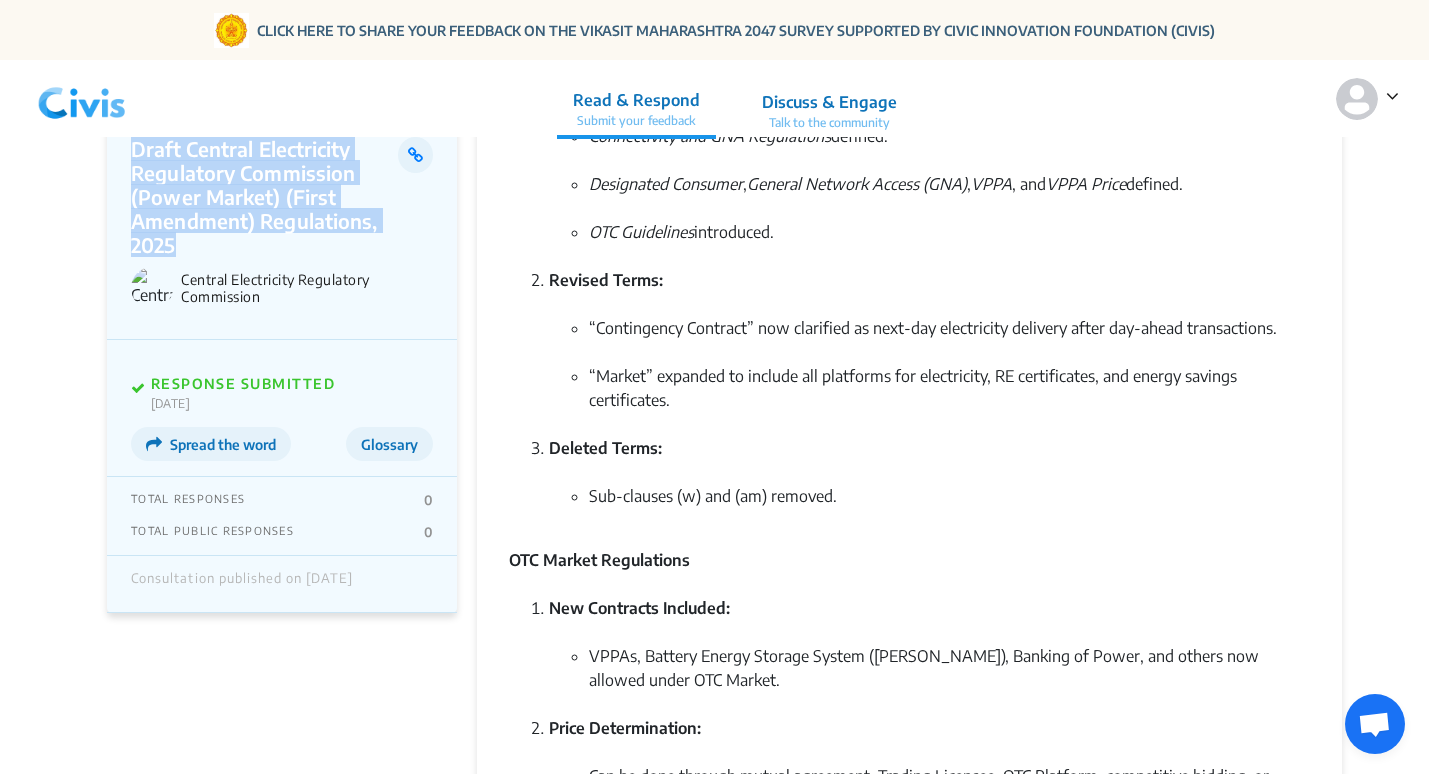 scroll, scrollTop: 0, scrollLeft: 0, axis: both 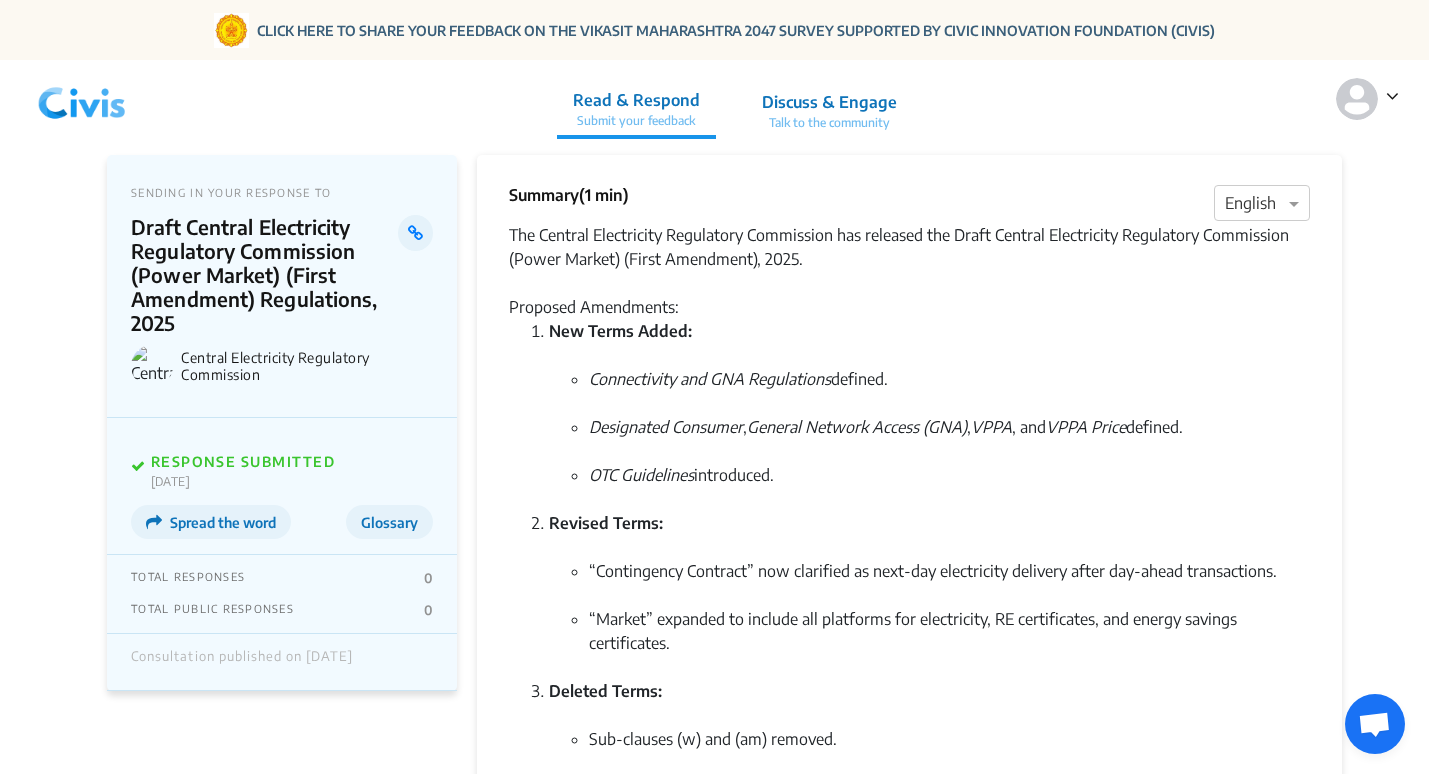 click 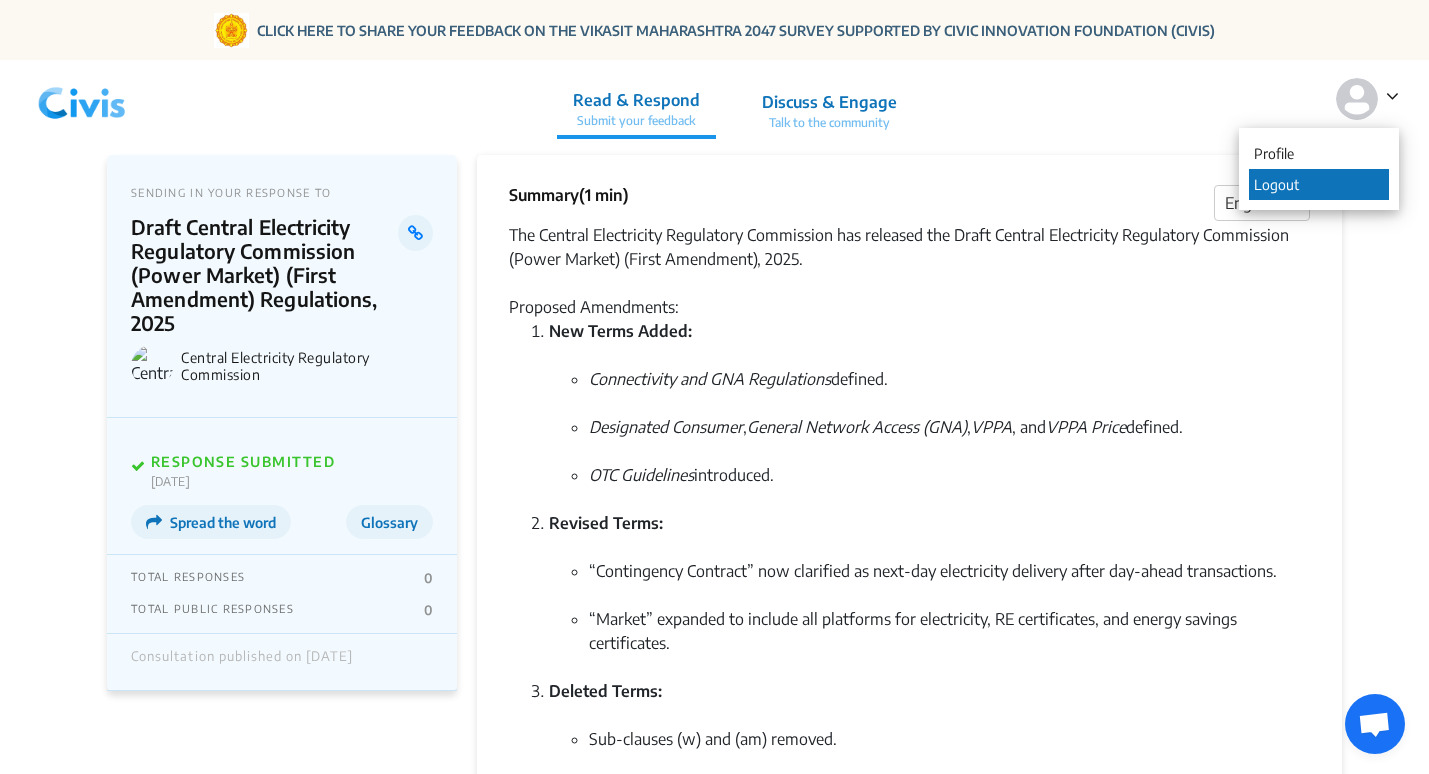 click on "Logout" 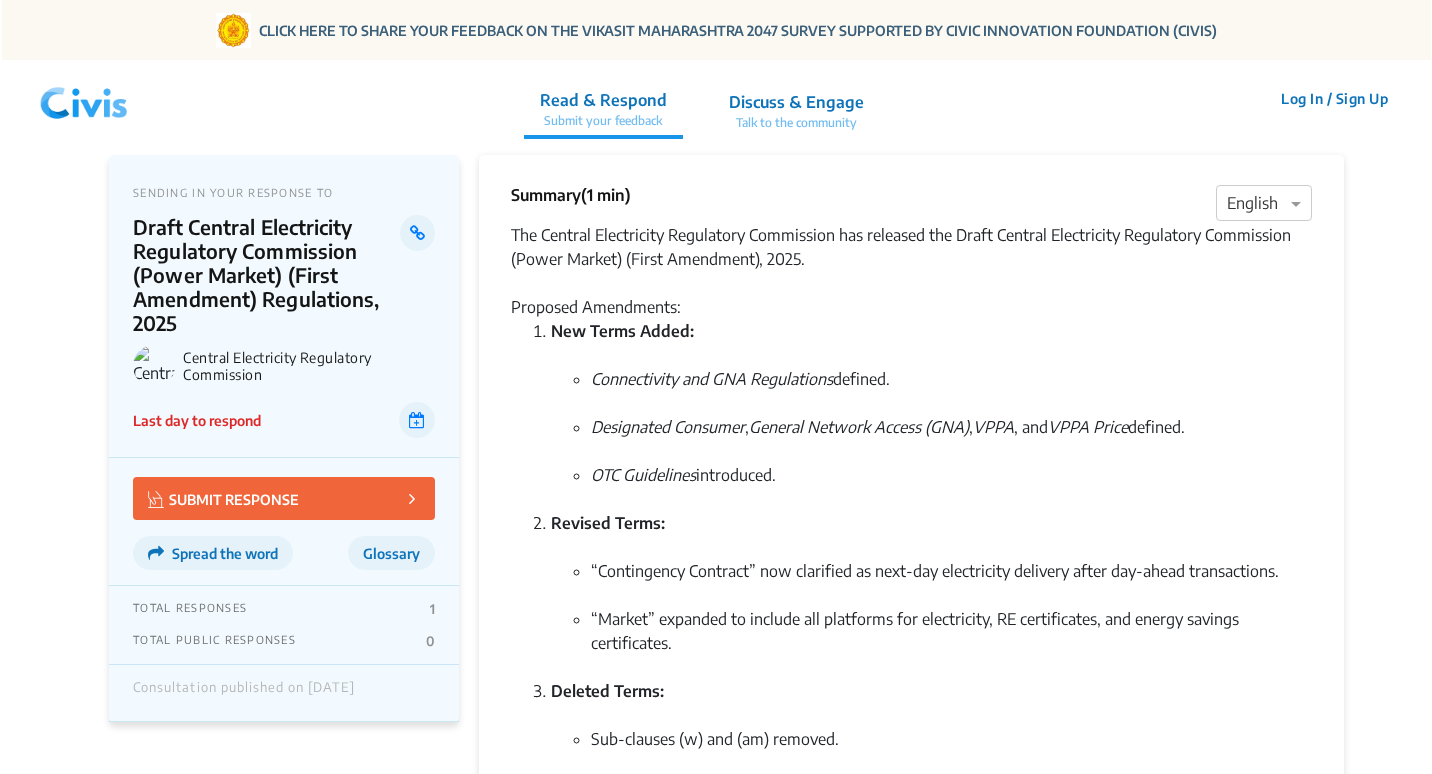 scroll, scrollTop: 0, scrollLeft: 0, axis: both 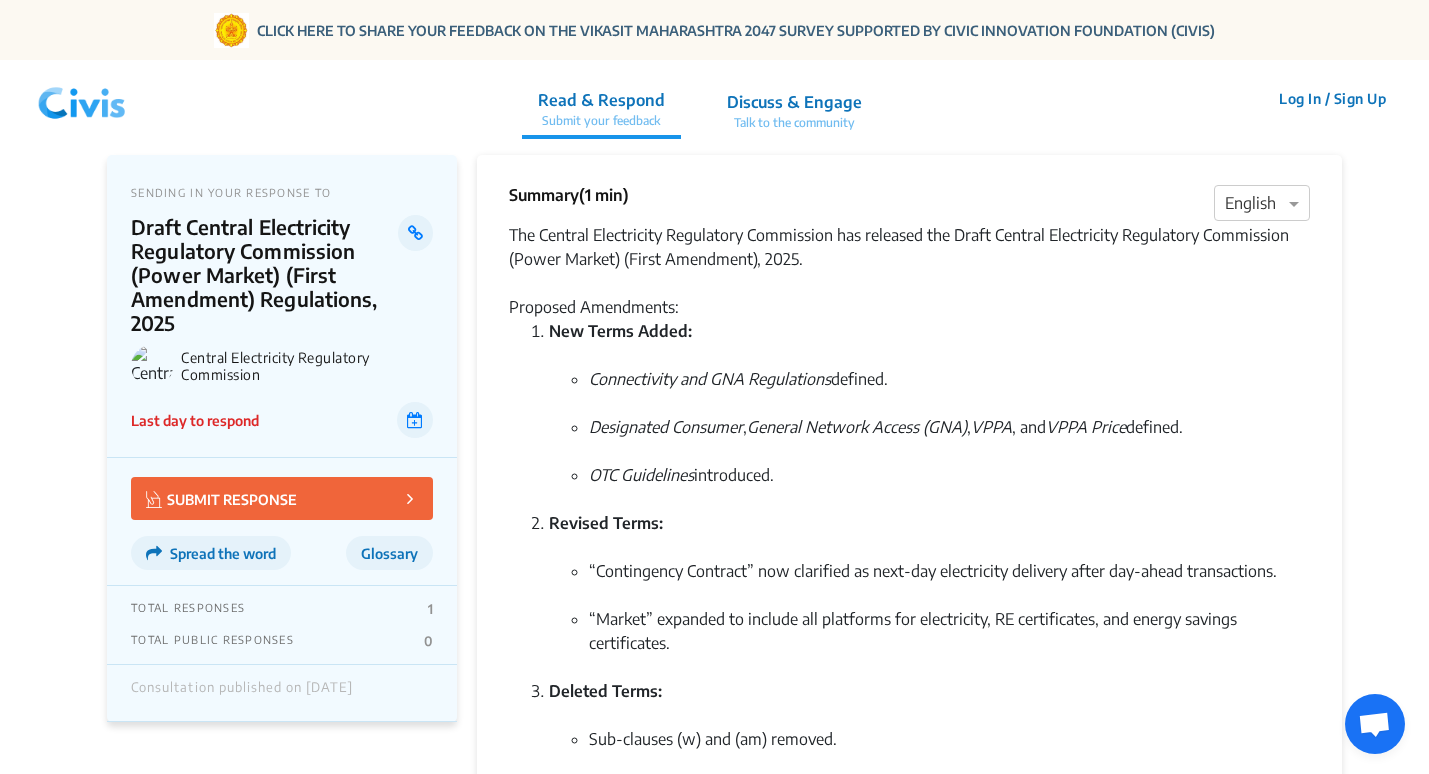 click on "Log In / Sign Up" 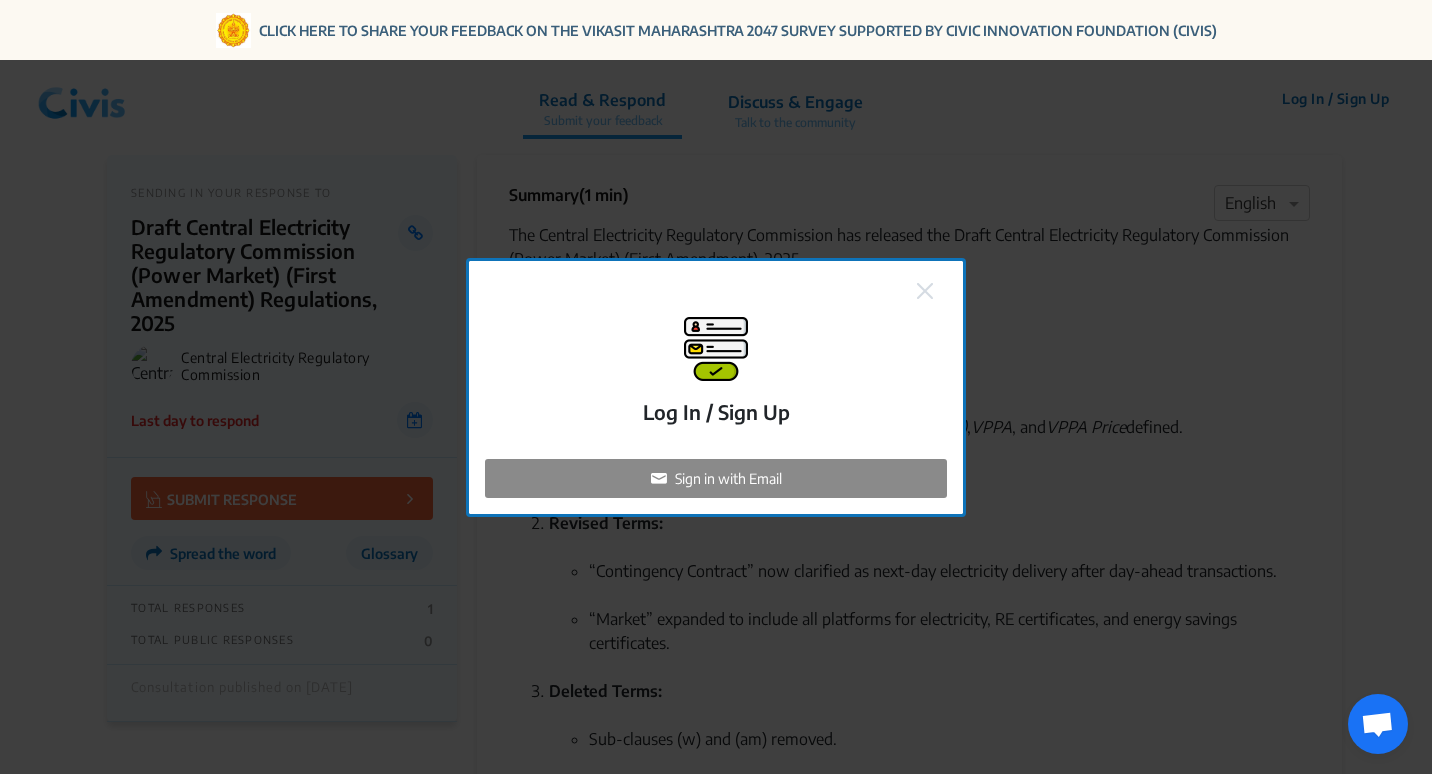 click 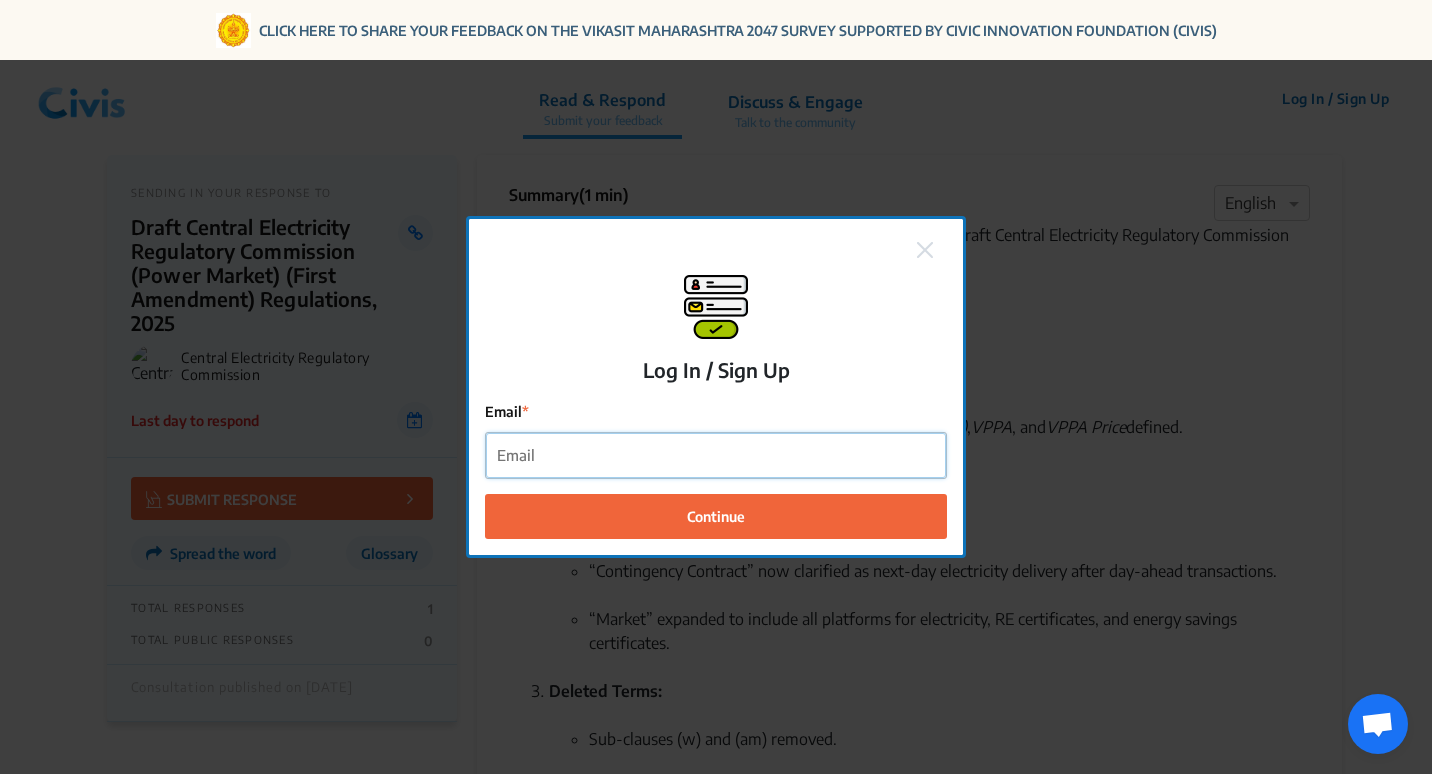 click on "Email" at bounding box center [716, 455] 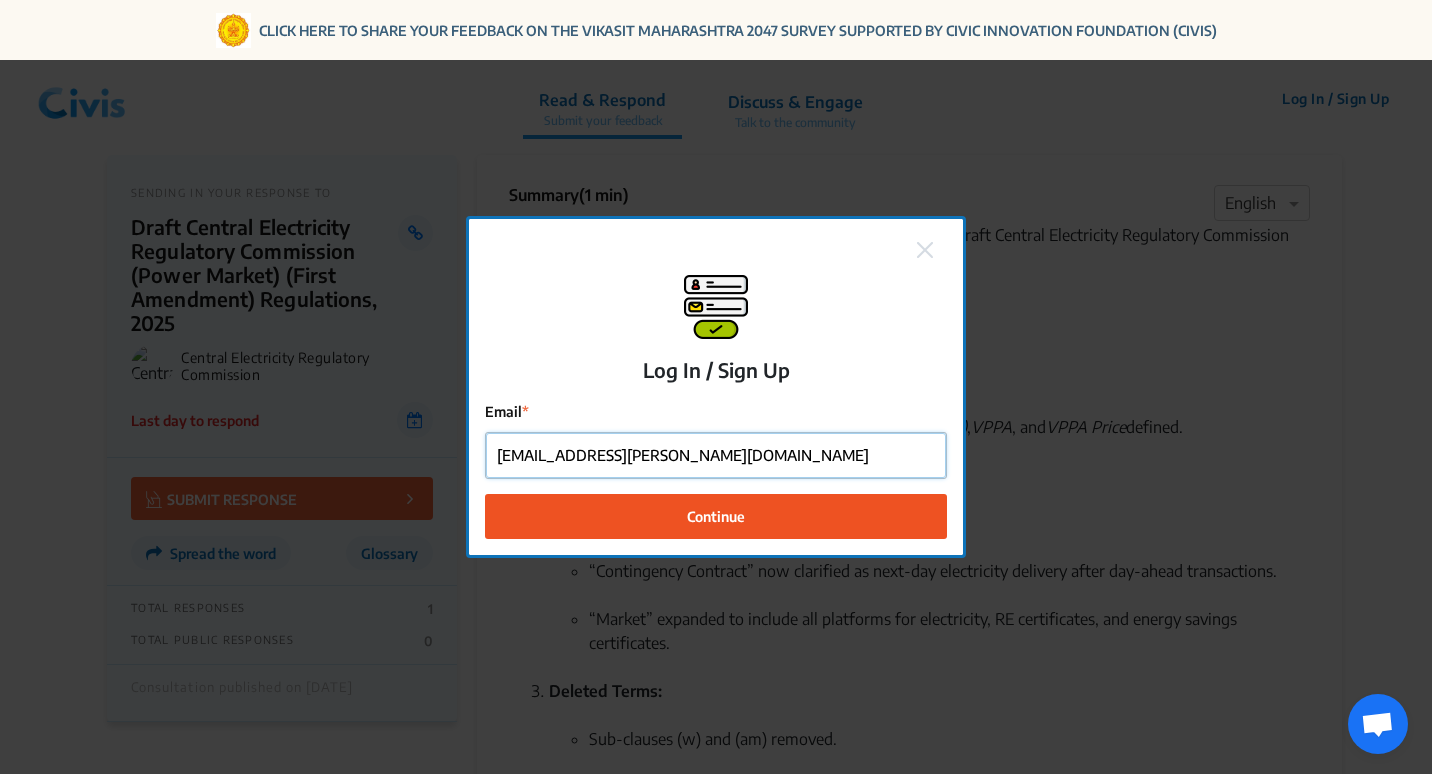 type on "[EMAIL_ADDRESS][PERSON_NAME][DOMAIN_NAME]" 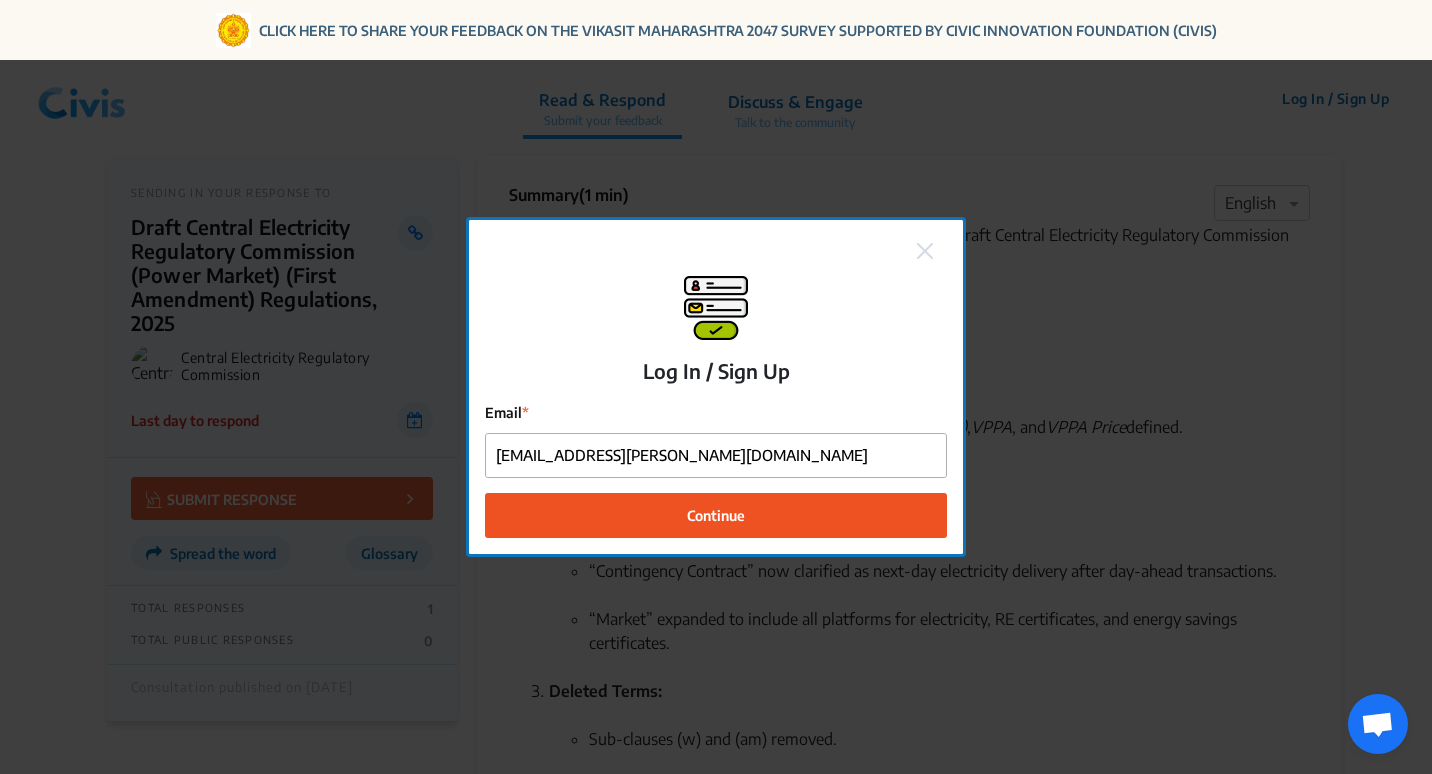 click on "Continue" 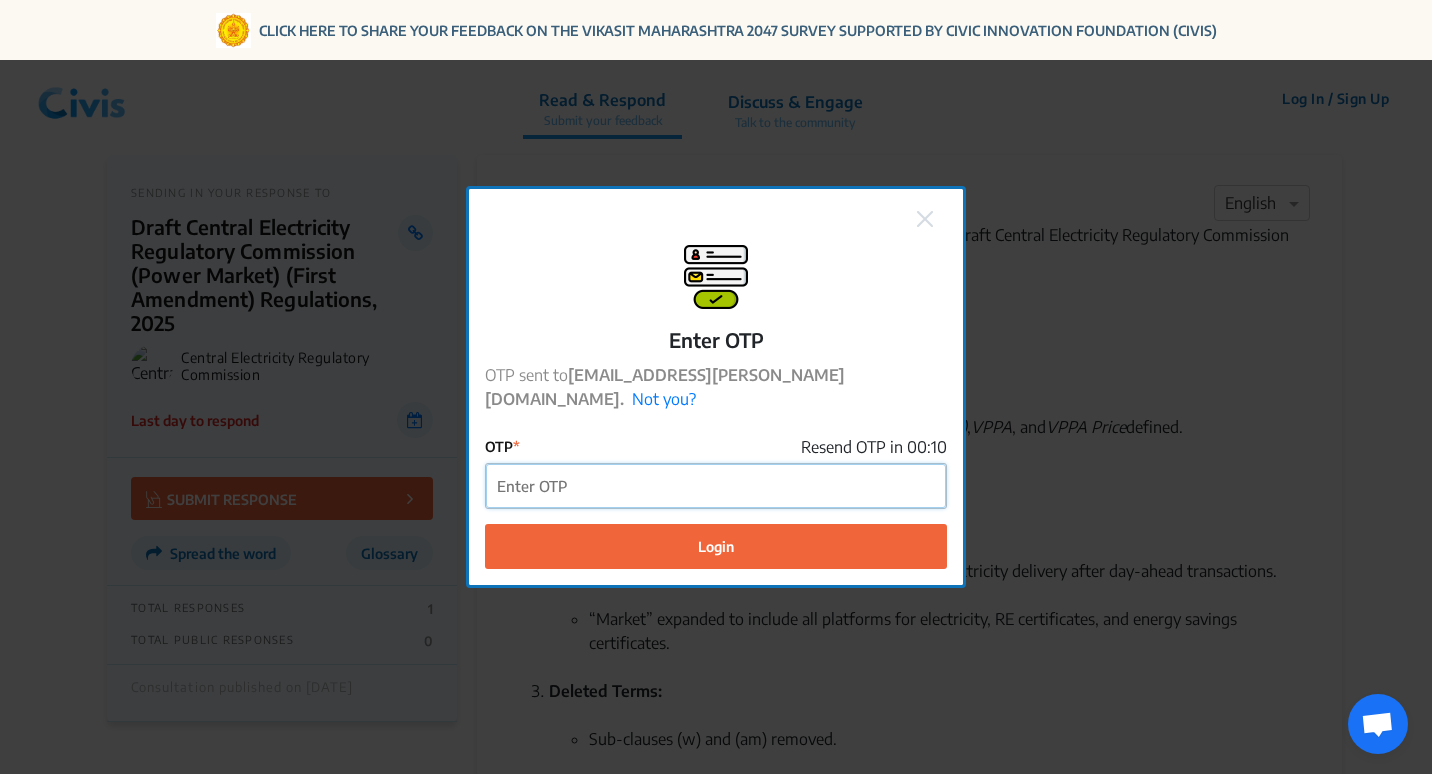 click on "OTP" at bounding box center (716, 486) 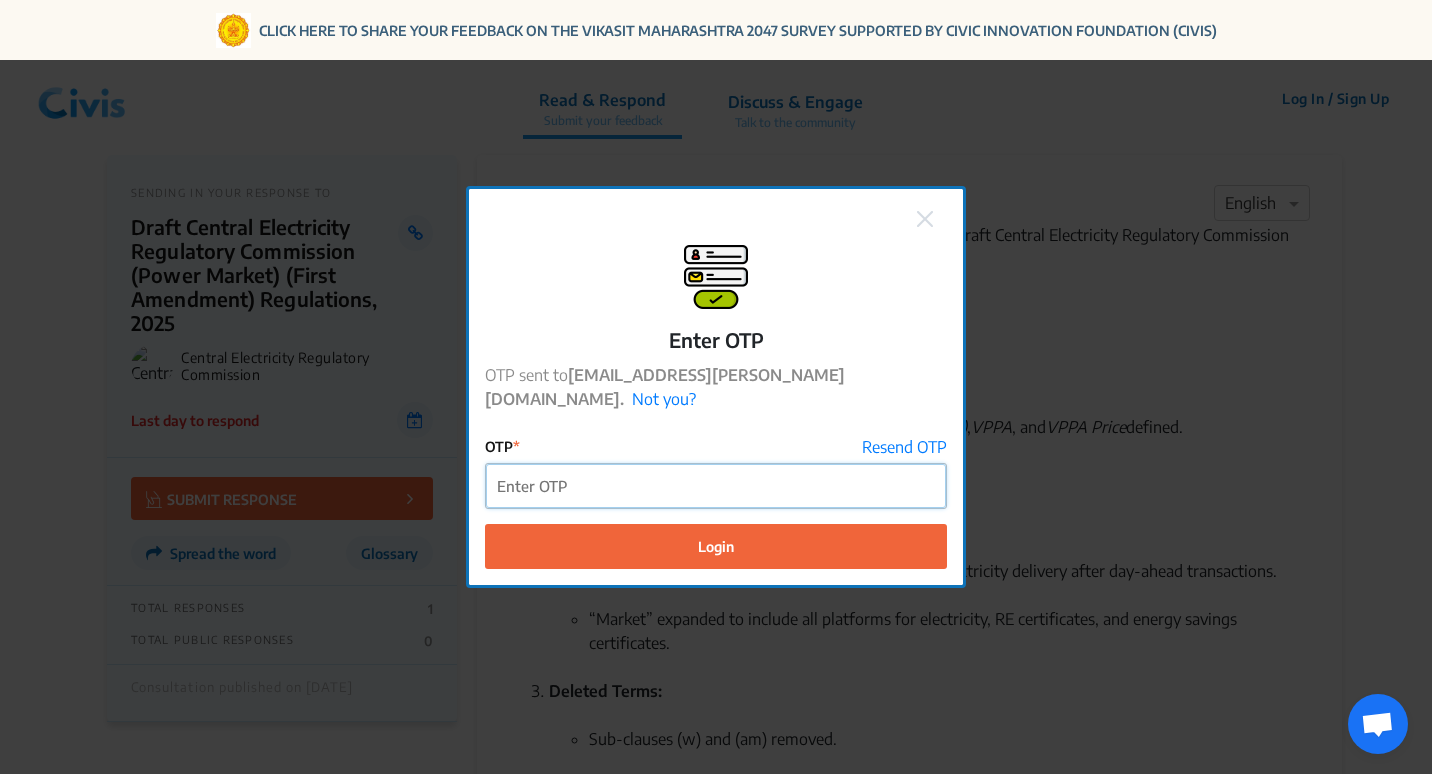 click on "OTP" at bounding box center (716, 486) 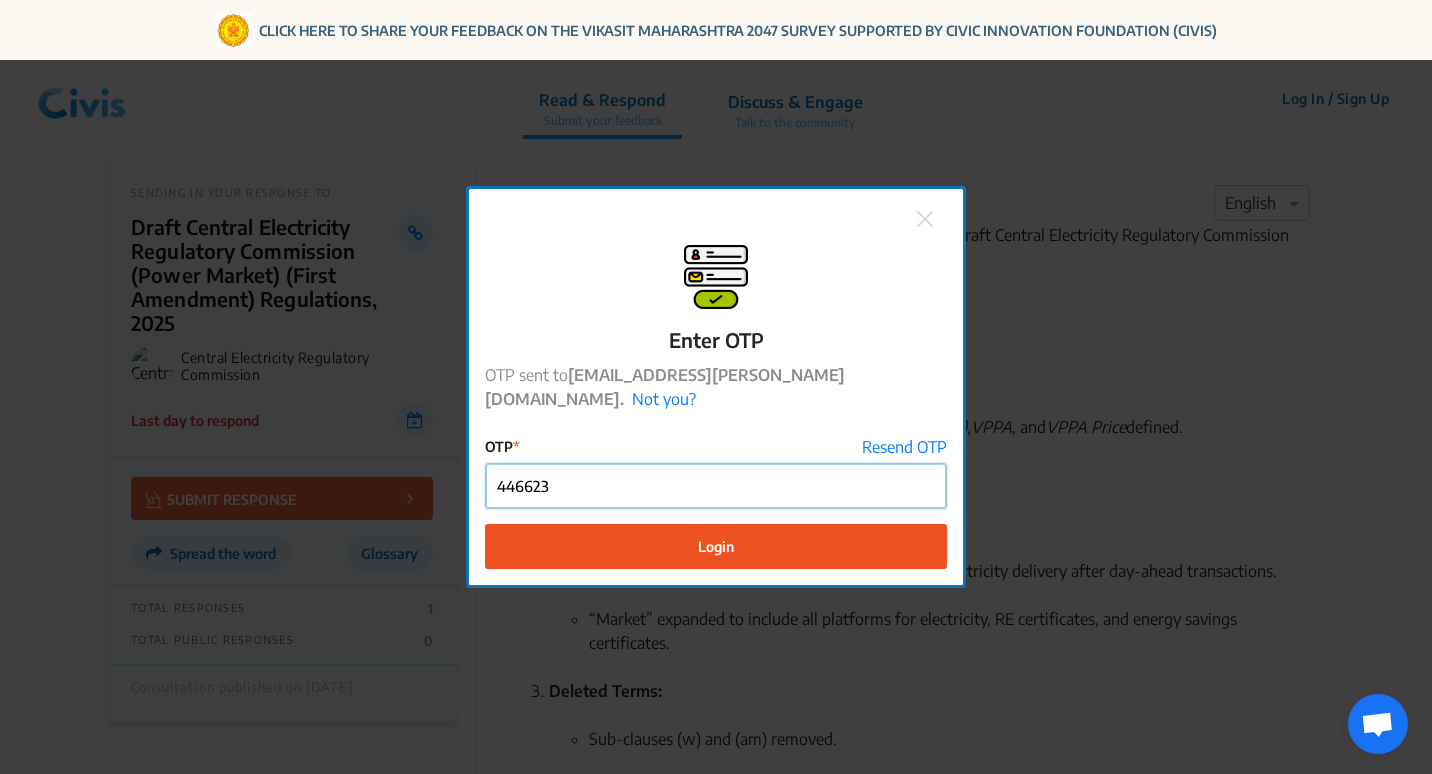 type on "446623" 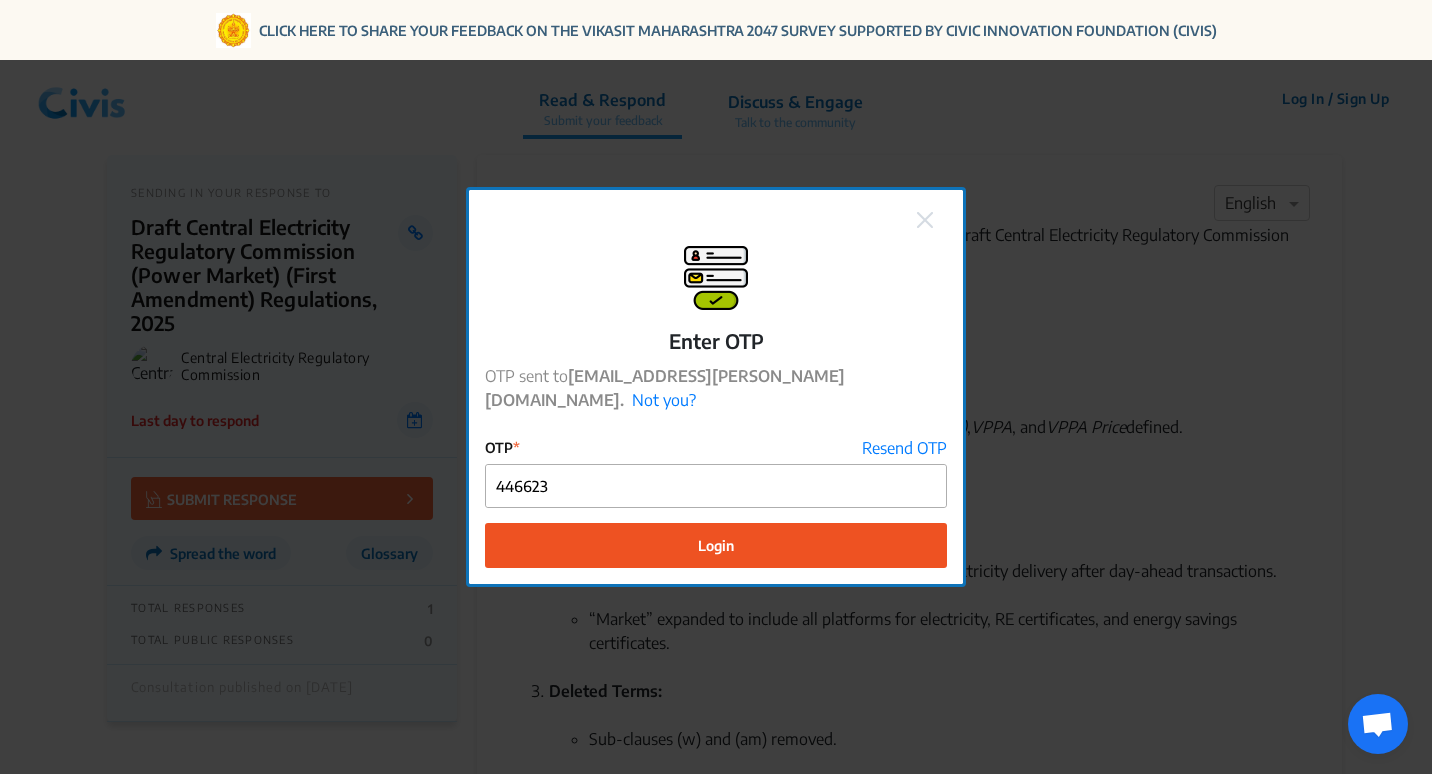 click on "Login" 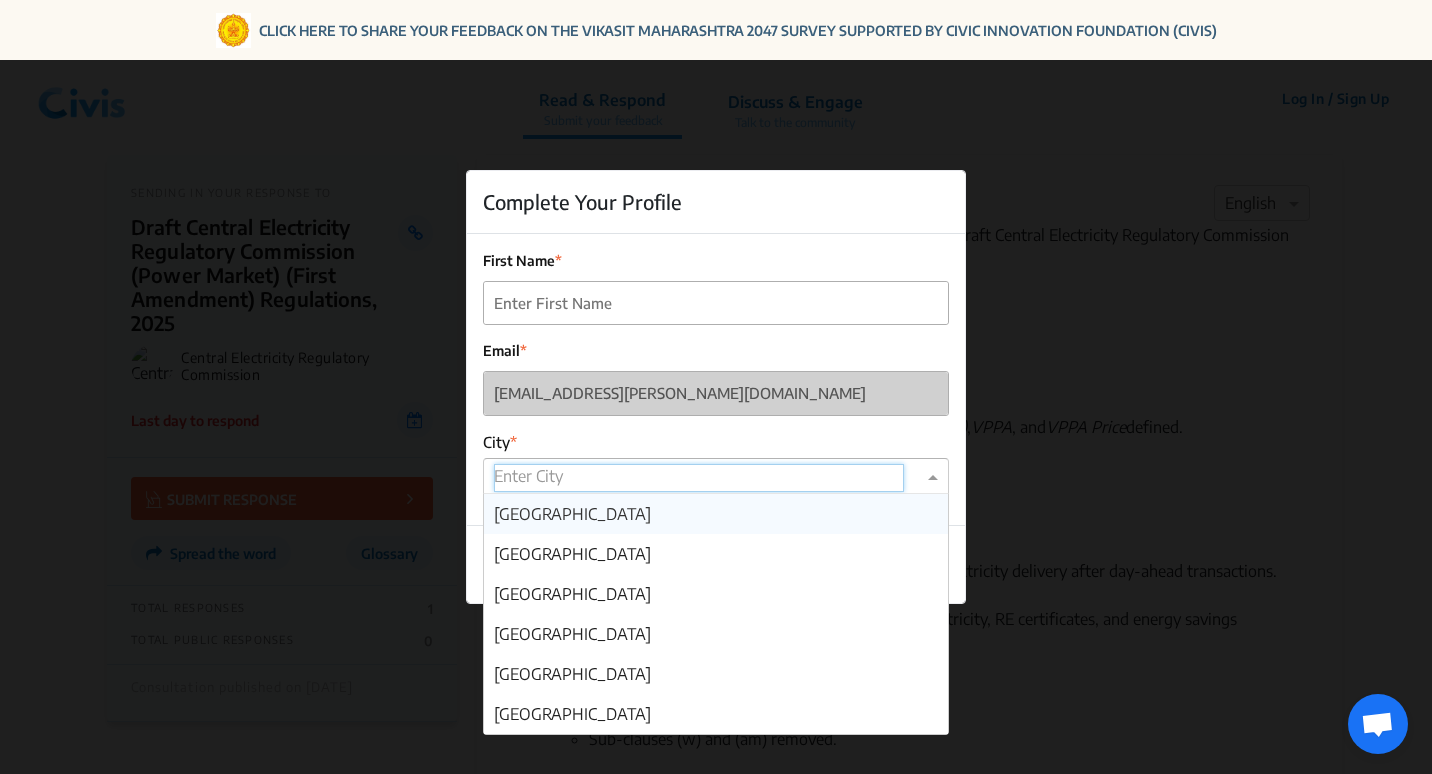 click at bounding box center [699, 478] 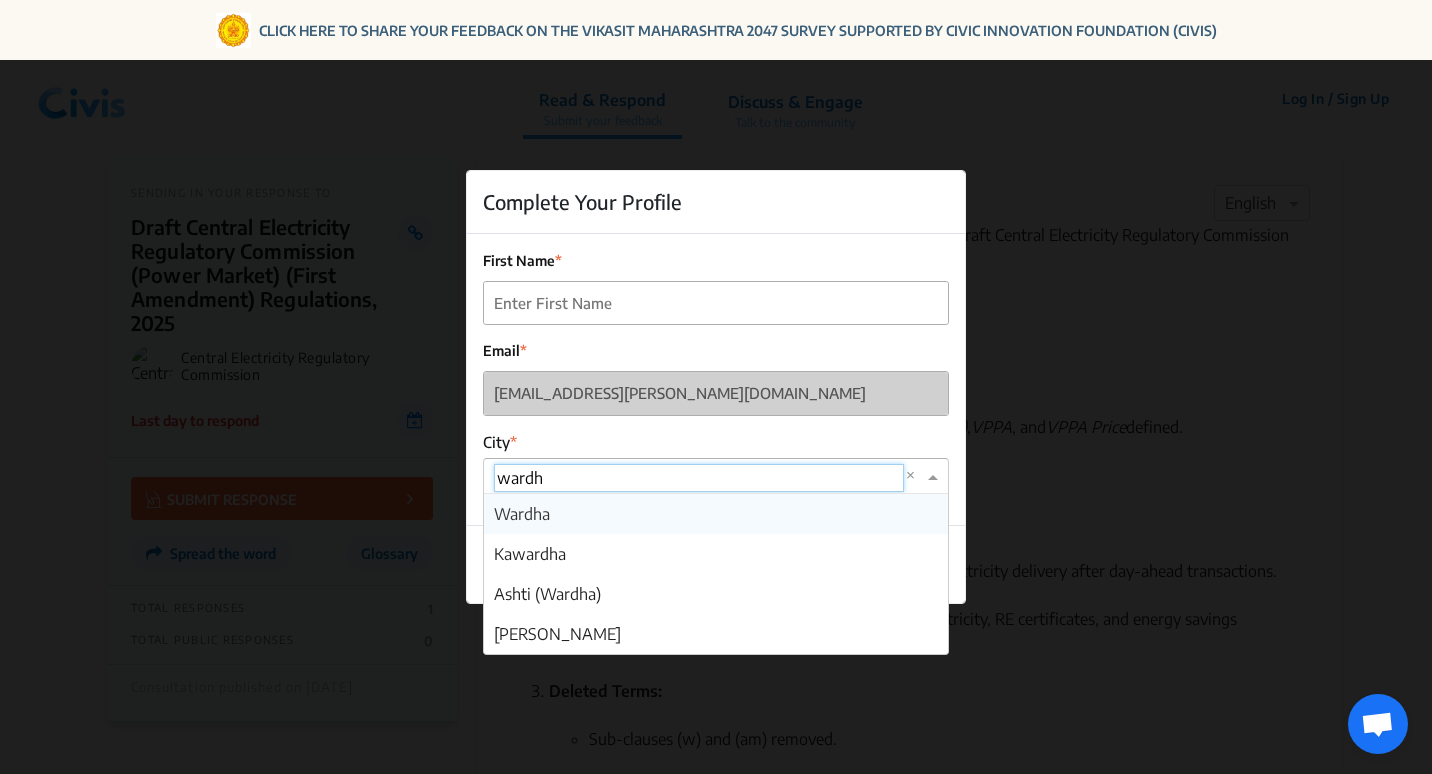 type on "wardha" 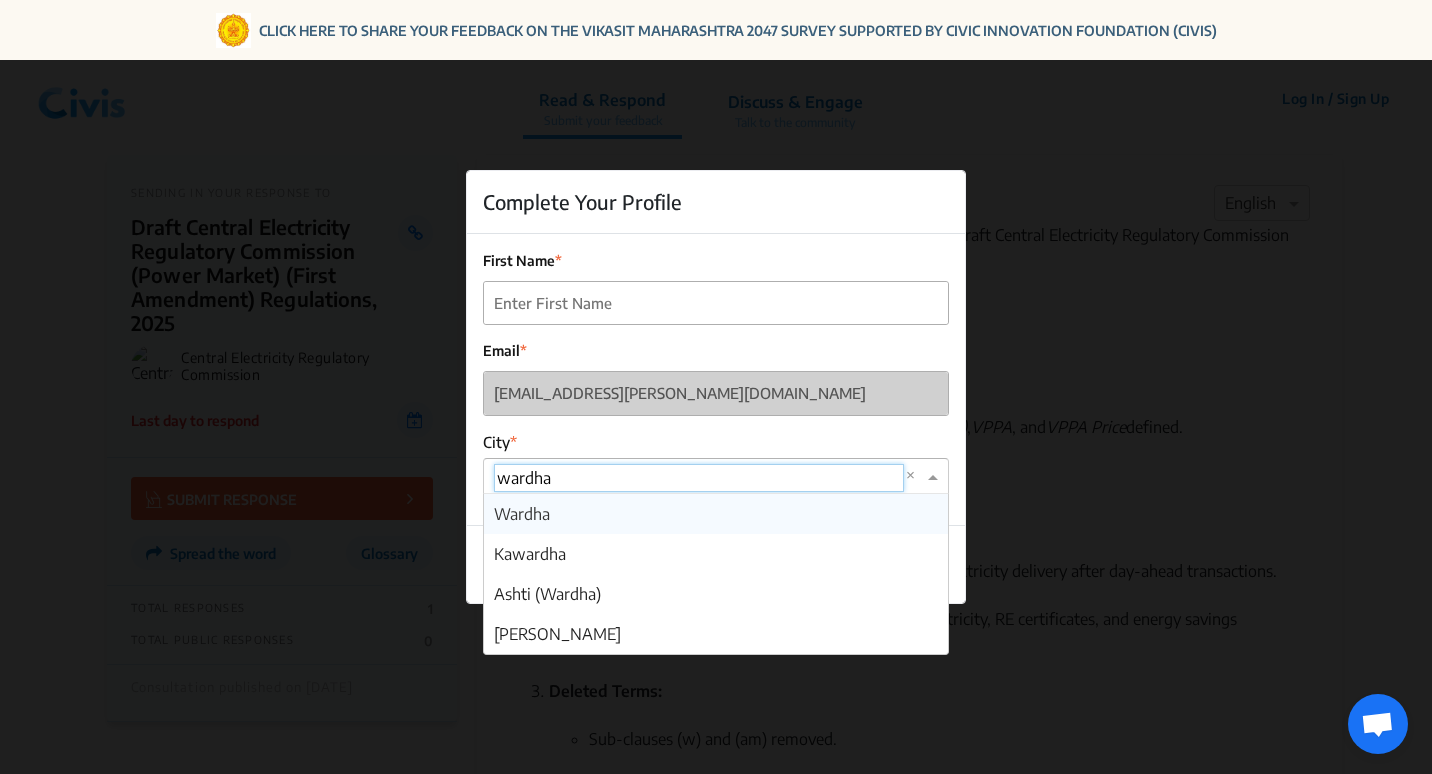 click on "Wardha" at bounding box center (716, 514) 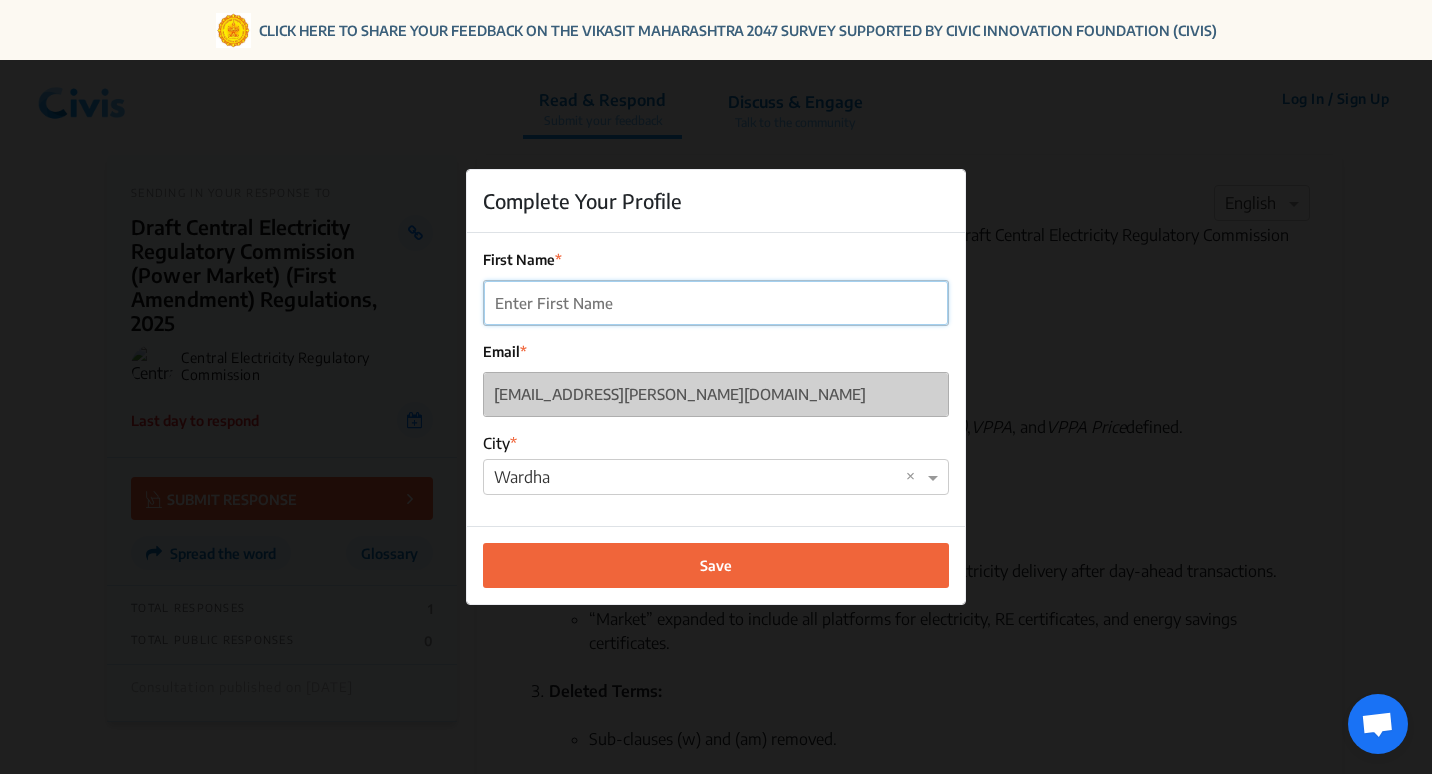 click on "First Name" at bounding box center [716, 303] 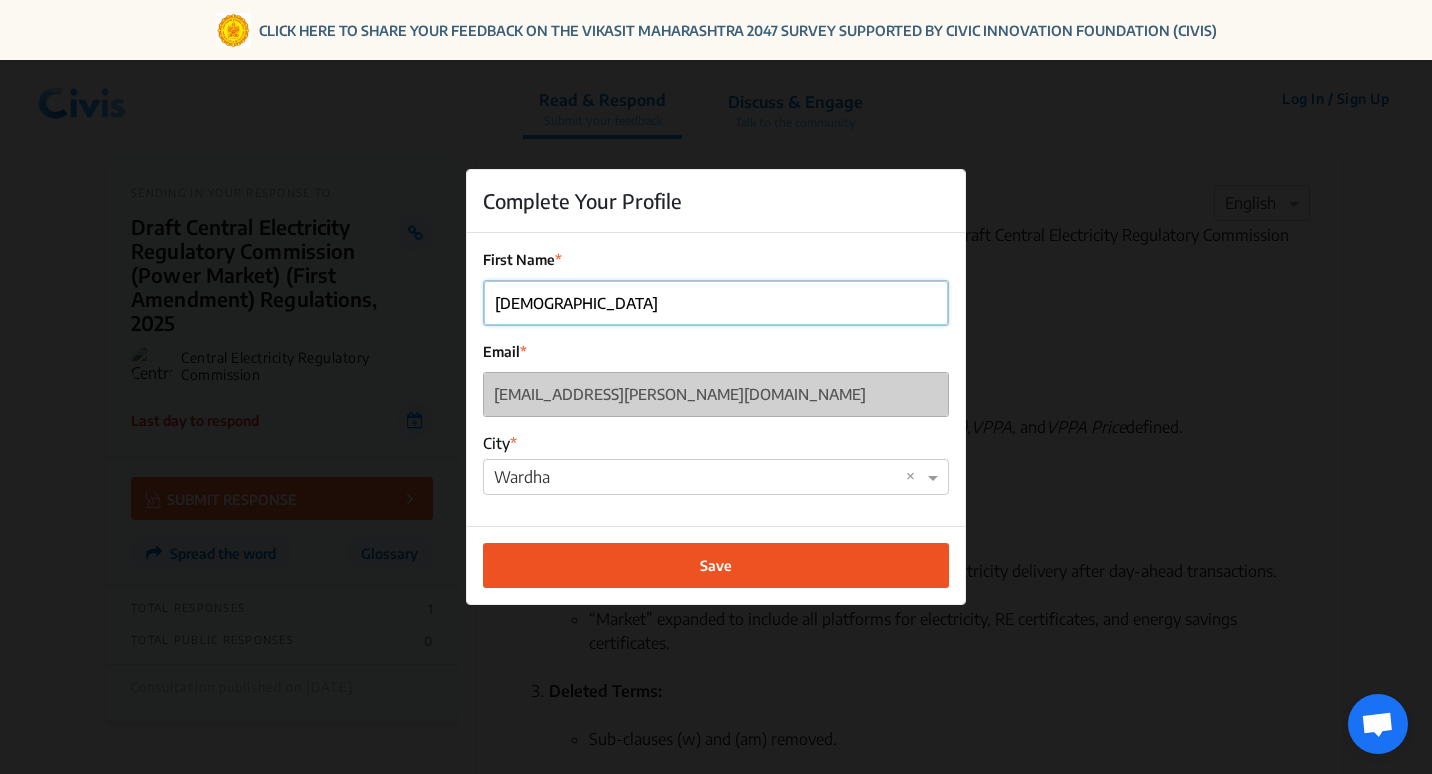 type on "Vaishali" 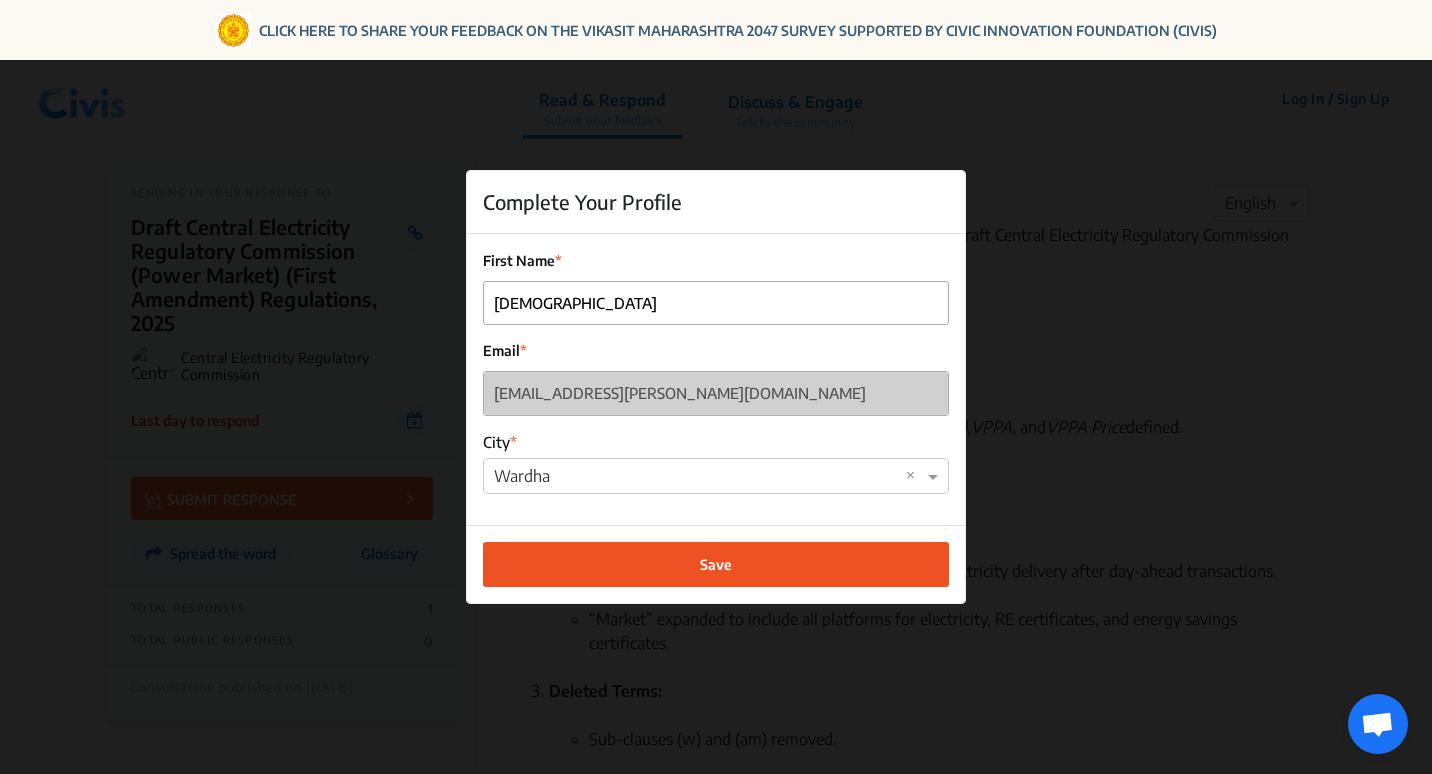 click on "Save" 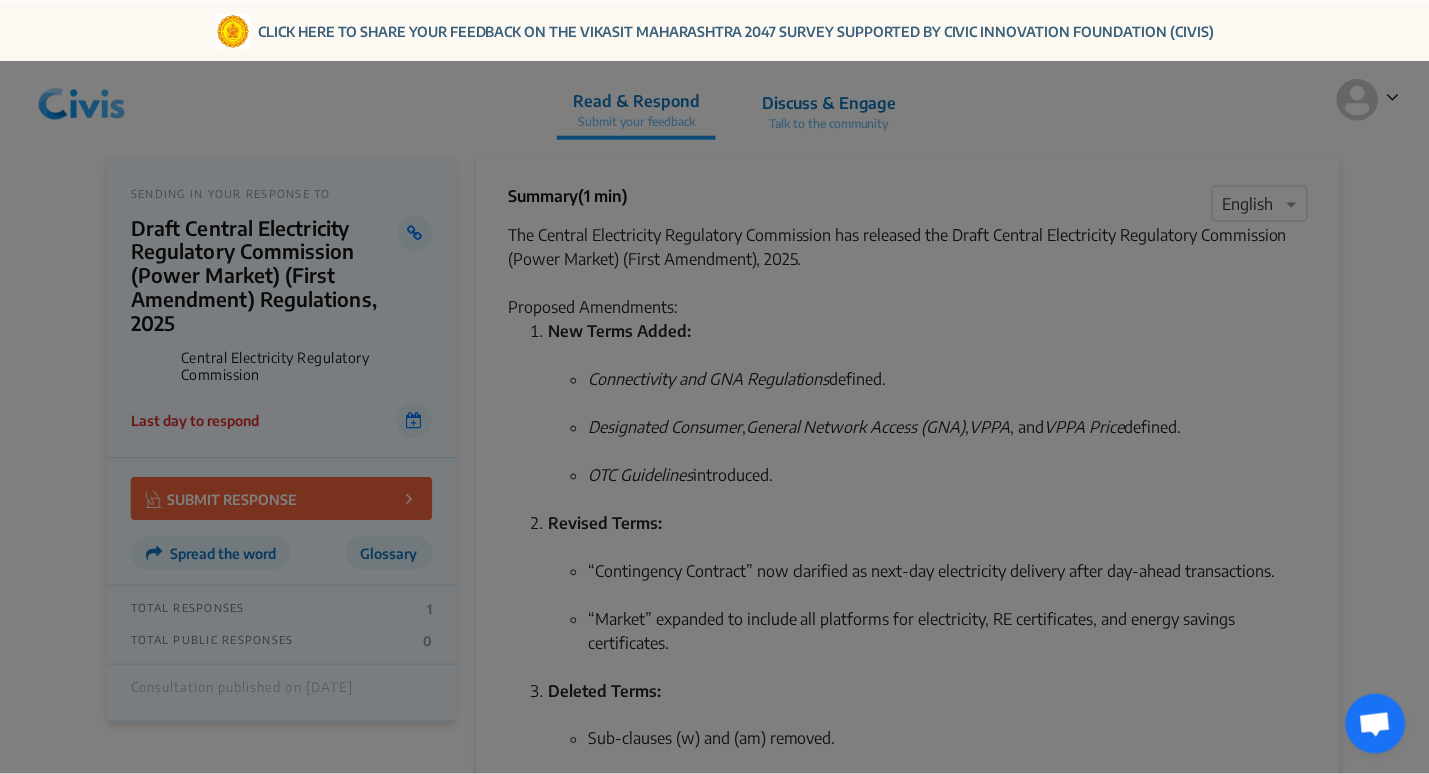 scroll, scrollTop: 0, scrollLeft: 0, axis: both 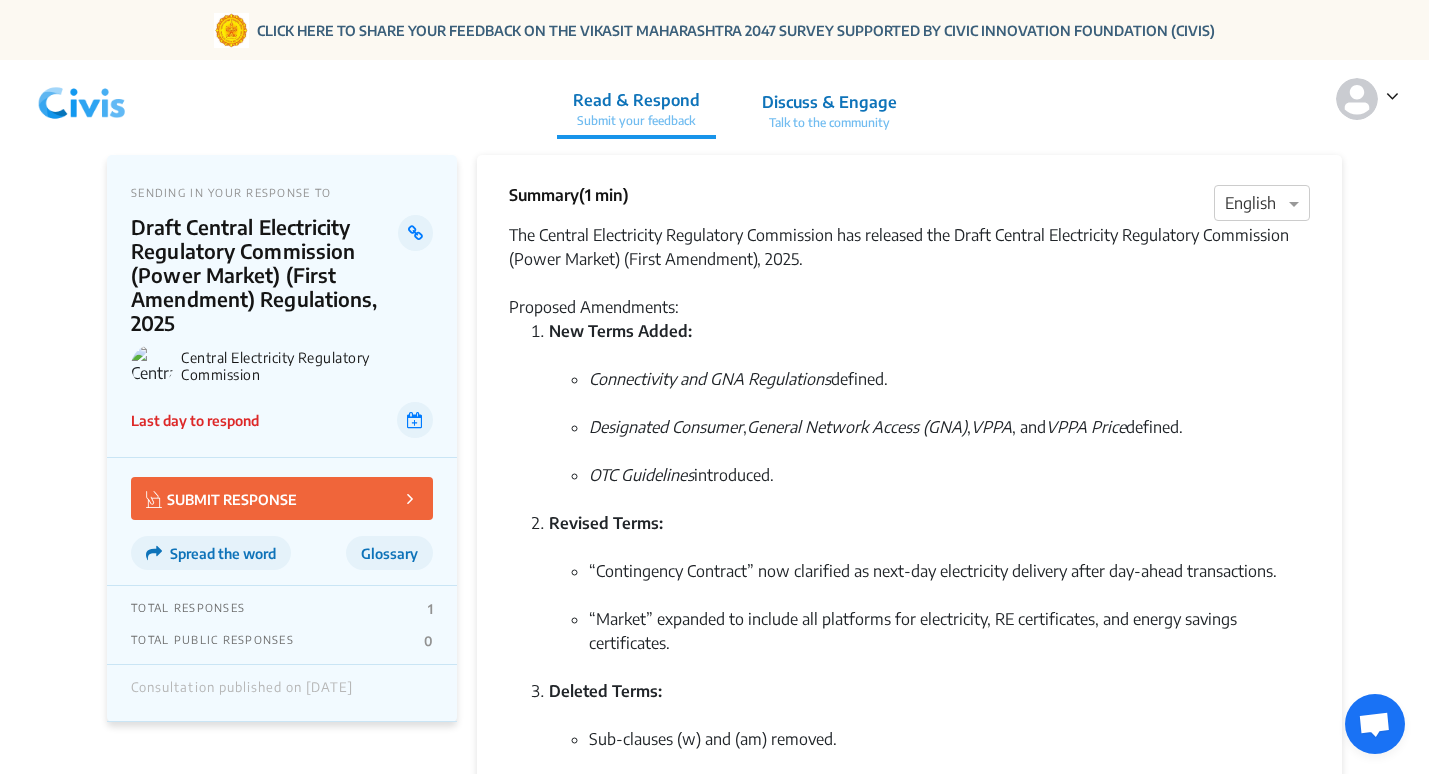 click on "Read & Respond" 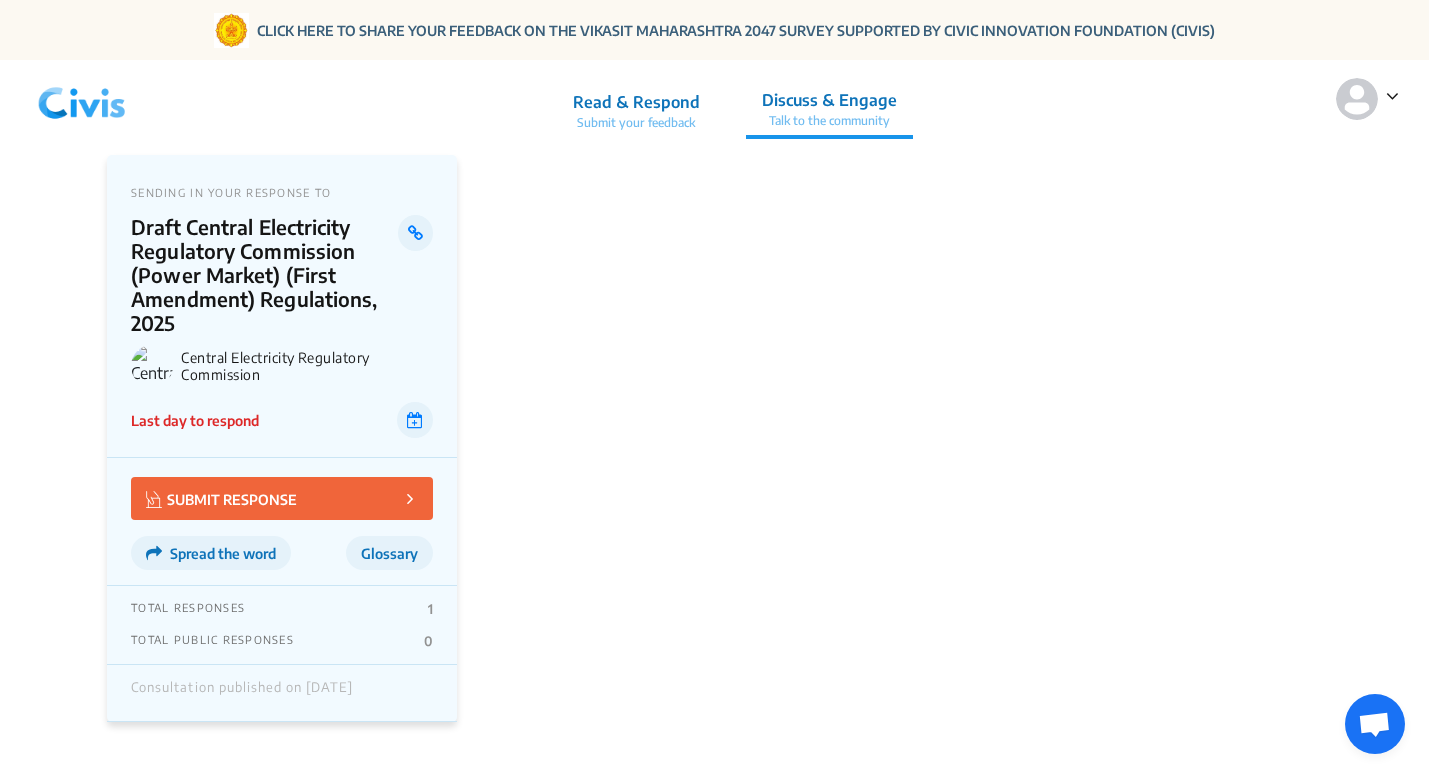 scroll, scrollTop: 0, scrollLeft: 0, axis: both 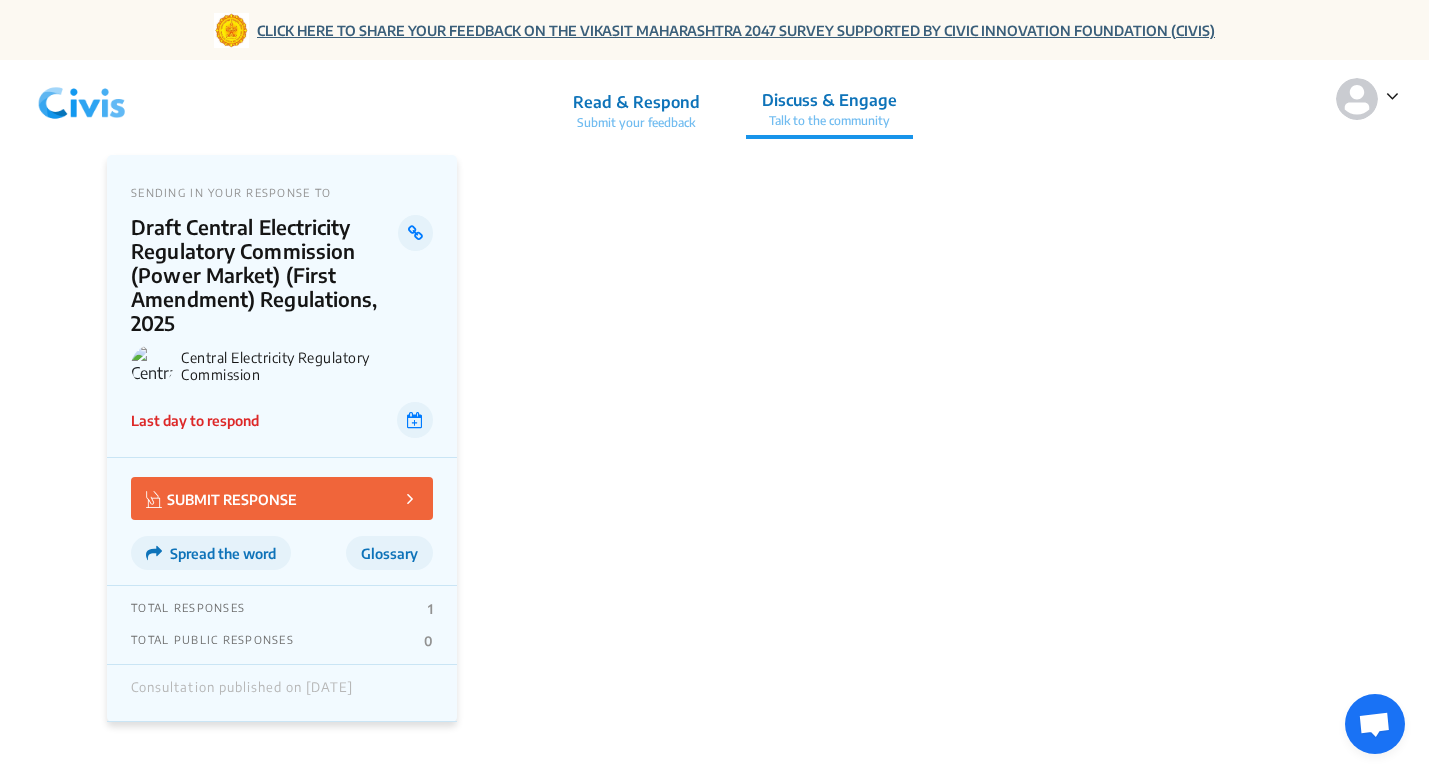 click on "CLICK HERE TO SHARE YOUR FEEDBACK ON THE VIKASIT MAHARASHTRA 2047 SURVEY SUPPORTED BY CIVIC INNOVATION FOUNDATION (CIVIS)" at bounding box center (736, 30) 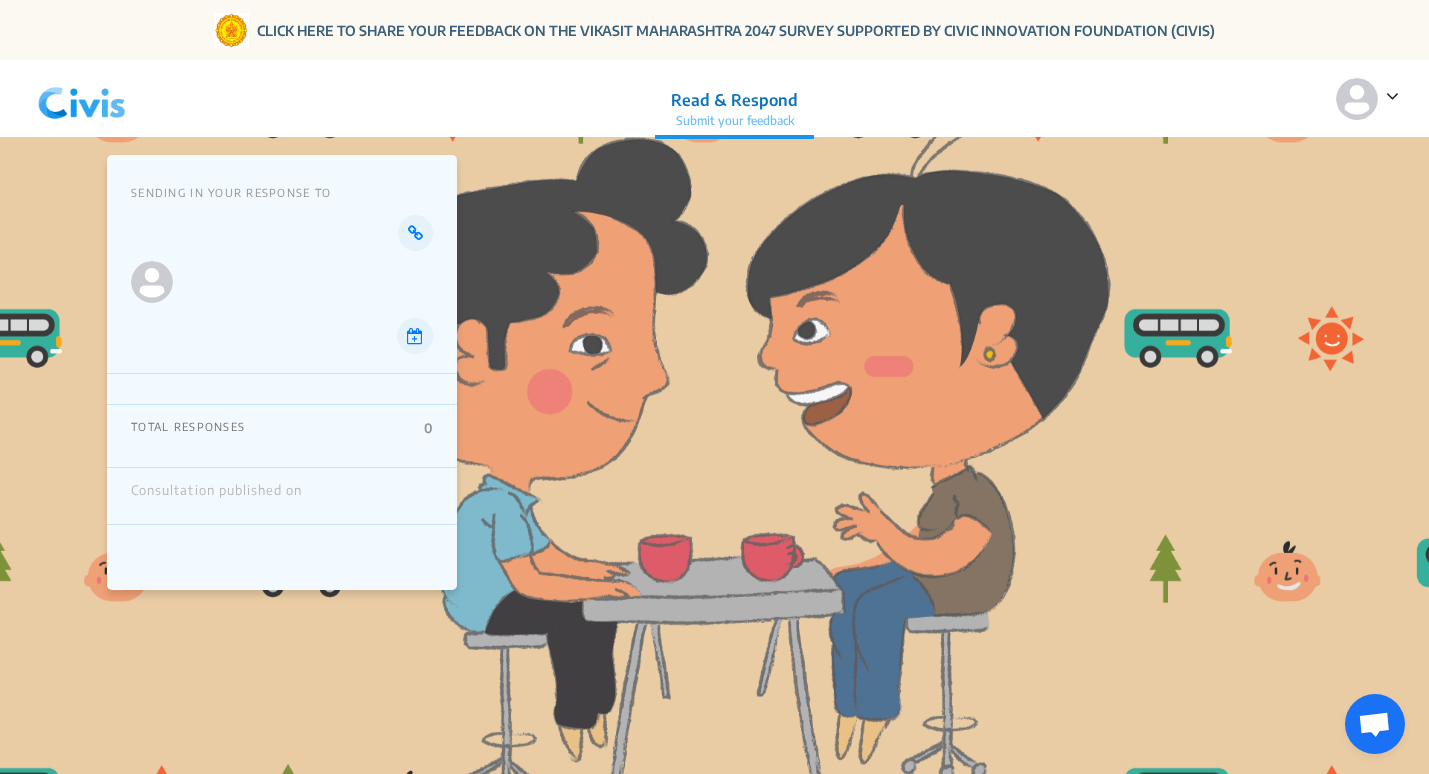 scroll, scrollTop: 0, scrollLeft: 0, axis: both 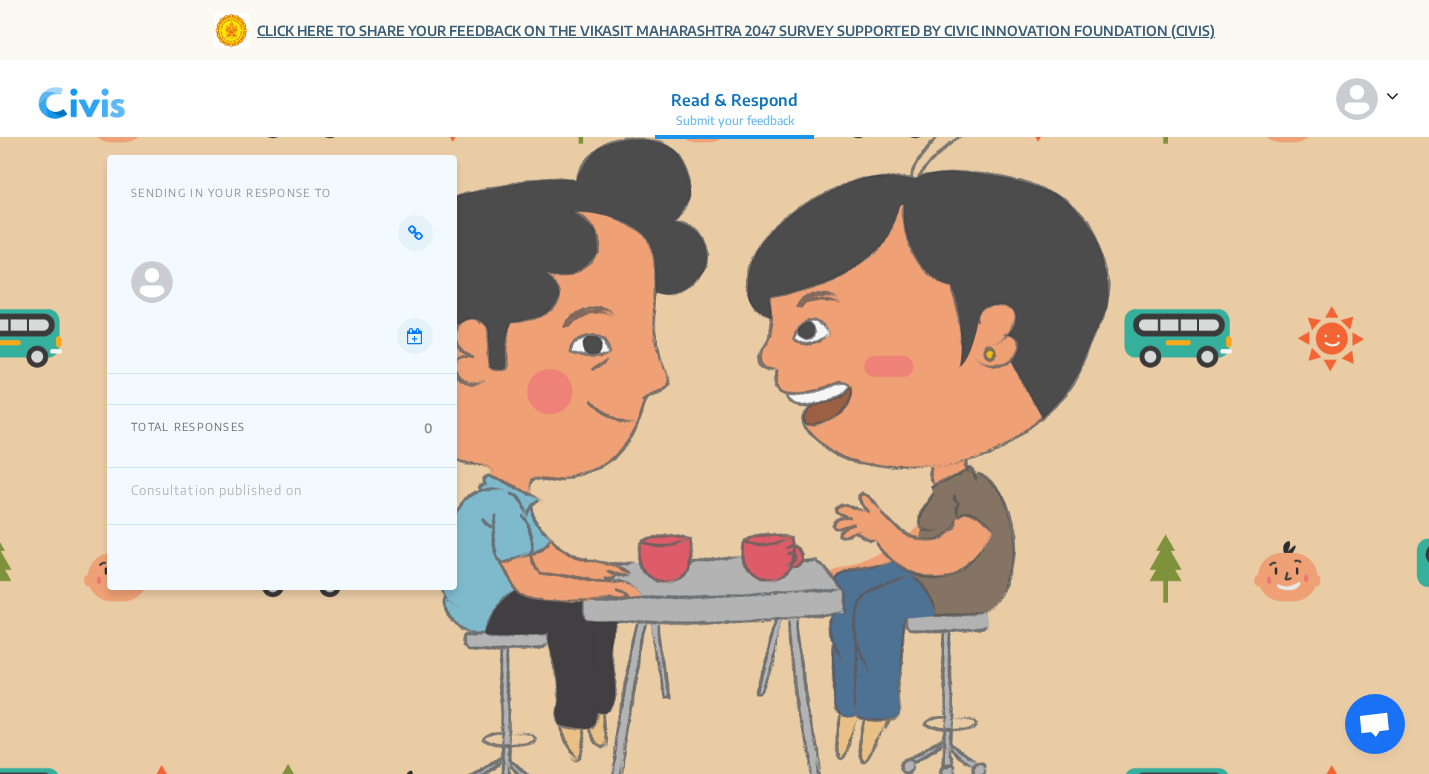 click on "CLICK HERE TO SHARE YOUR FEEDBACK ON THE VIKASIT MAHARASHTRA 2047 SURVEY SUPPORTED BY CIVIC INNOVATION FOUNDATION (CIVIS)" at bounding box center [736, 30] 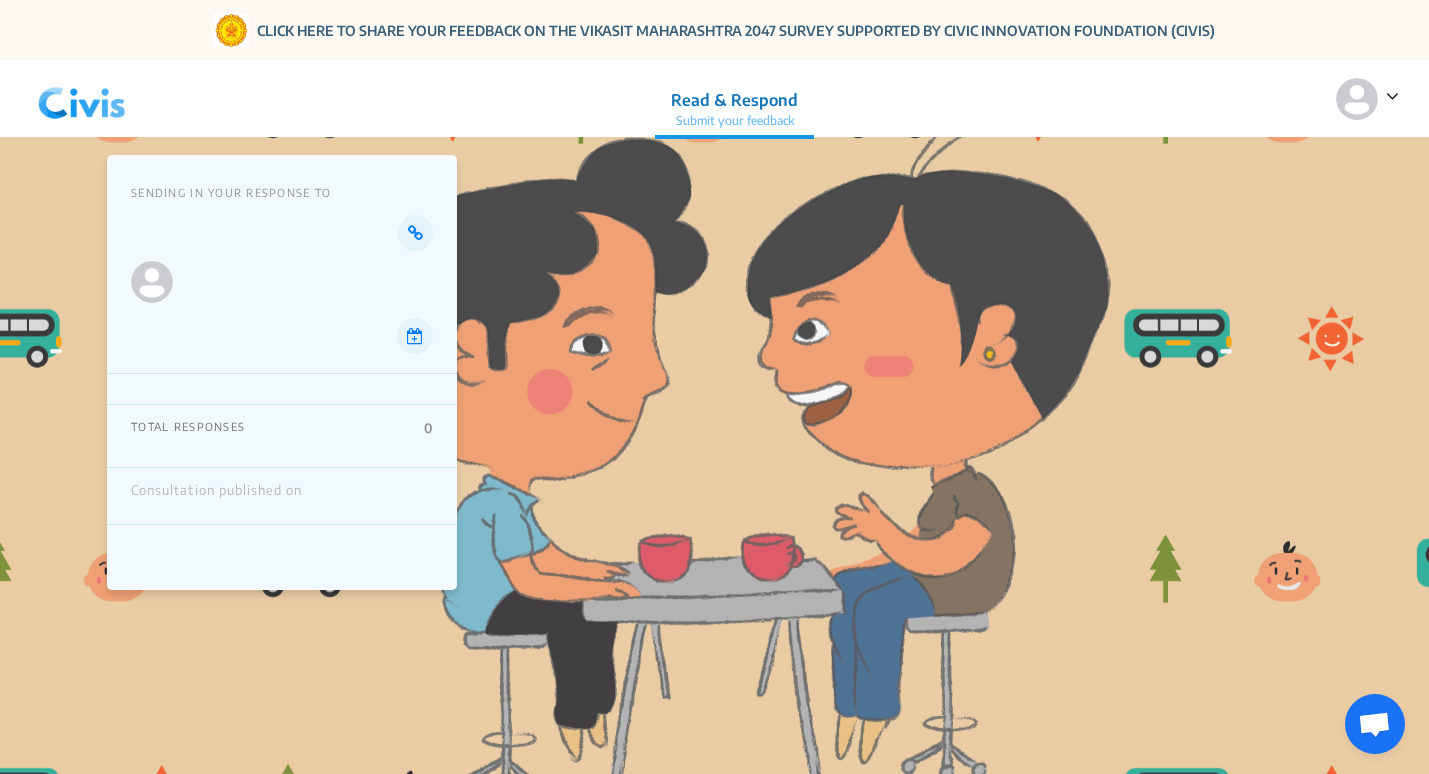 scroll, scrollTop: 0, scrollLeft: 0, axis: both 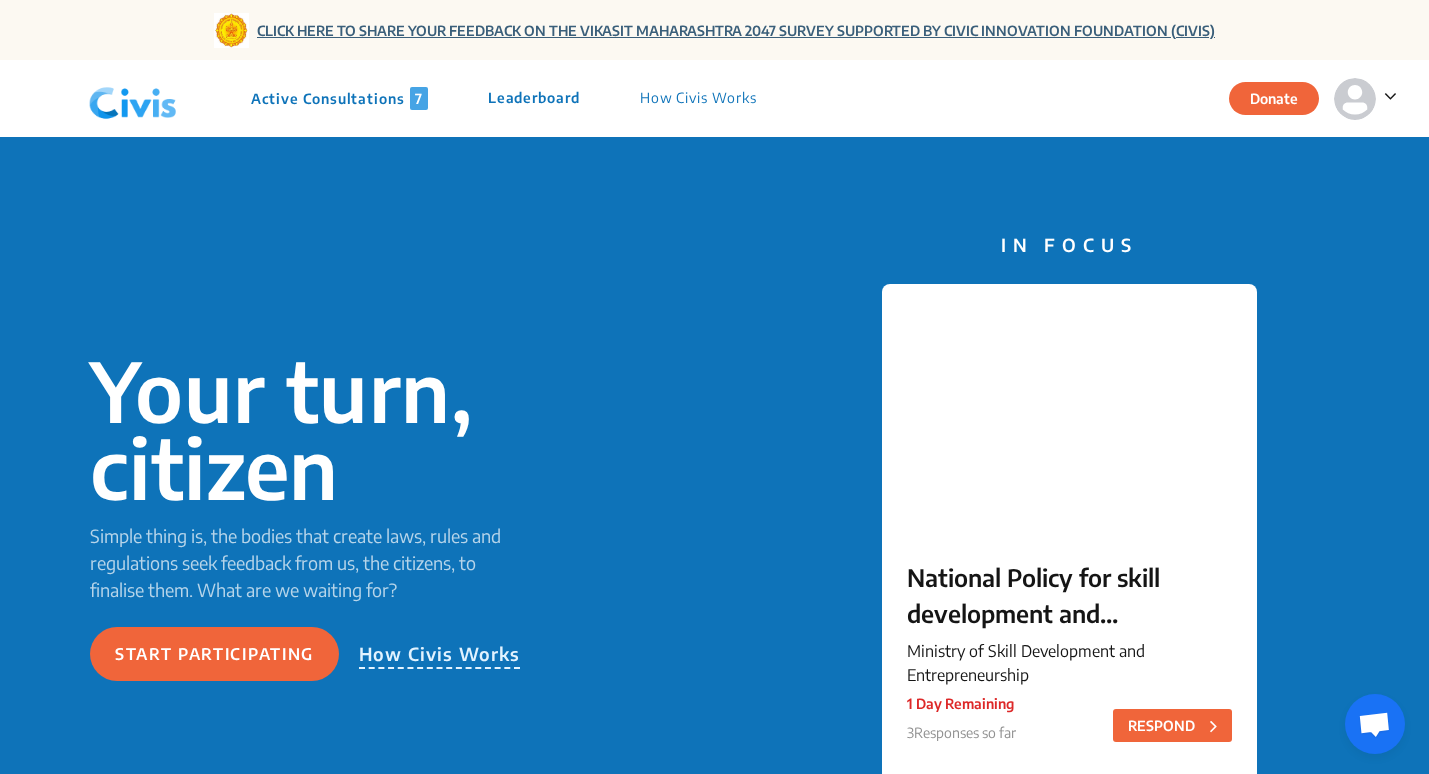 click on "CLICK HERE TO SHARE YOUR FEEDBACK ON THE VIKASIT MAHARASHTRA 2047 SURVEY SUPPORTED BY CIVIC INNOVATION FOUNDATION (CIVIS)" at bounding box center (736, 30) 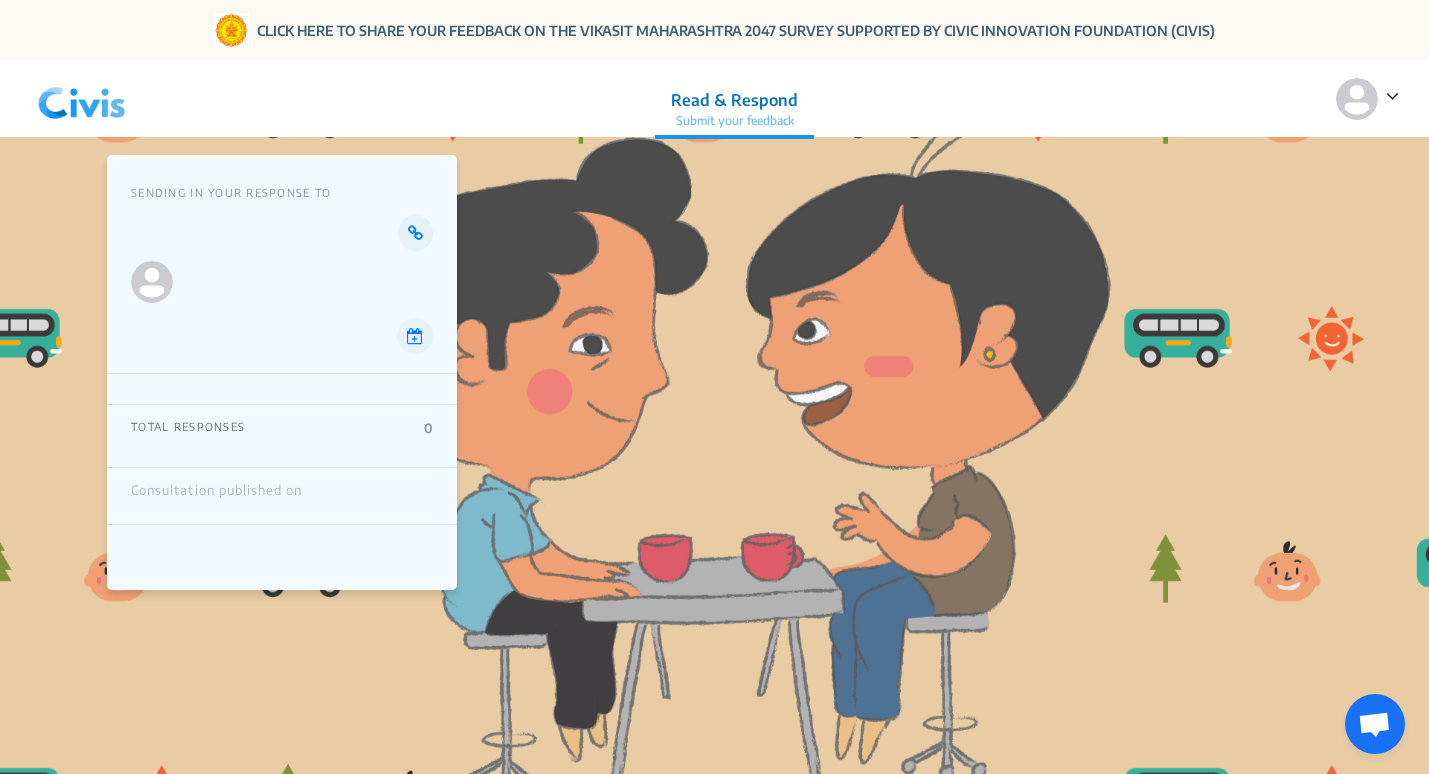 scroll, scrollTop: 0, scrollLeft: 0, axis: both 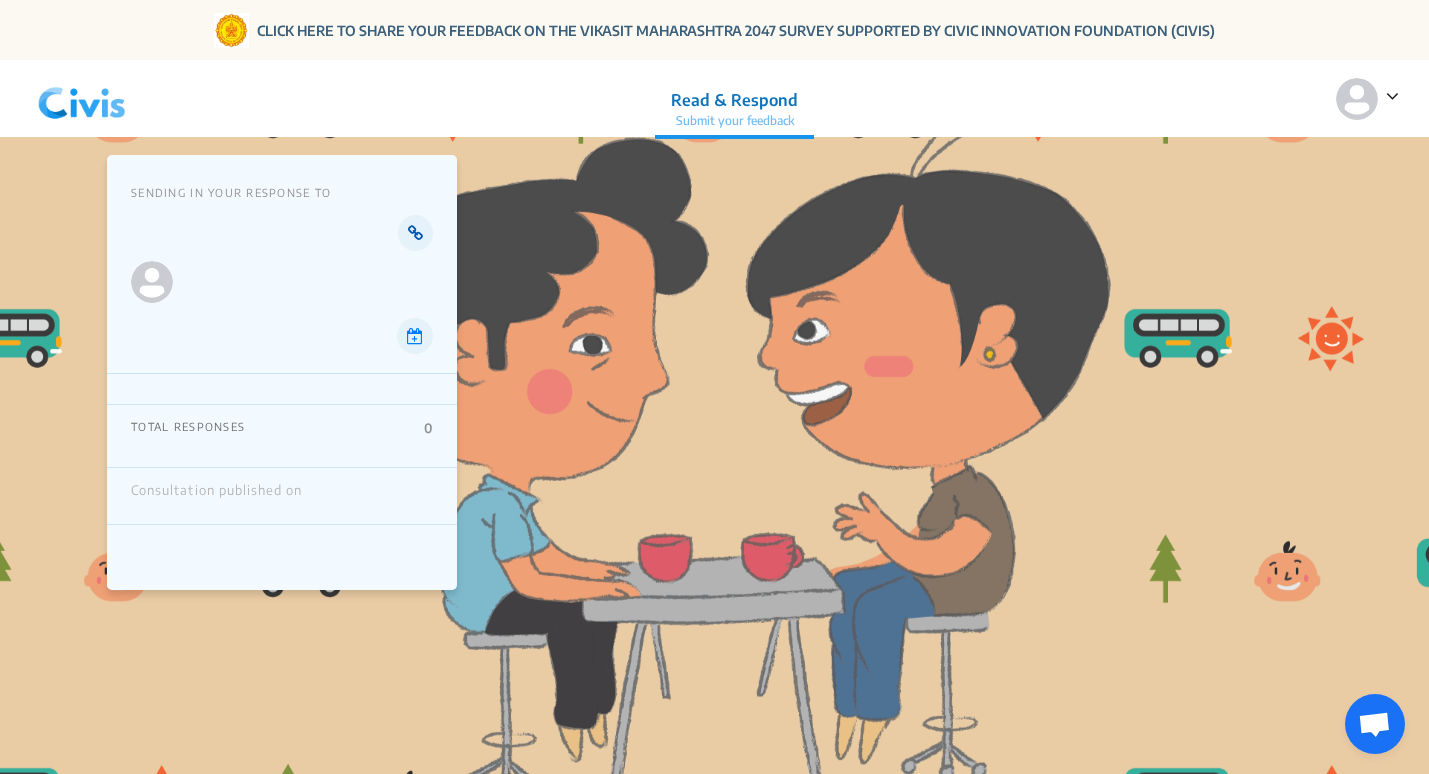 click 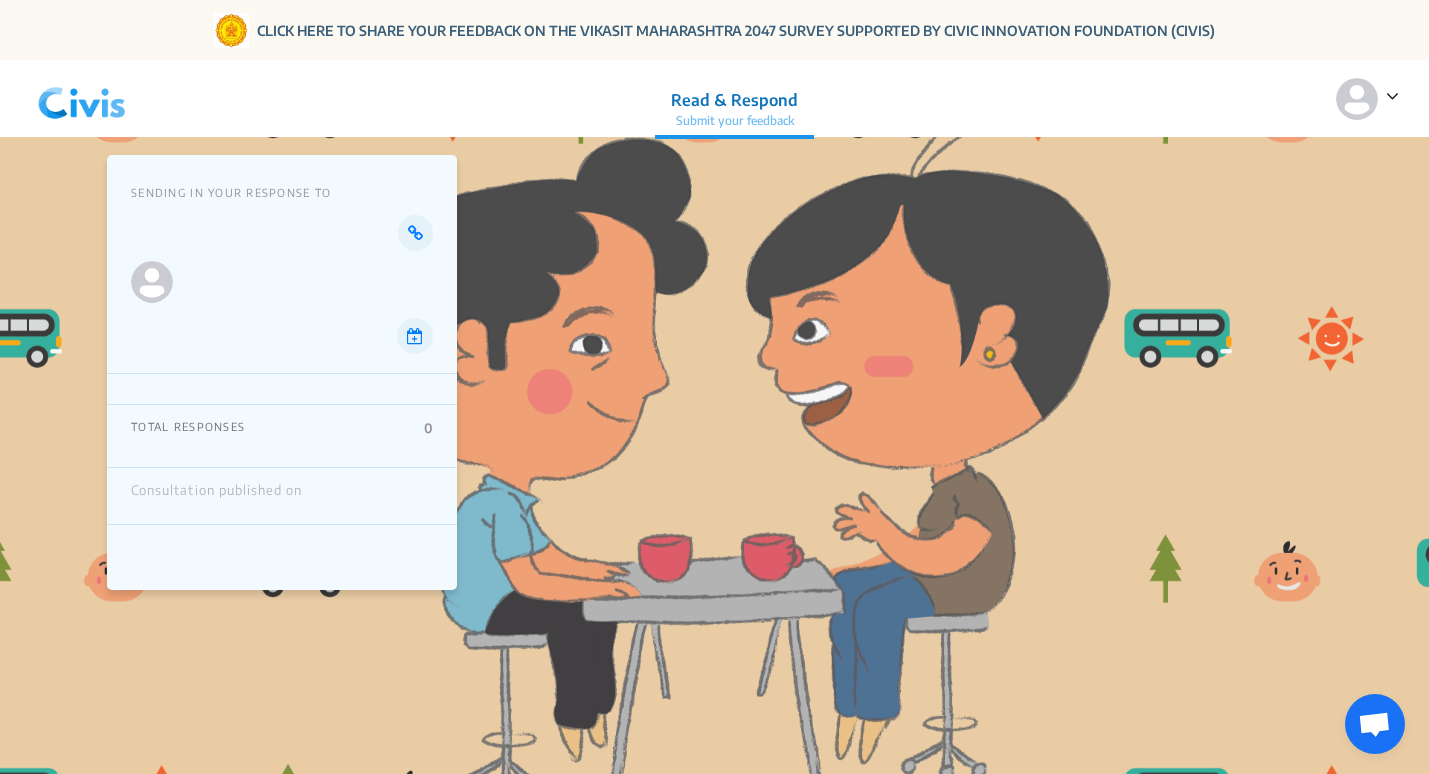 scroll, scrollTop: 0, scrollLeft: 0, axis: both 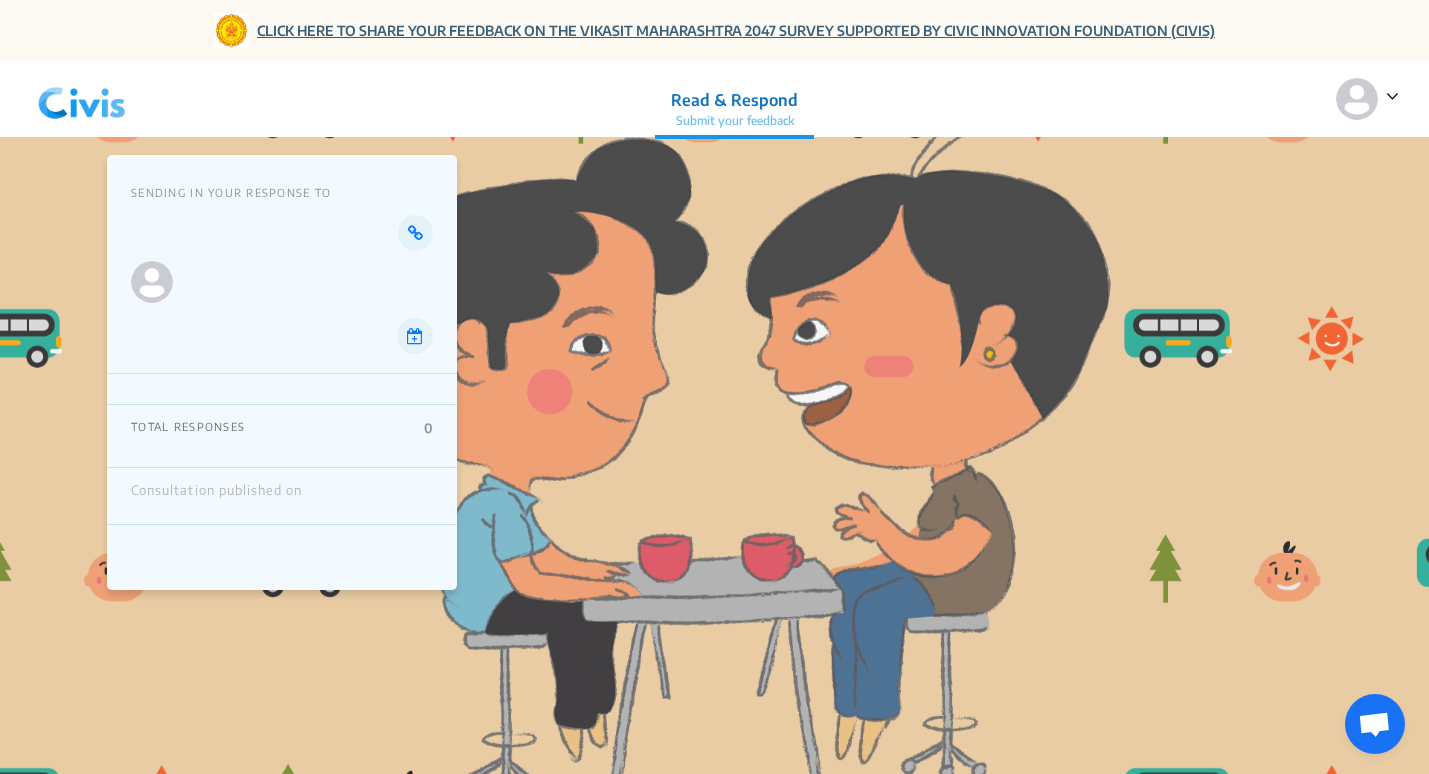 click on "CLICK HERE TO SHARE YOUR FEEDBACK ON THE VIKASIT MAHARASHTRA 2047 SURVEY SUPPORTED BY CIVIC INNOVATION FOUNDATION (CIVIS)" at bounding box center (736, 30) 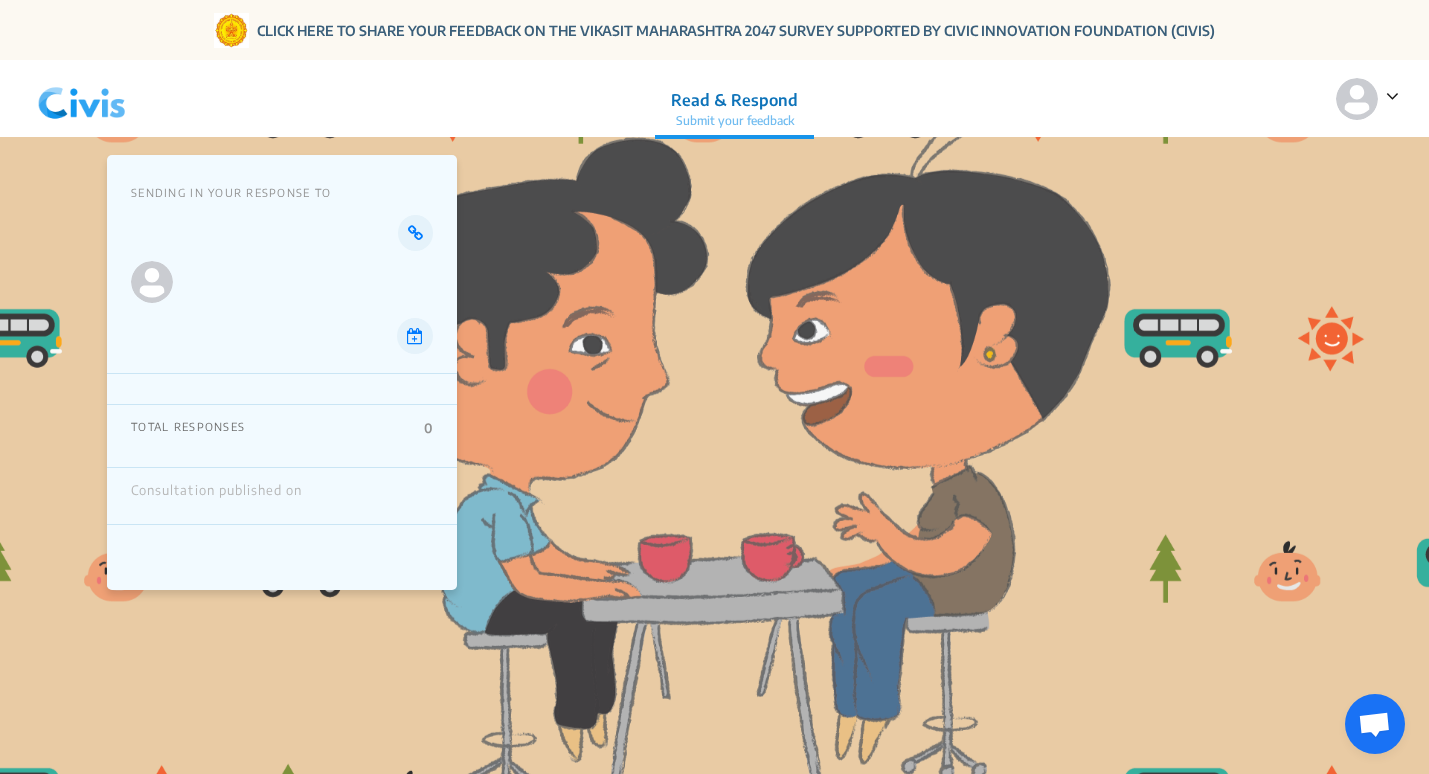 scroll, scrollTop: 0, scrollLeft: 0, axis: both 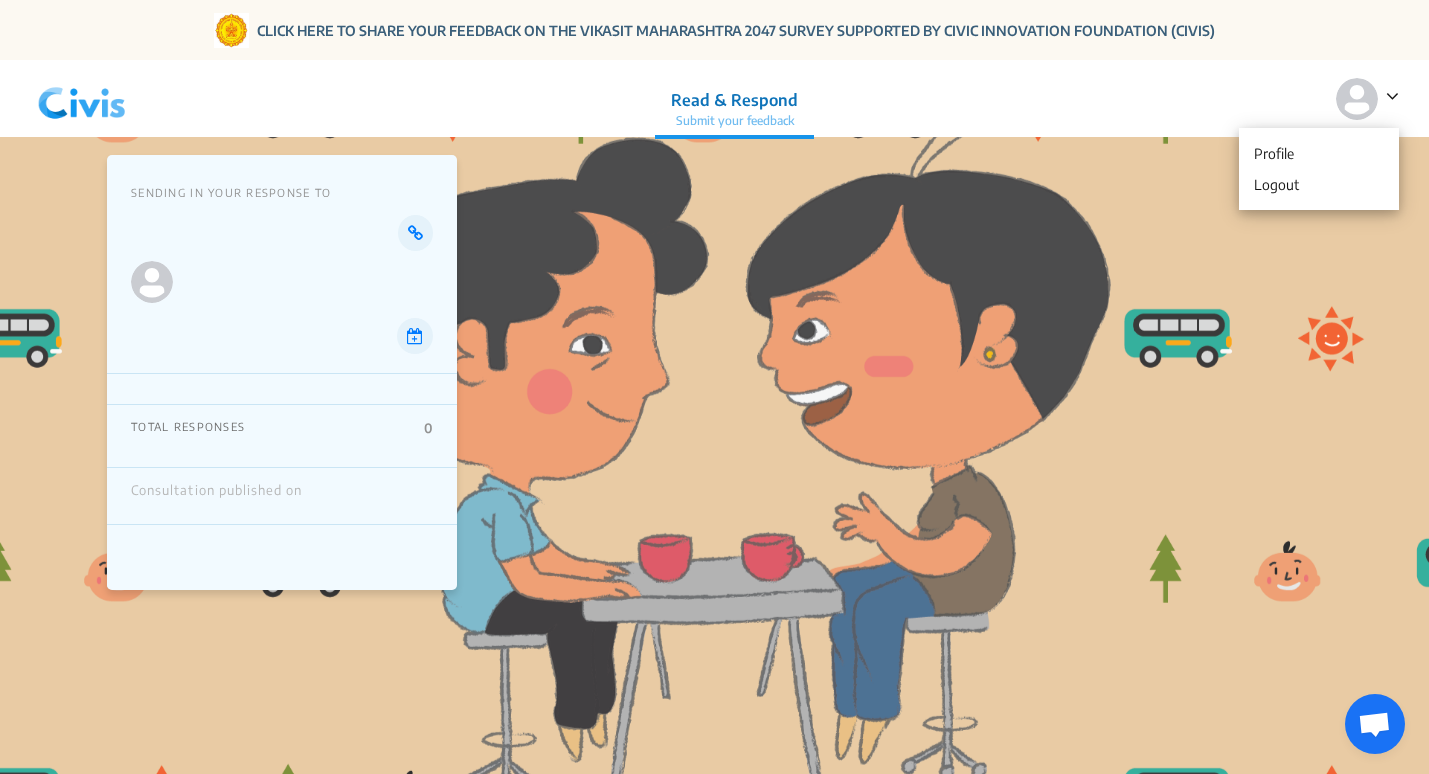 click 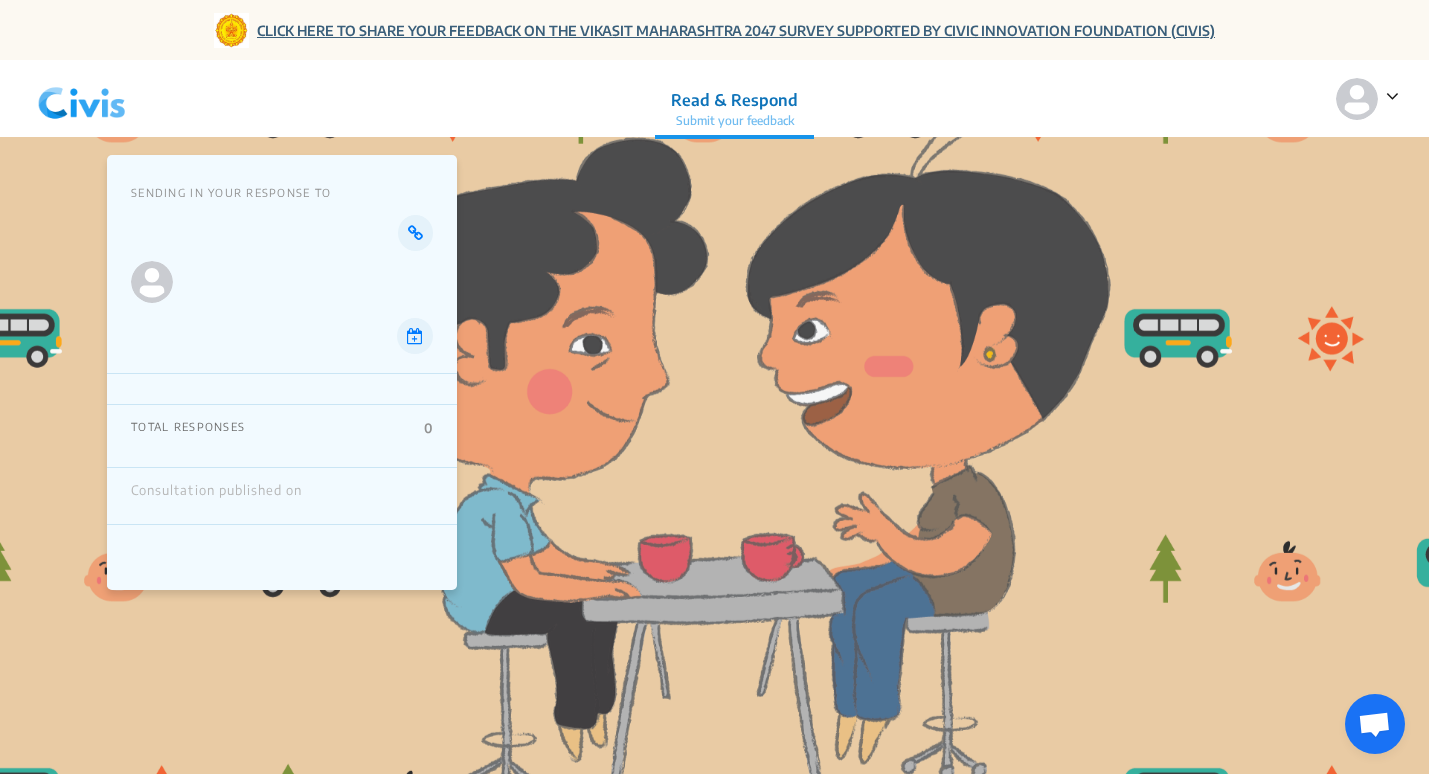 click on "CLICK HERE TO SHARE YOUR FEEDBACK ON THE VIKASIT MAHARASHTRA 2047 SURVEY SUPPORTED BY CIVIC INNOVATION FOUNDATION (CIVIS)" at bounding box center [736, 30] 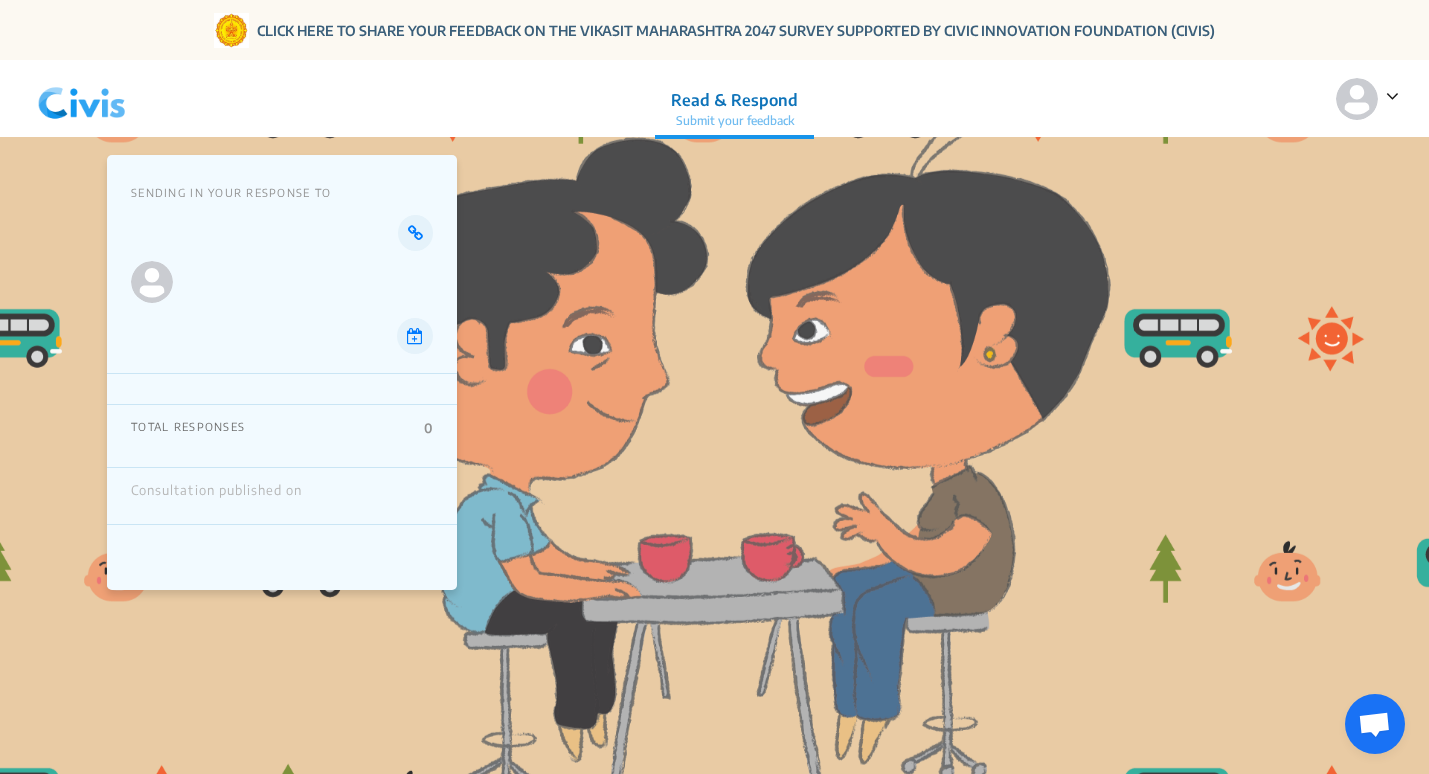 scroll, scrollTop: 0, scrollLeft: 0, axis: both 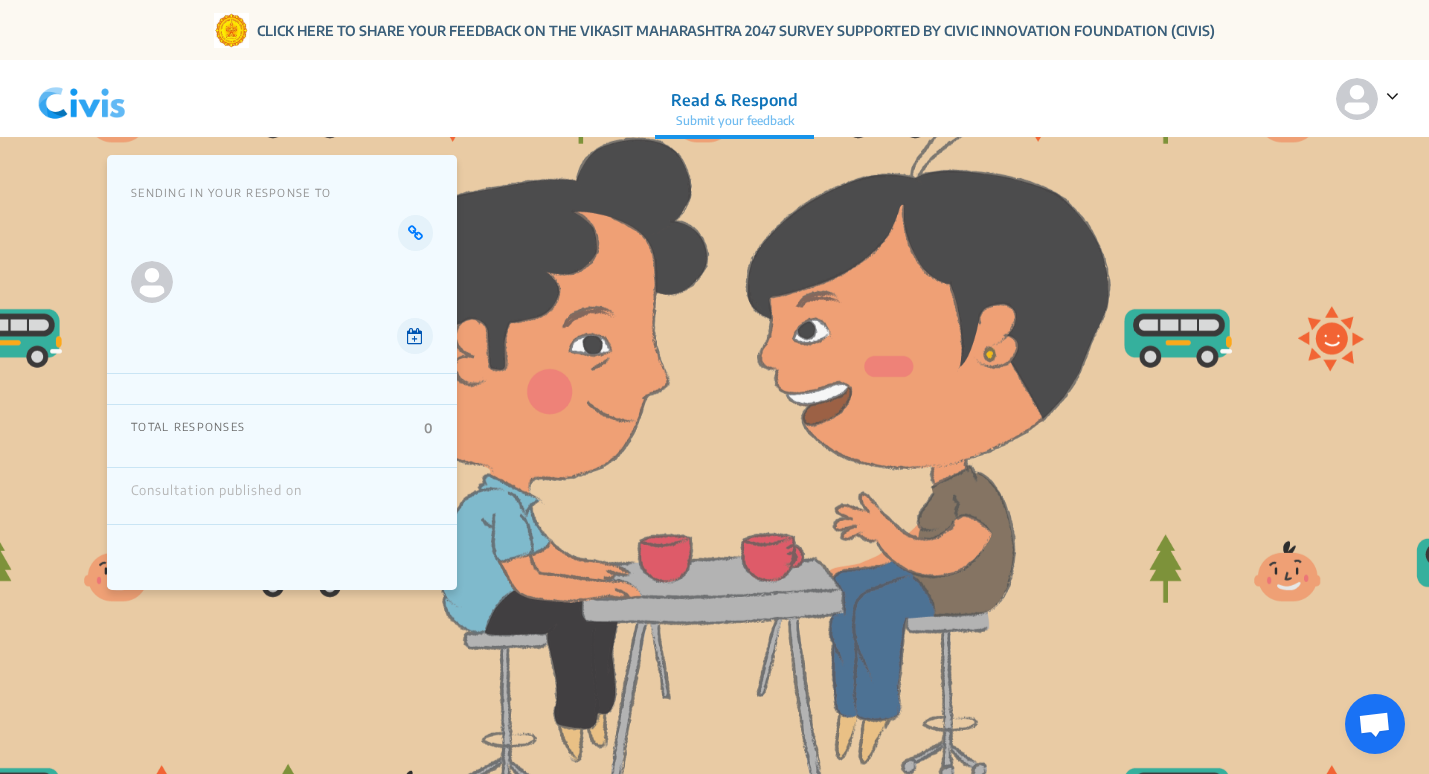 click 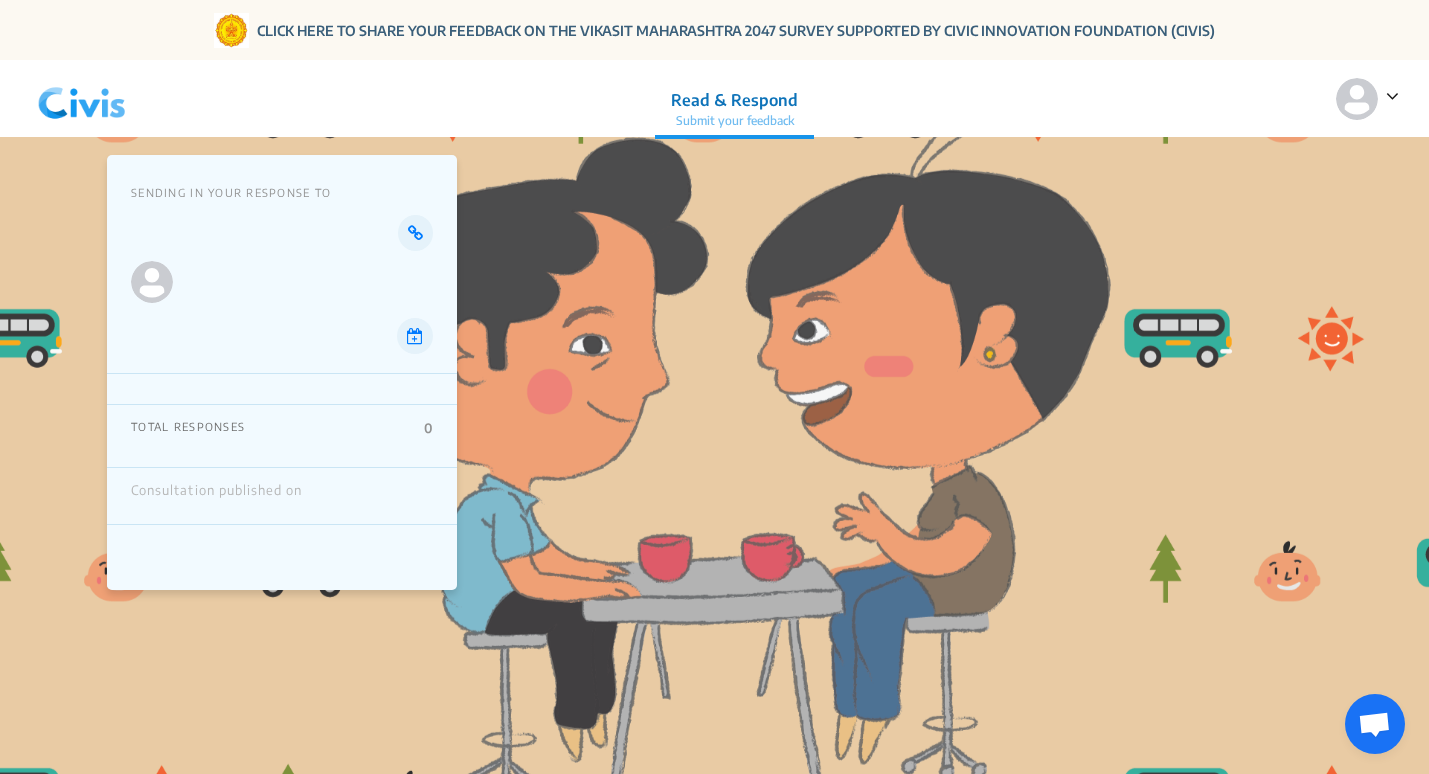 drag, startPoint x: 151, startPoint y: 280, endPoint x: 176, endPoint y: 280, distance: 25 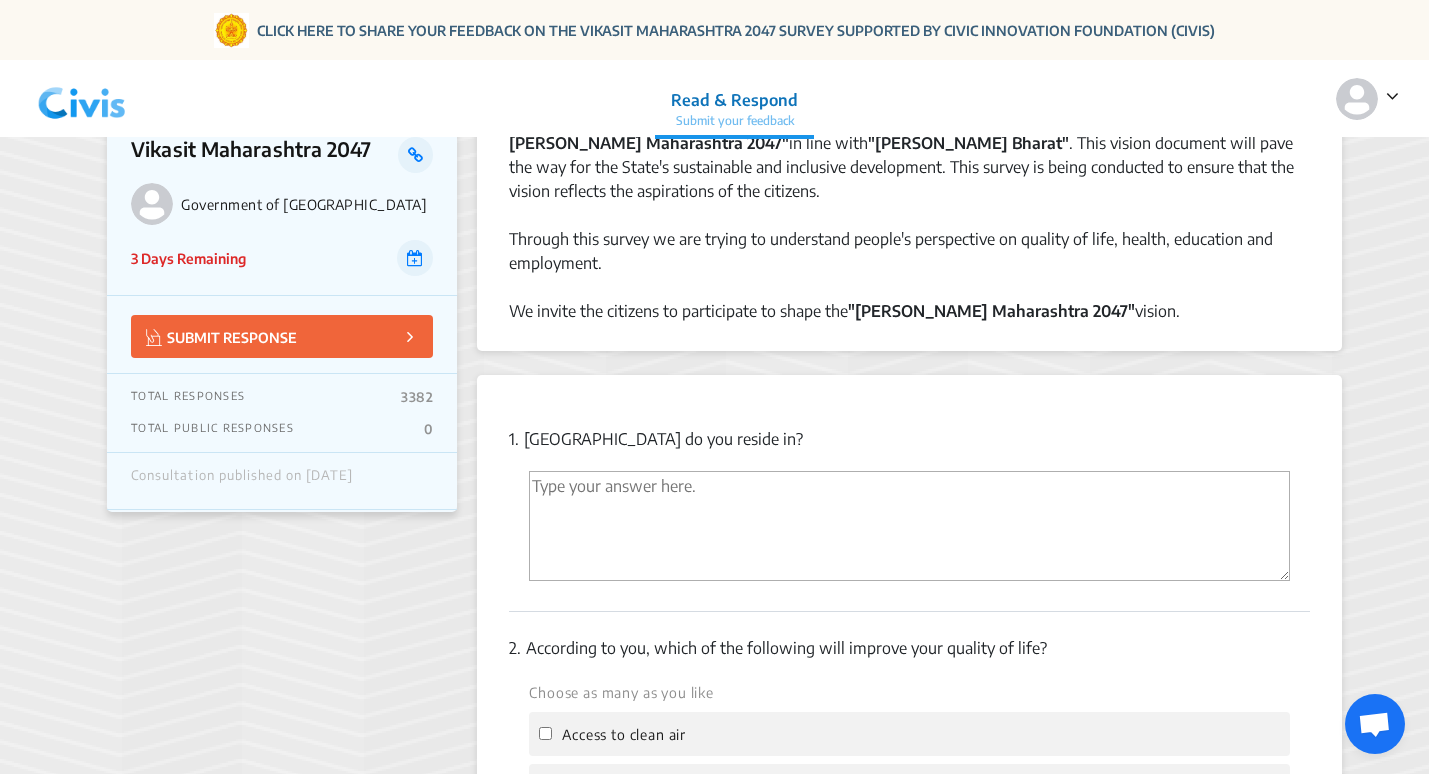scroll, scrollTop: 200, scrollLeft: 0, axis: vertical 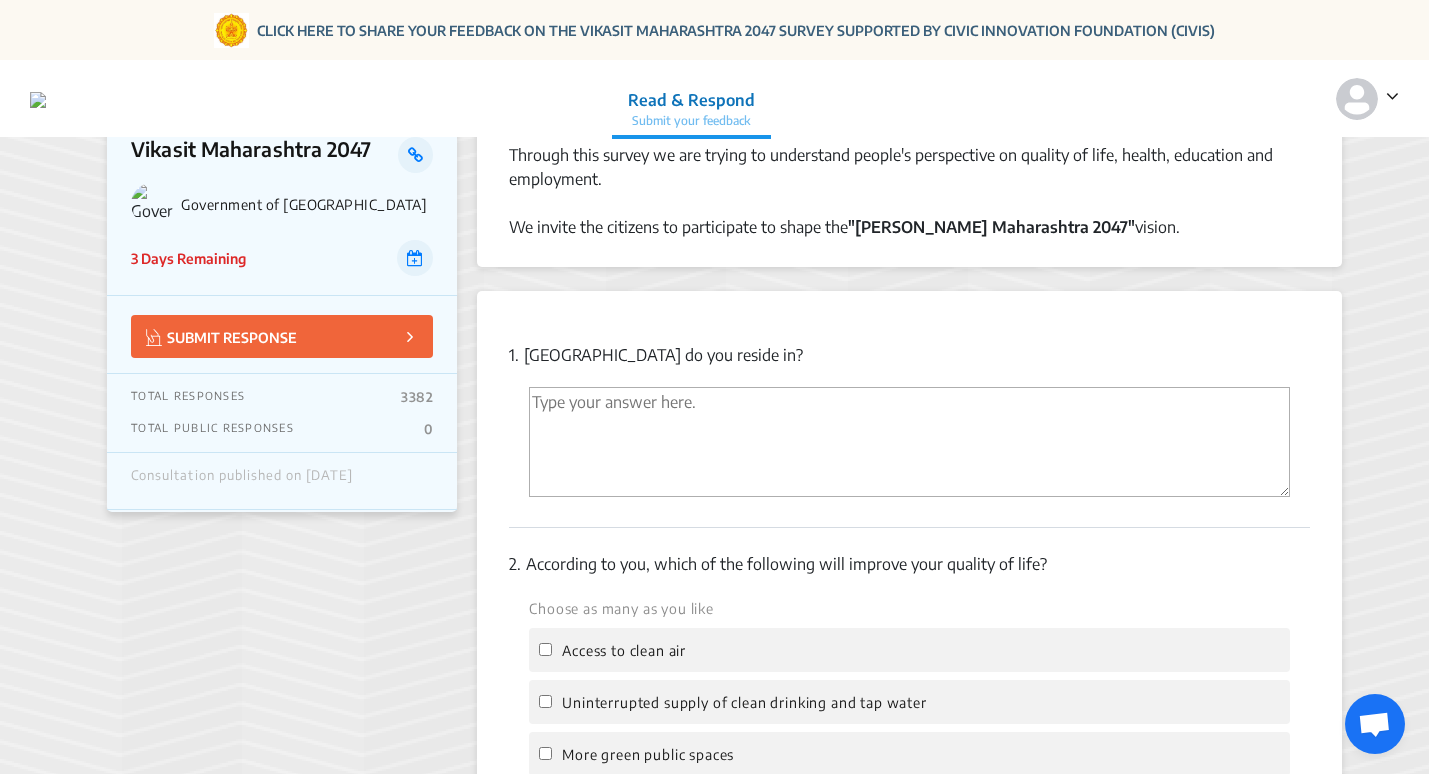 click at bounding box center (909, 442) 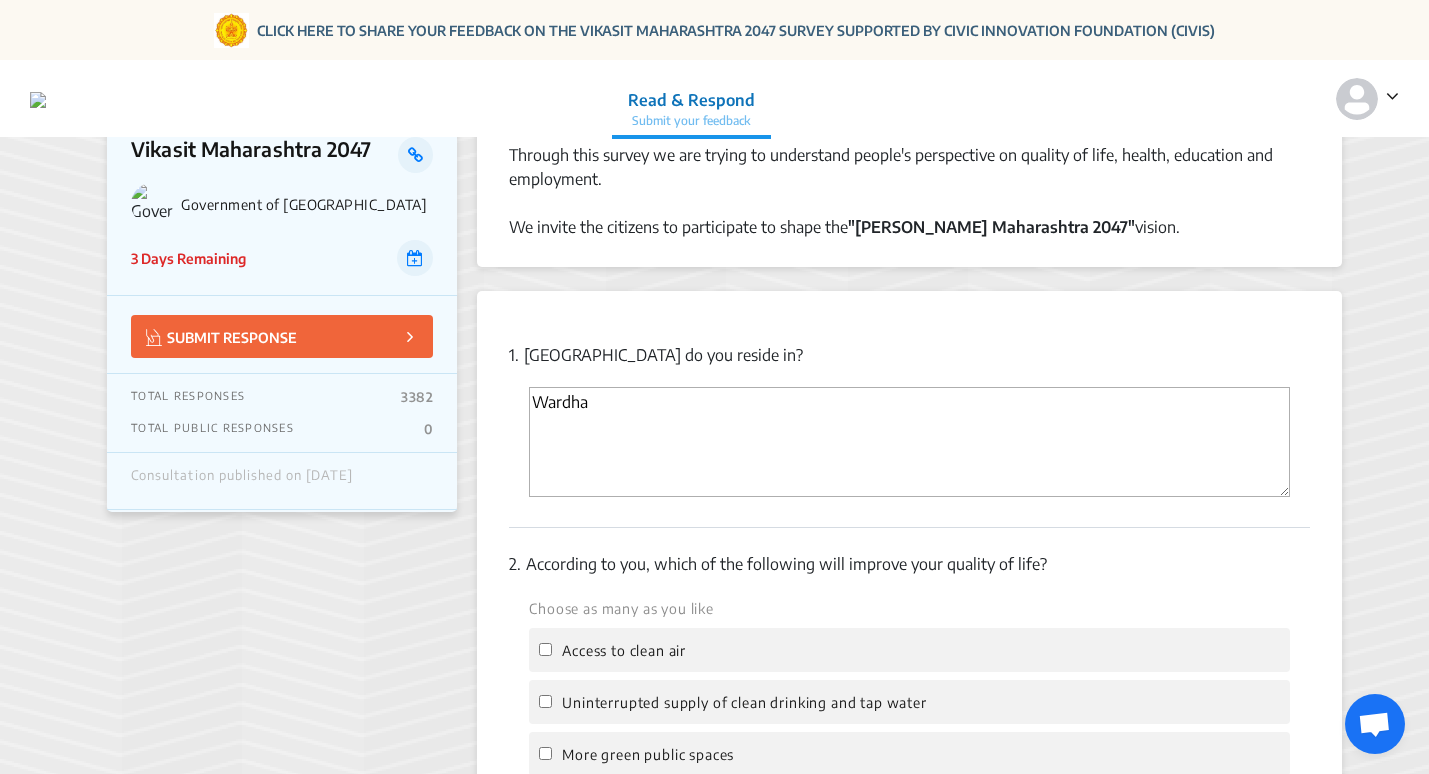 type on "Wardha" 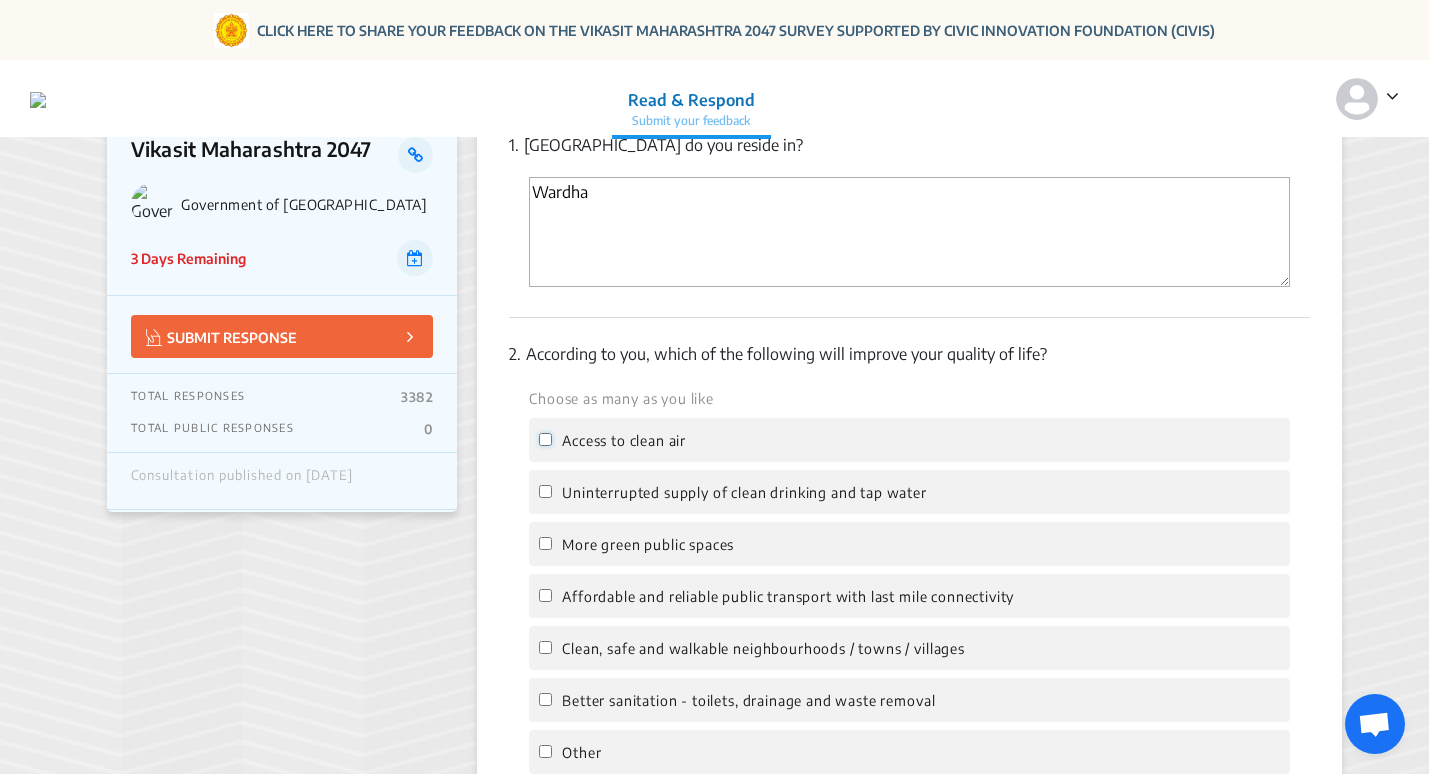 scroll, scrollTop: 500, scrollLeft: 0, axis: vertical 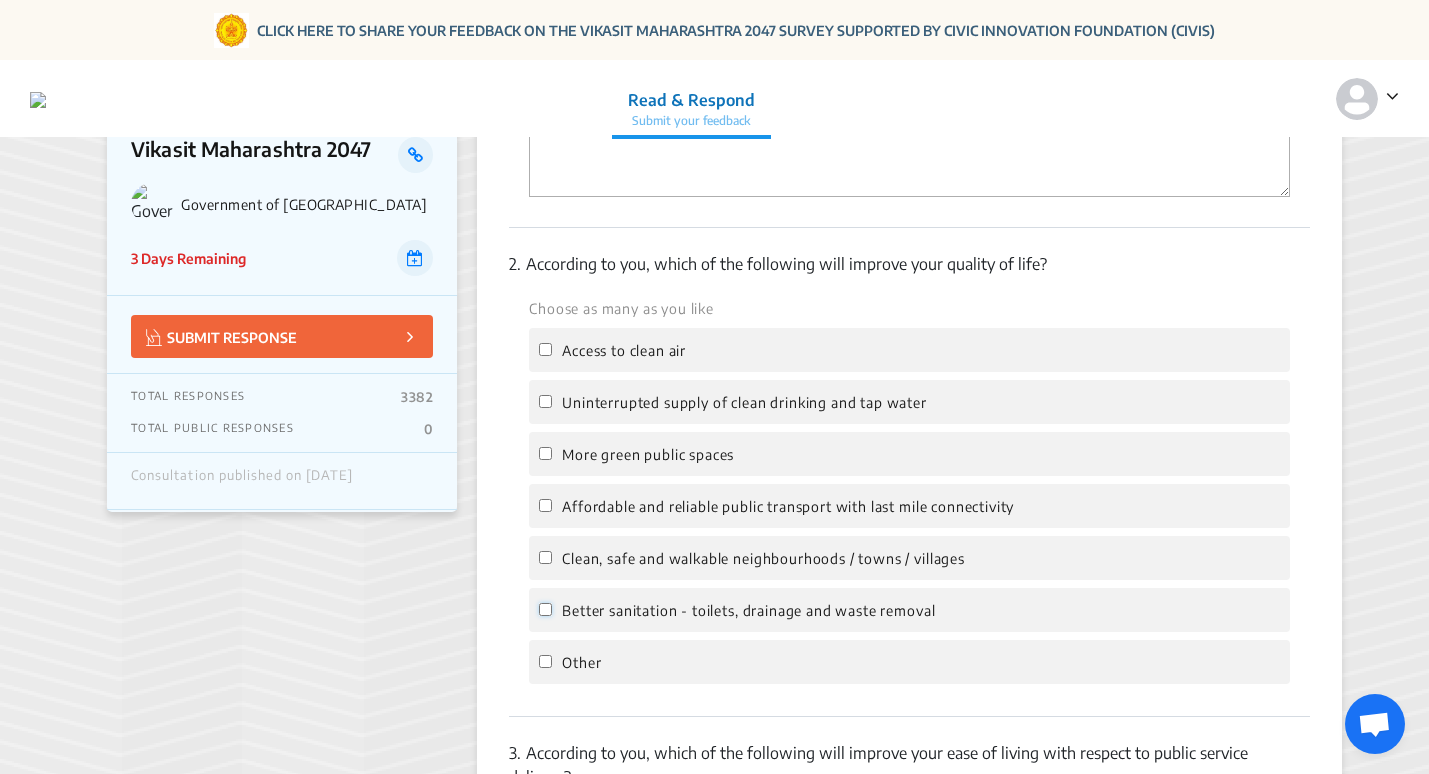 click on "Better sanitation - toilets, drainage and waste removal" 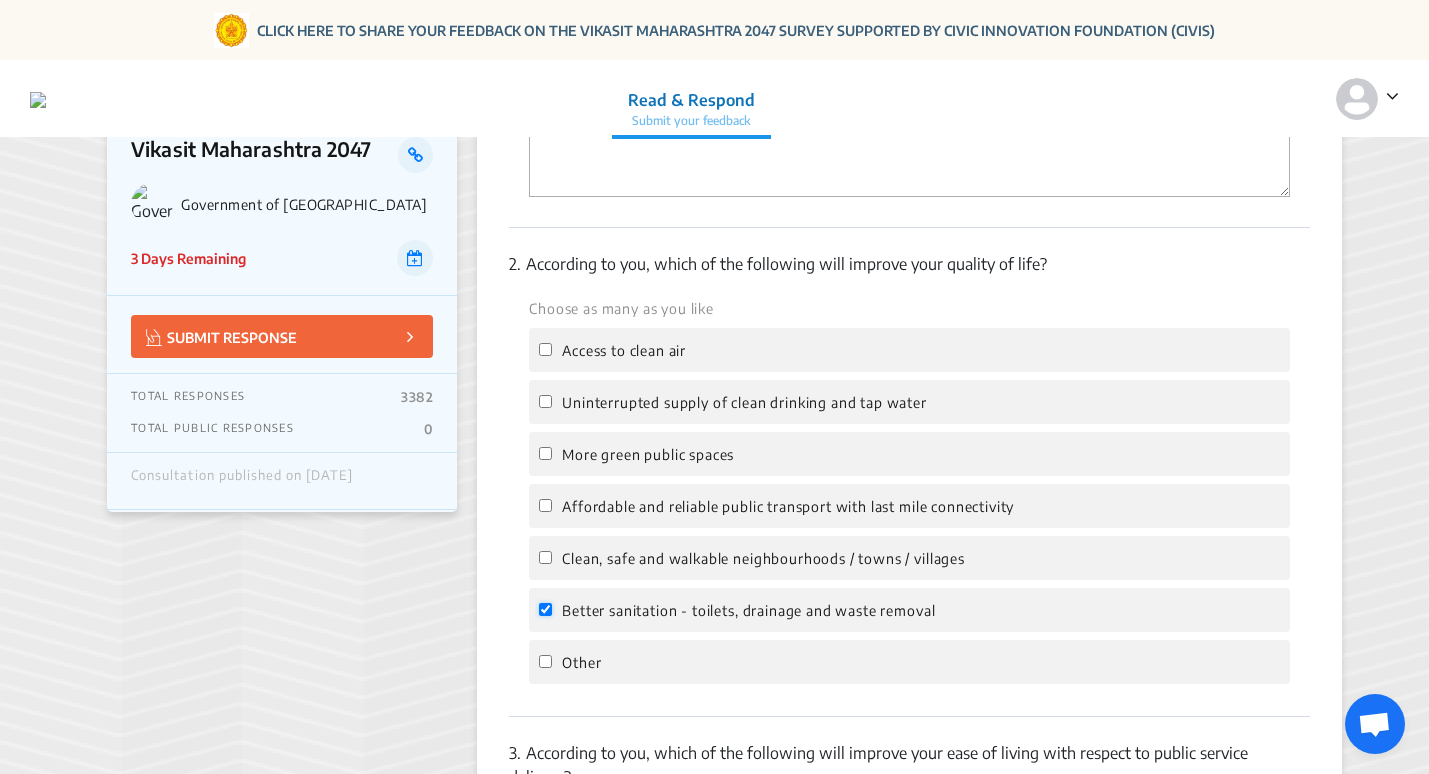 checkbox on "true" 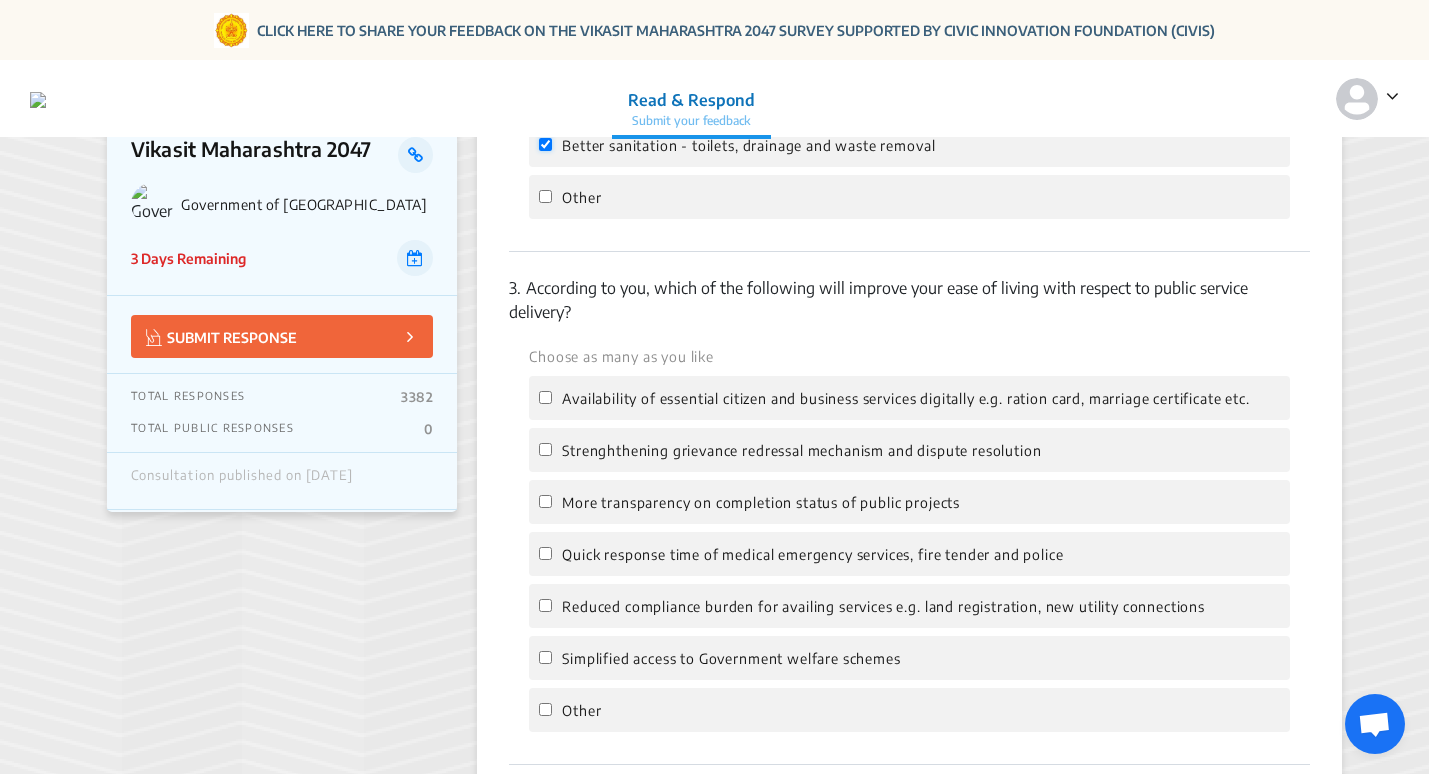 scroll, scrollTop: 1000, scrollLeft: 0, axis: vertical 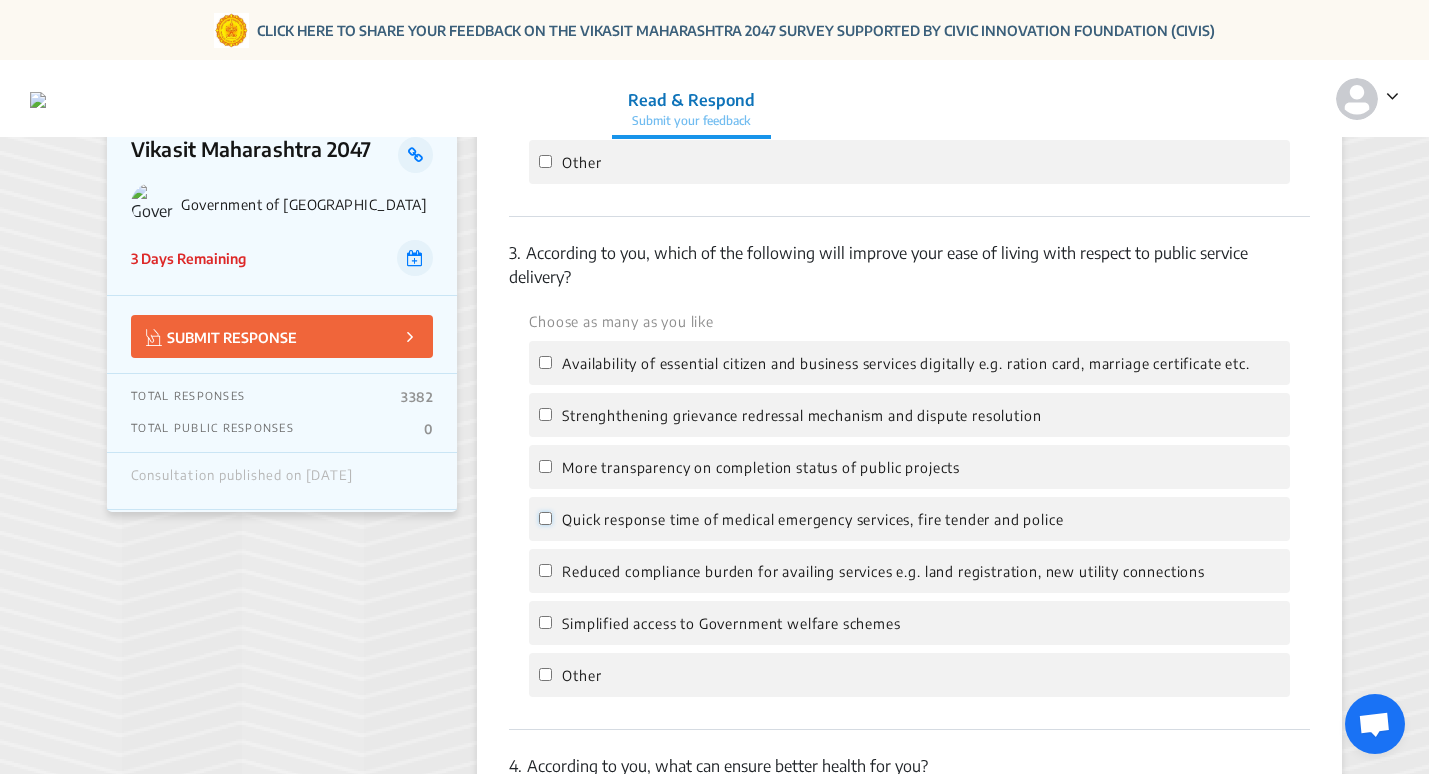 drag, startPoint x: 550, startPoint y: 514, endPoint x: 573, endPoint y: 529, distance: 27.45906 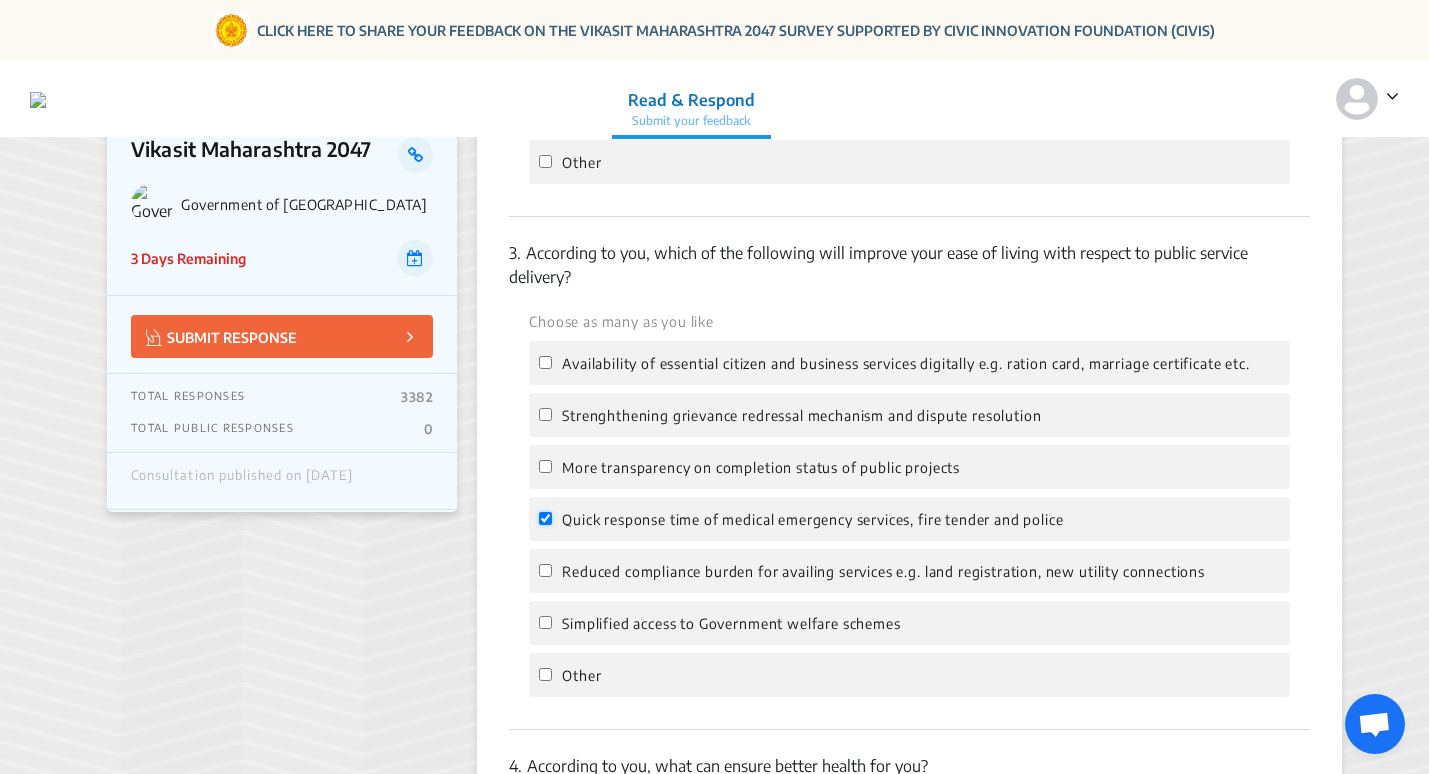 checkbox on "true" 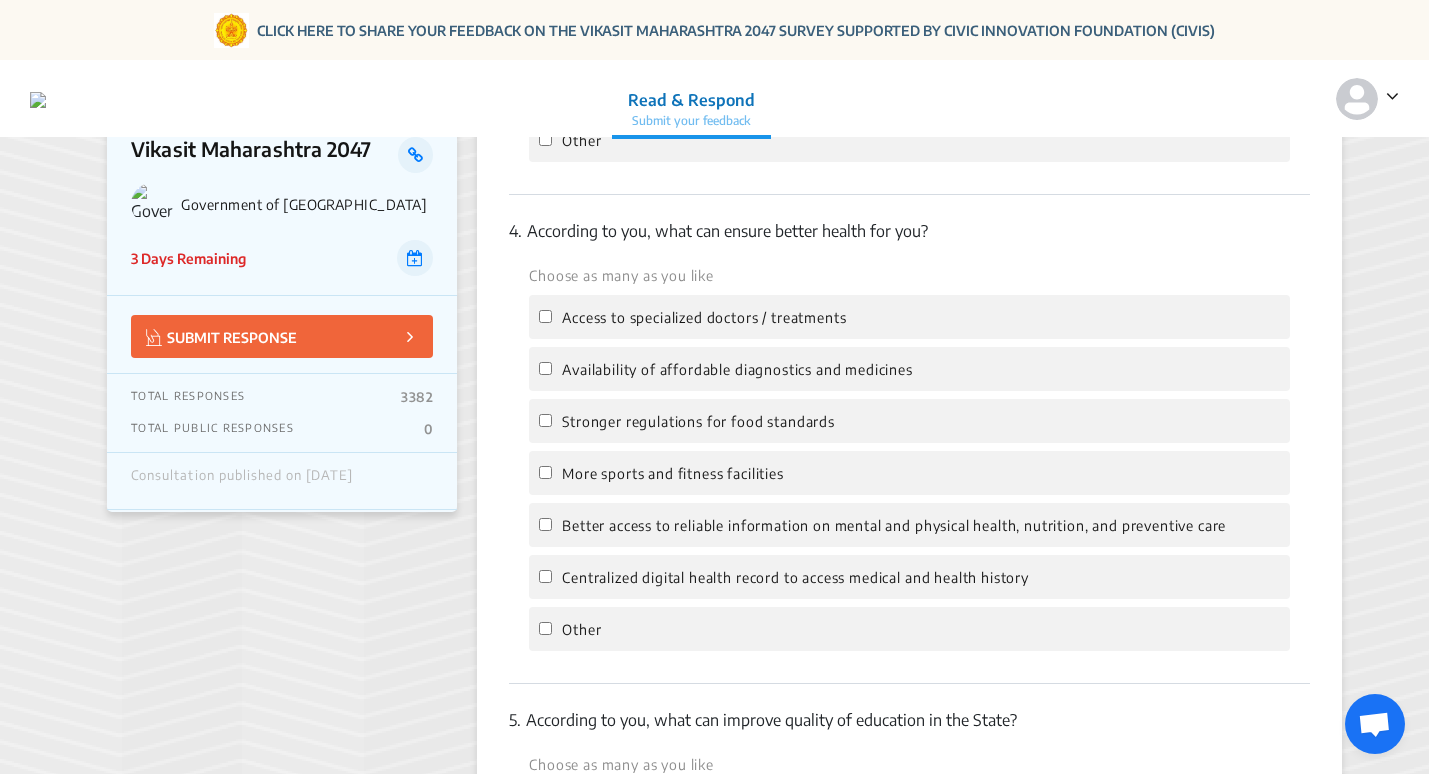 scroll, scrollTop: 1500, scrollLeft: 0, axis: vertical 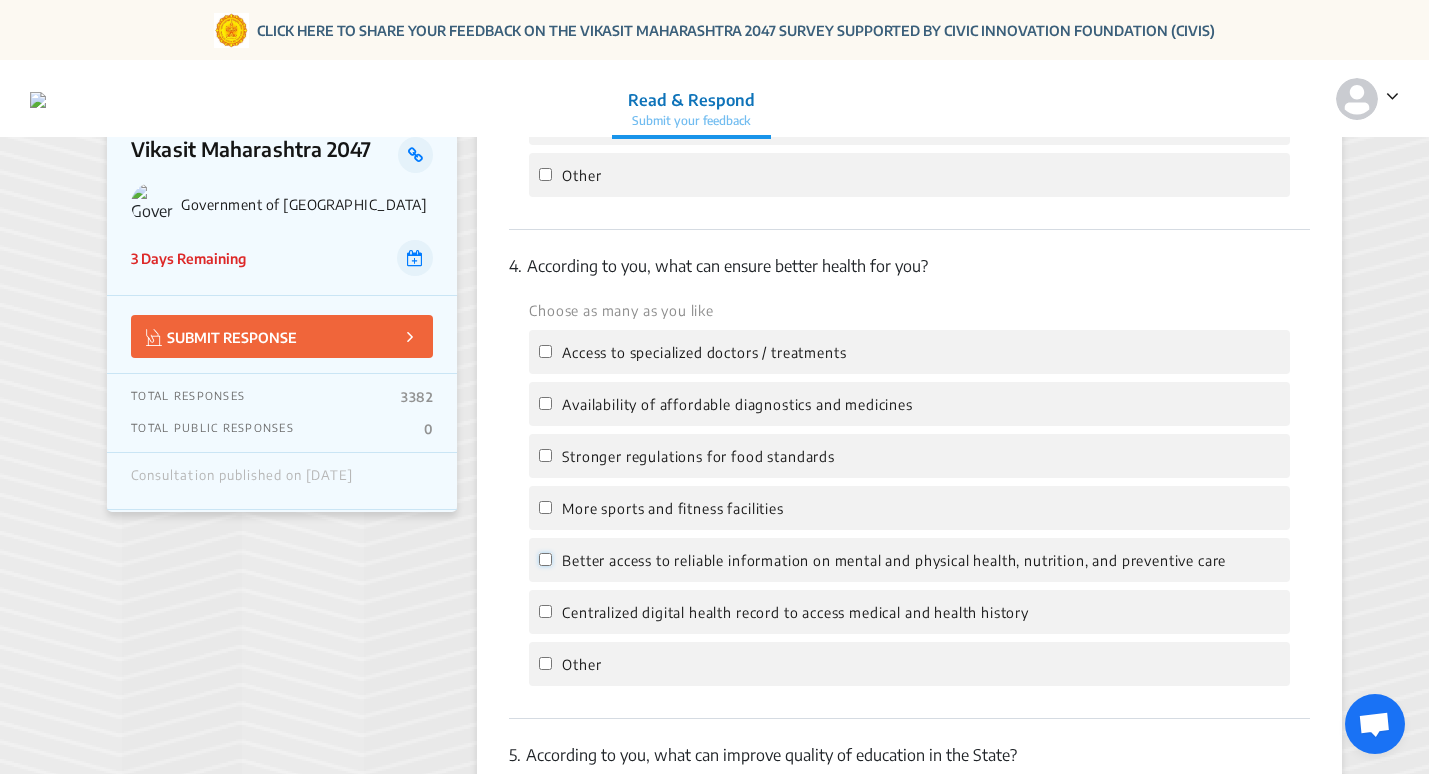 click on "Better access to reliable information on mental and physical health, nutrition, and preventive care" 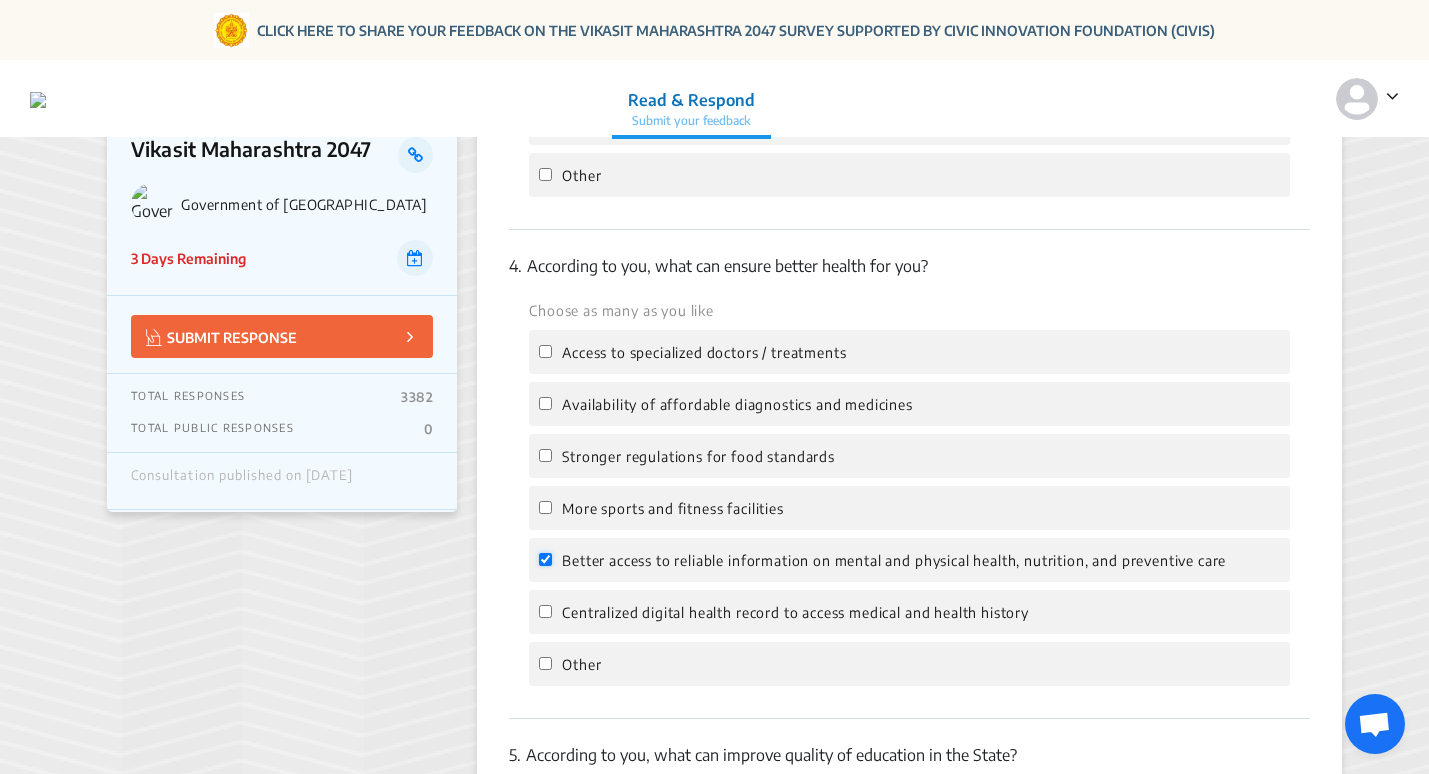 checkbox on "true" 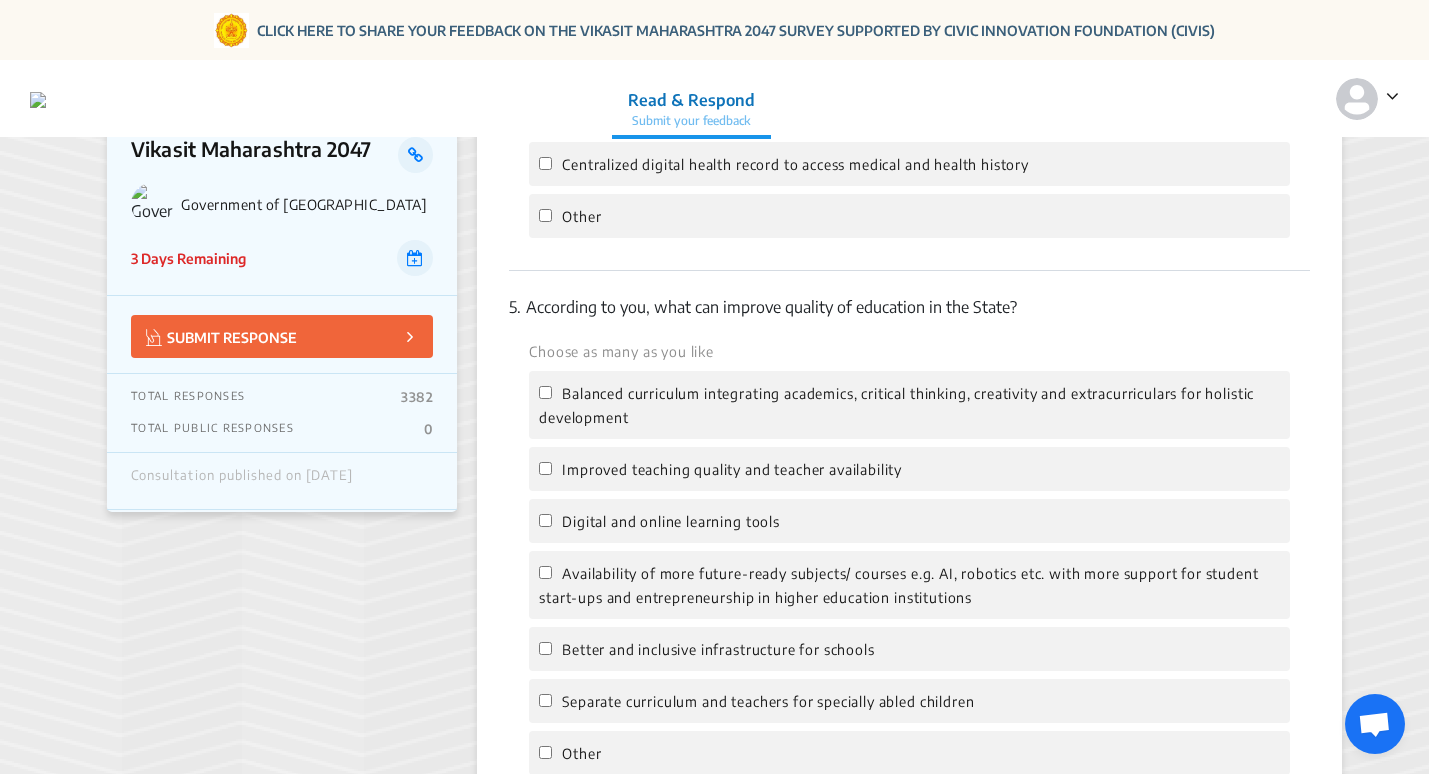 scroll, scrollTop: 2000, scrollLeft: 0, axis: vertical 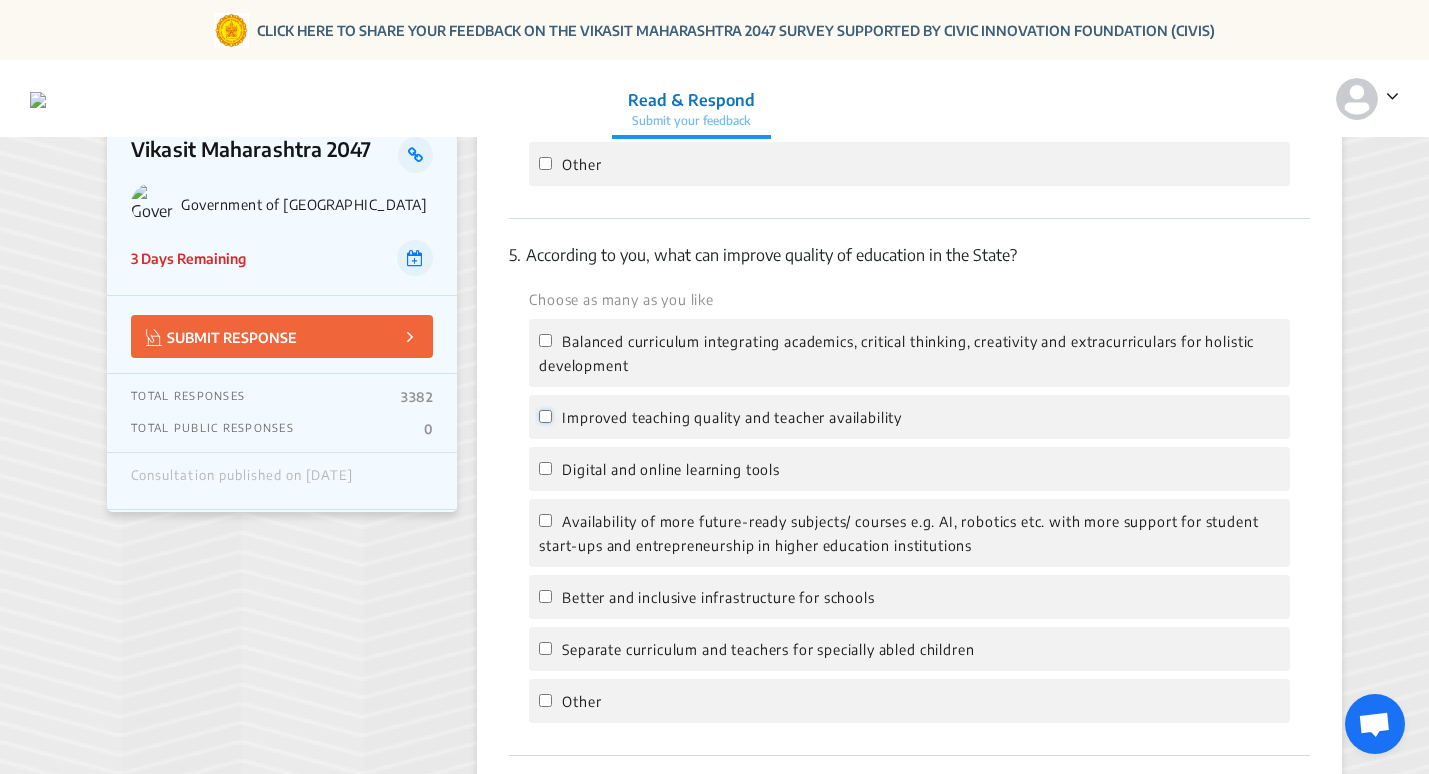 click on "Improved teaching quality and teacher availability" 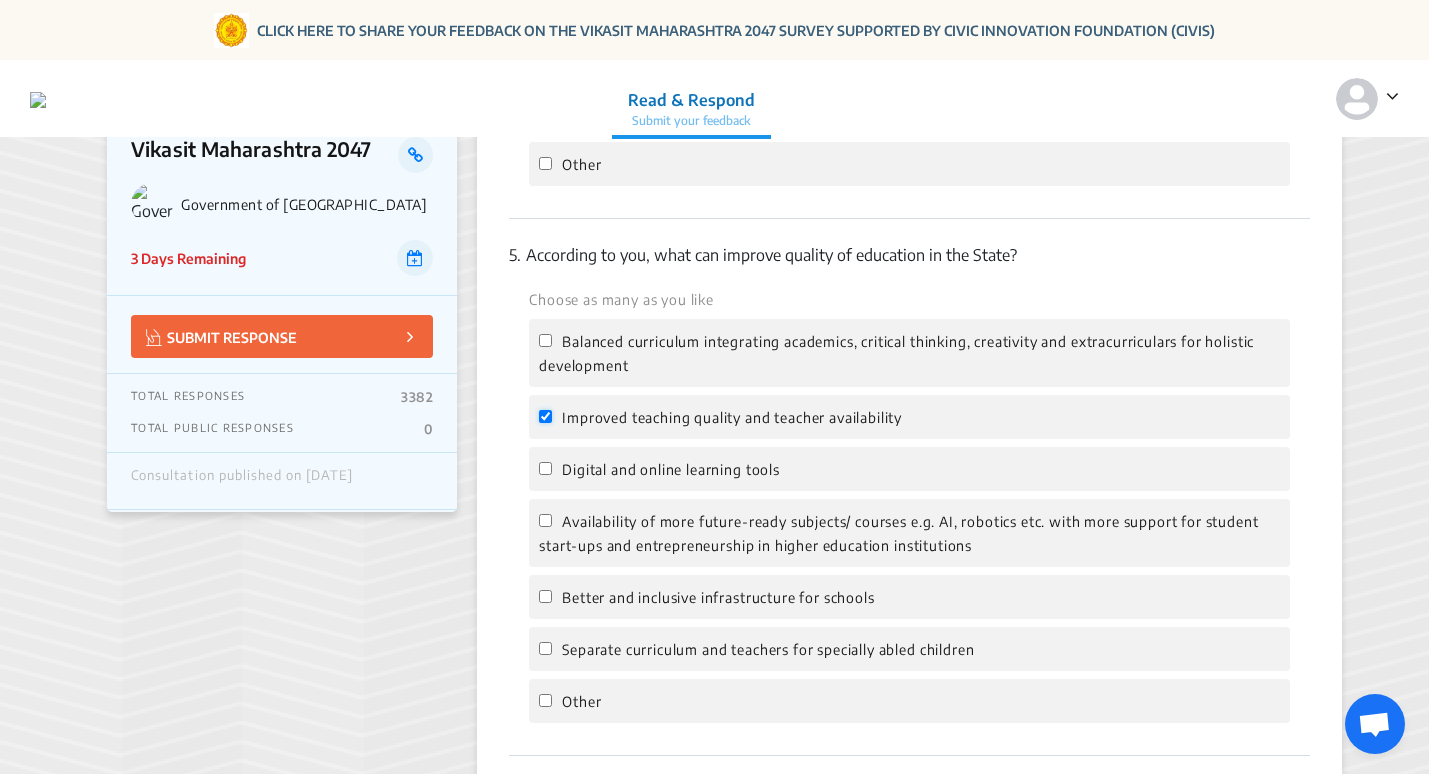 checkbox on "true" 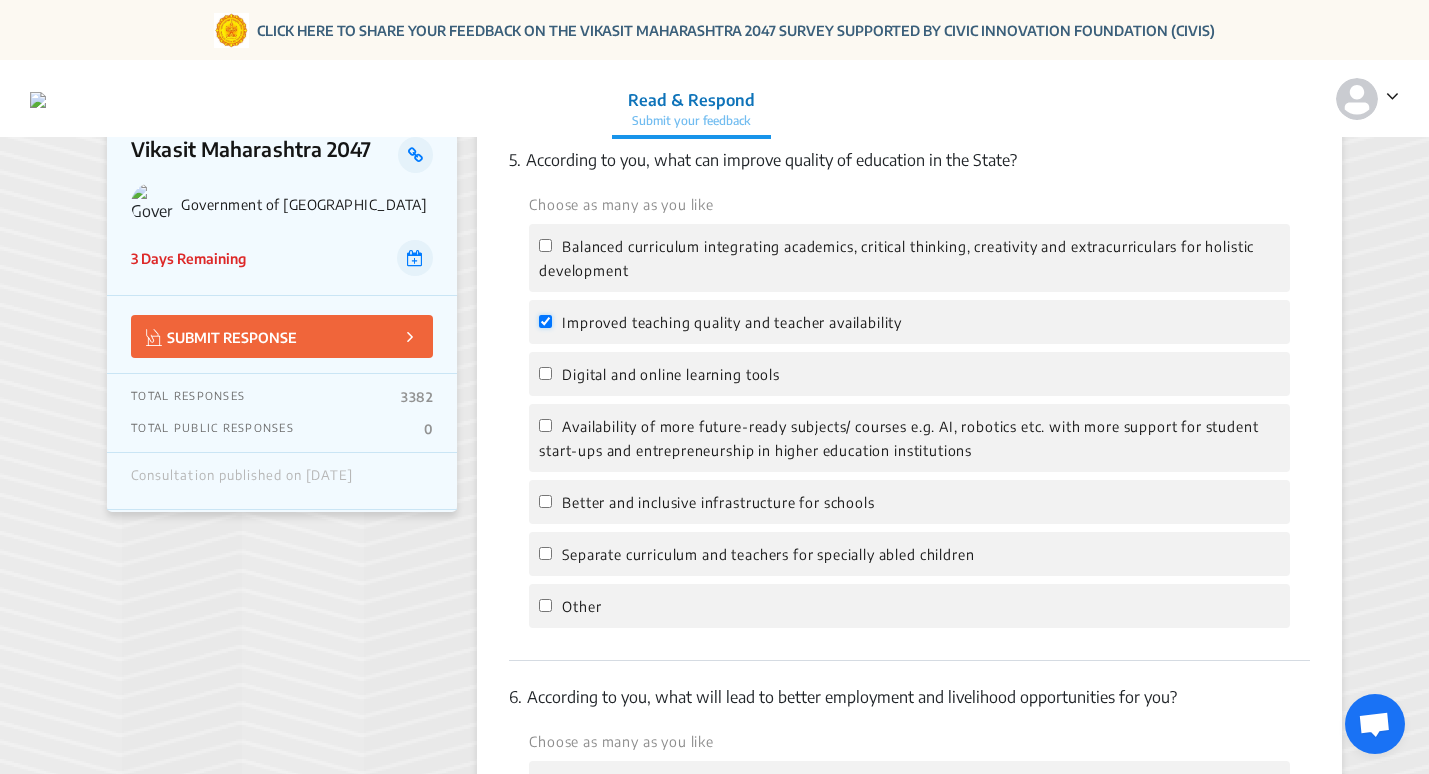 scroll, scrollTop: 2500, scrollLeft: 0, axis: vertical 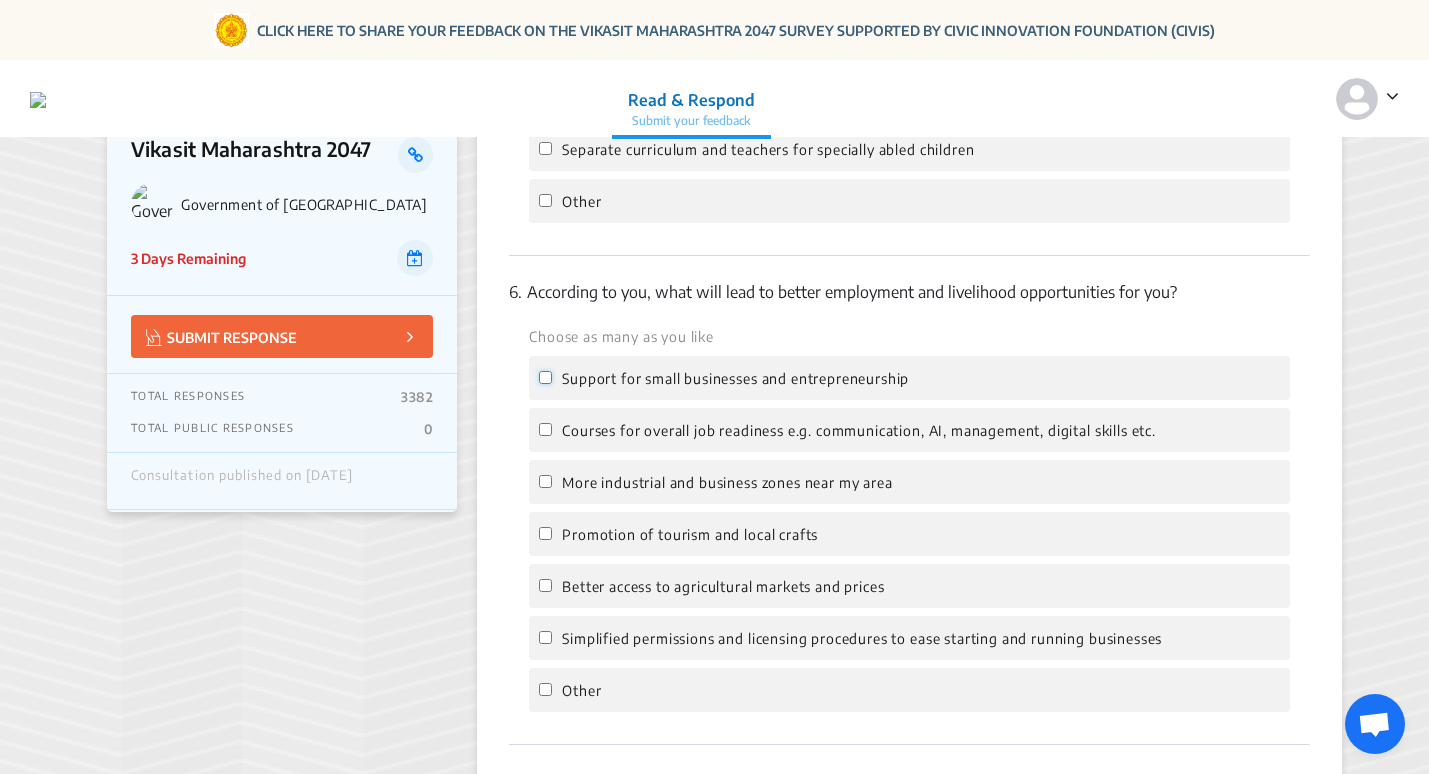 click on "Support for small businesses and entrepreneurship" 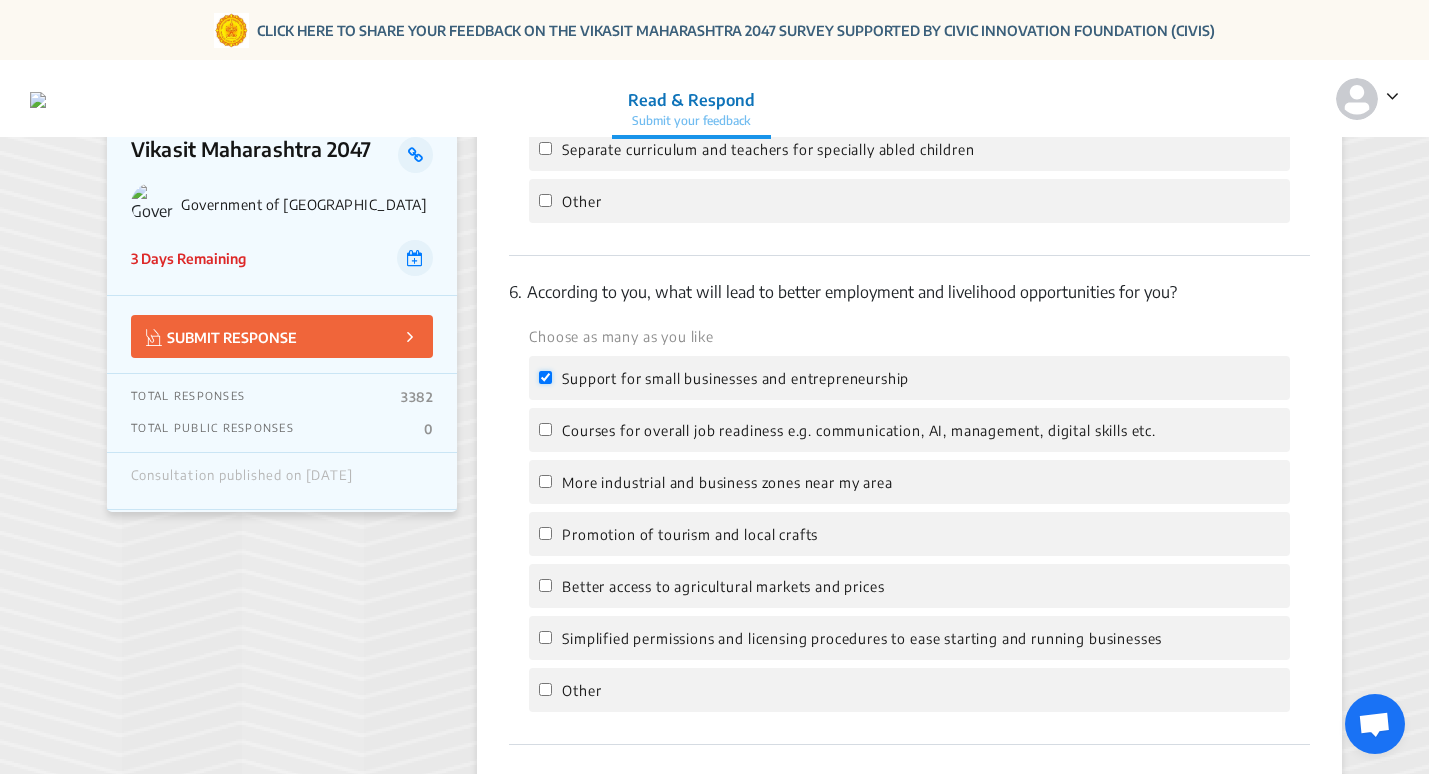 checkbox on "true" 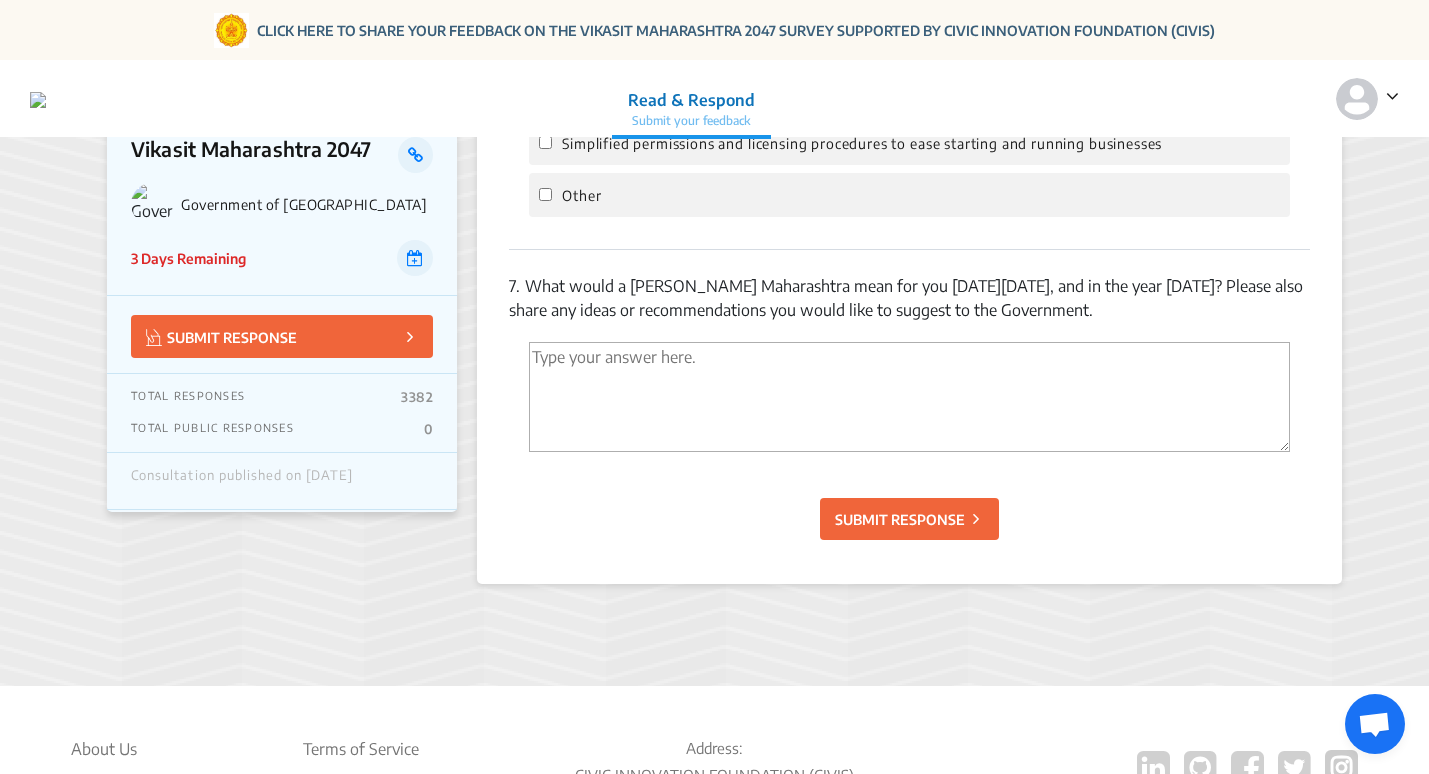 scroll, scrollTop: 3000, scrollLeft: 0, axis: vertical 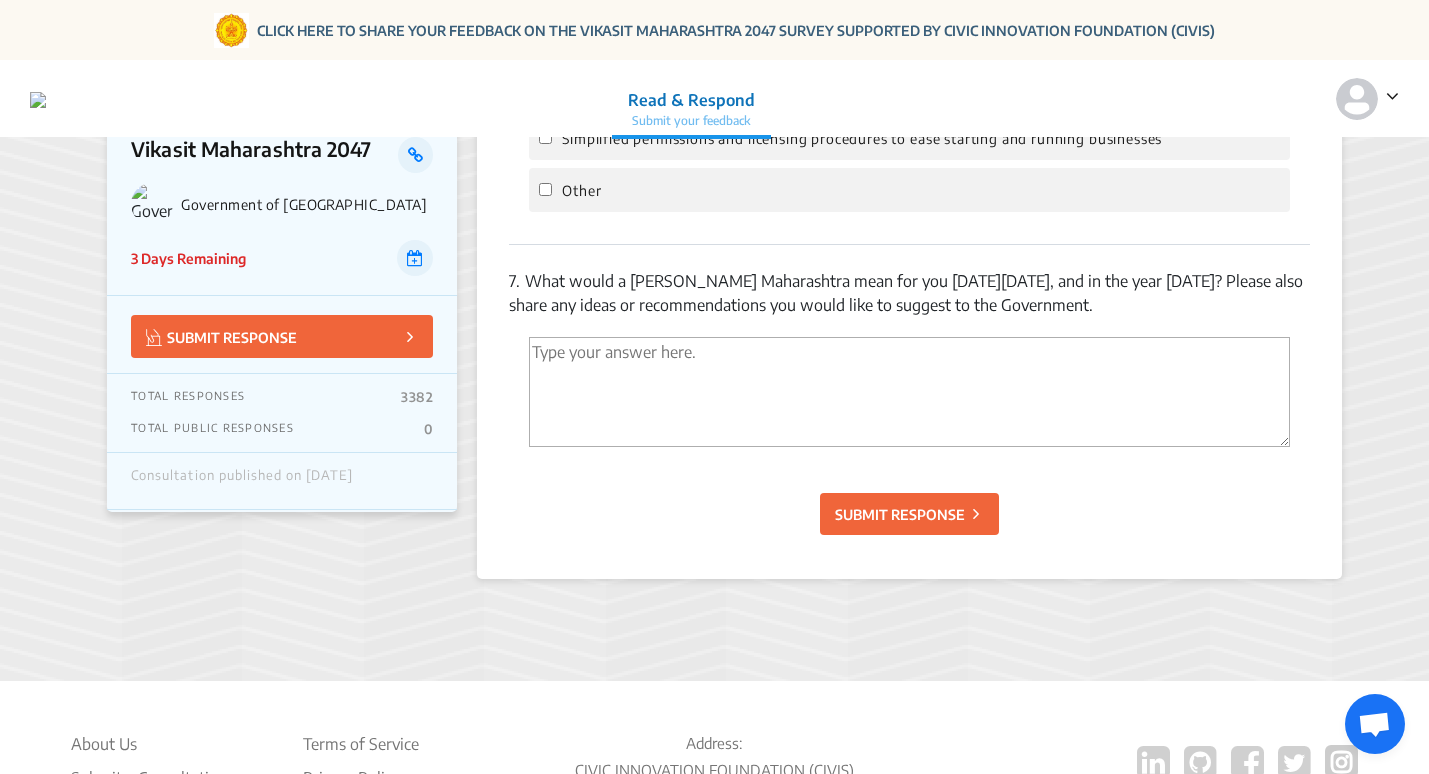 click at bounding box center [909, 392] 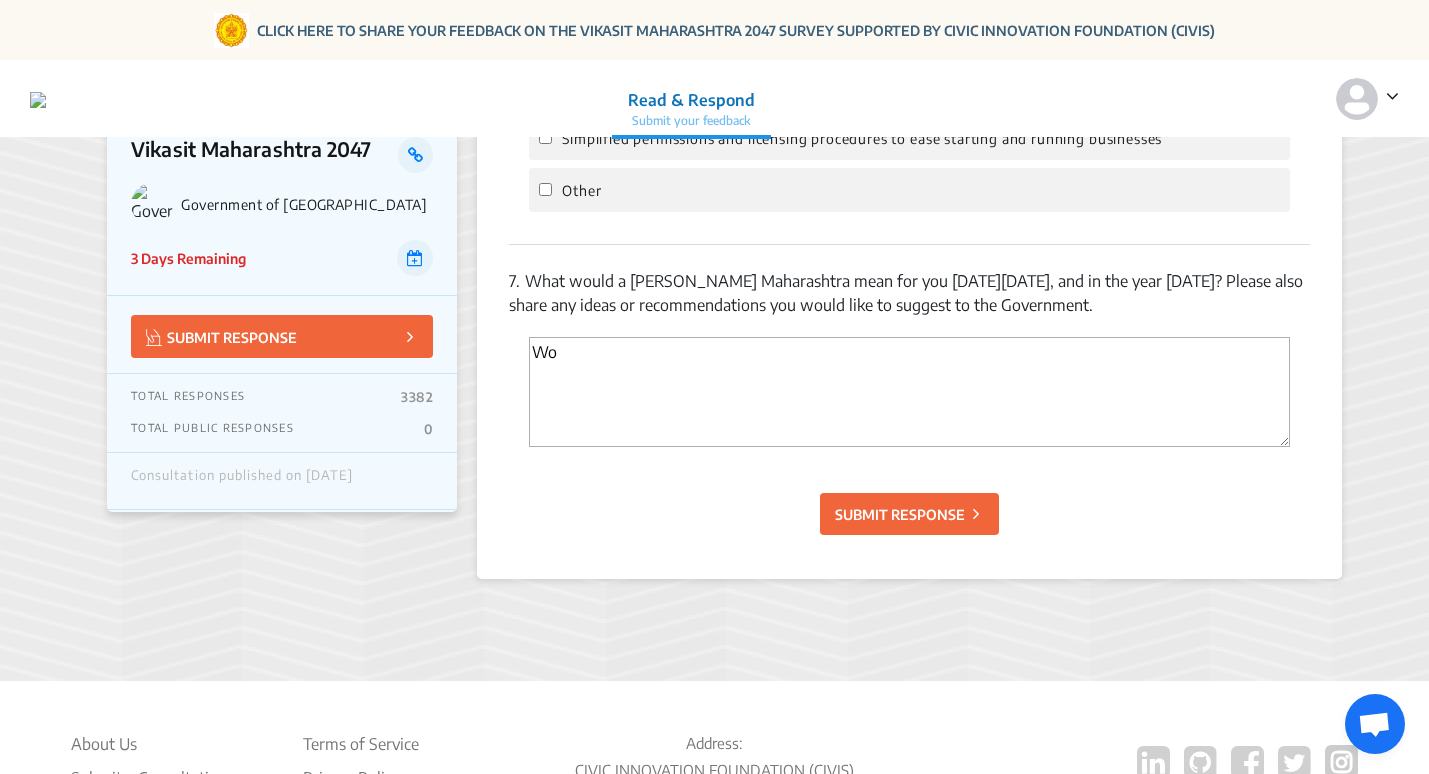 type on "W" 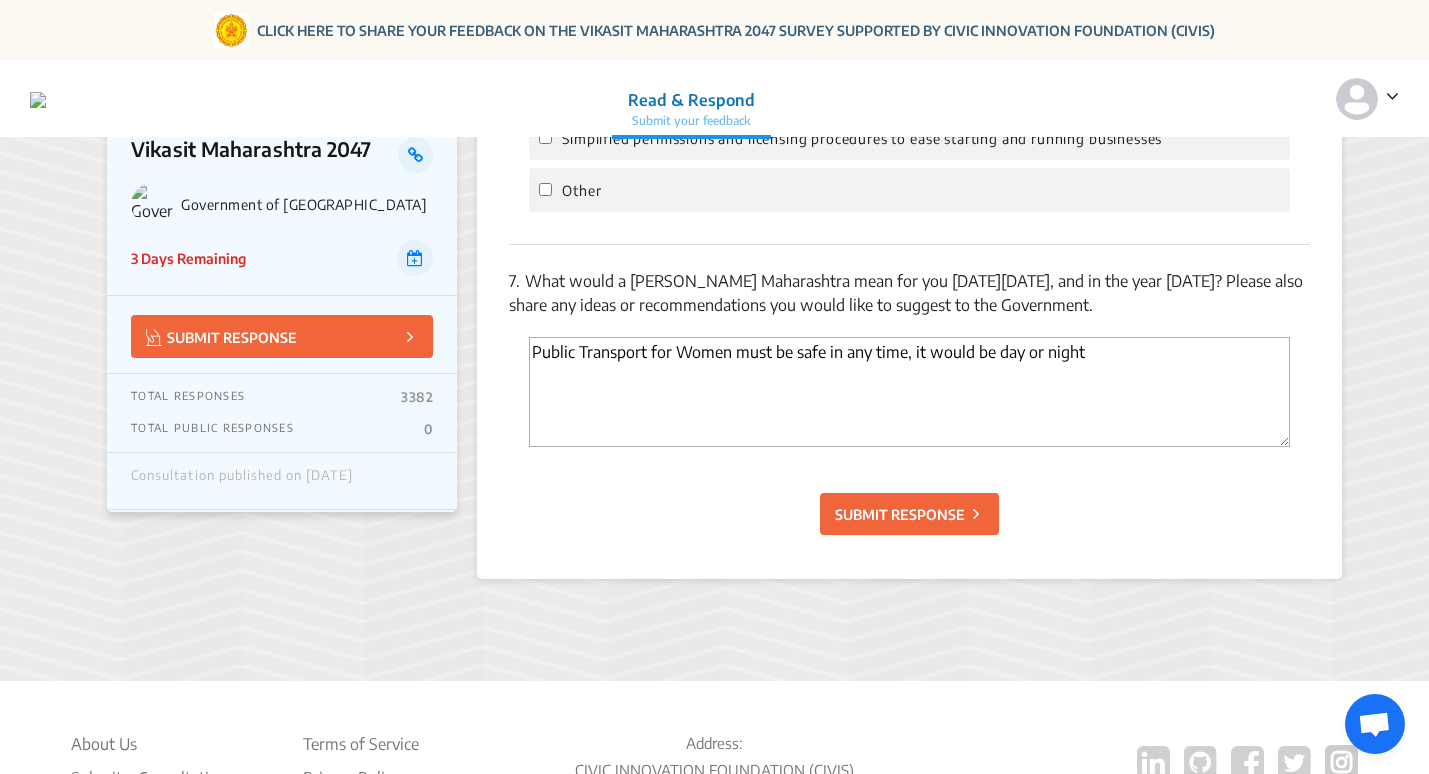 type on "Public Transport for Women must be safe in any time, it would be day or night" 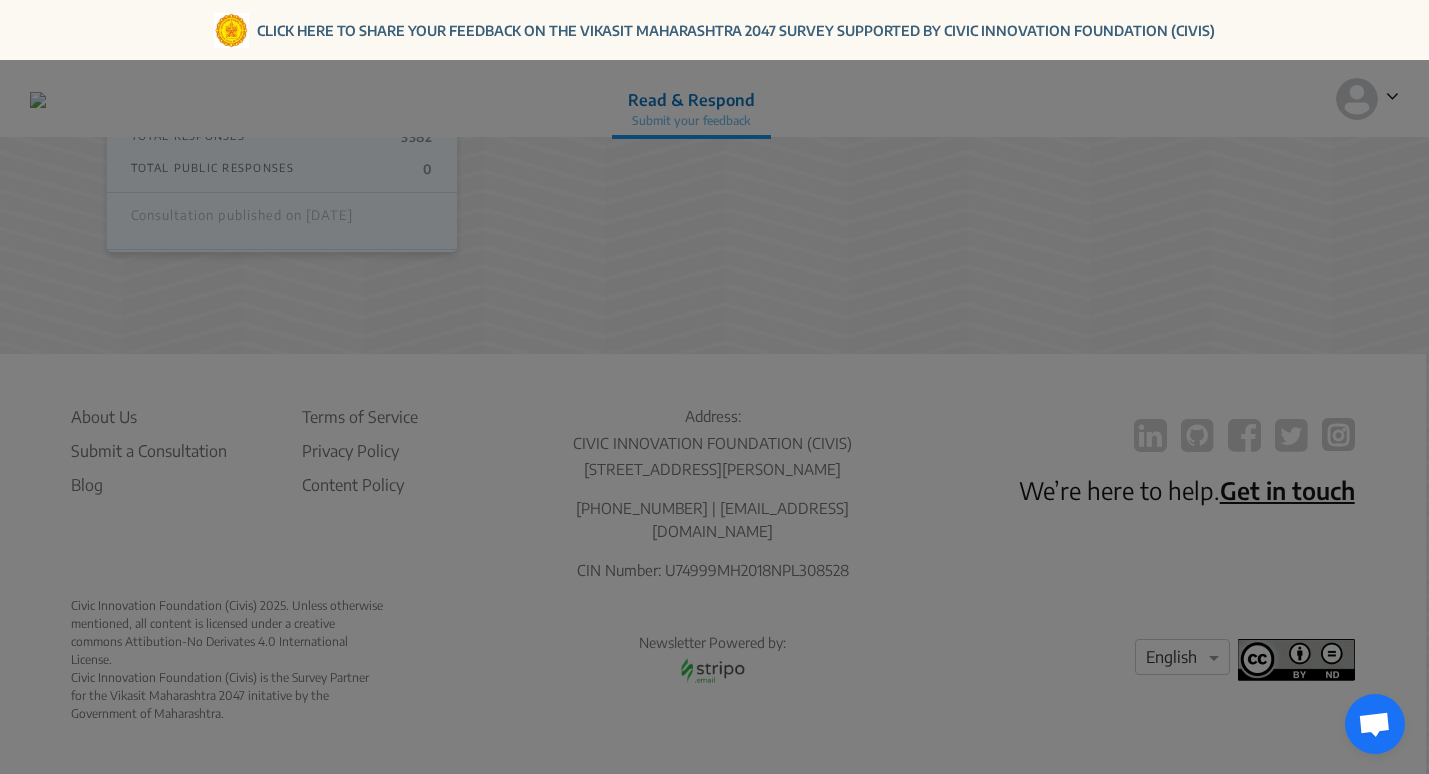 scroll, scrollTop: 573, scrollLeft: 0, axis: vertical 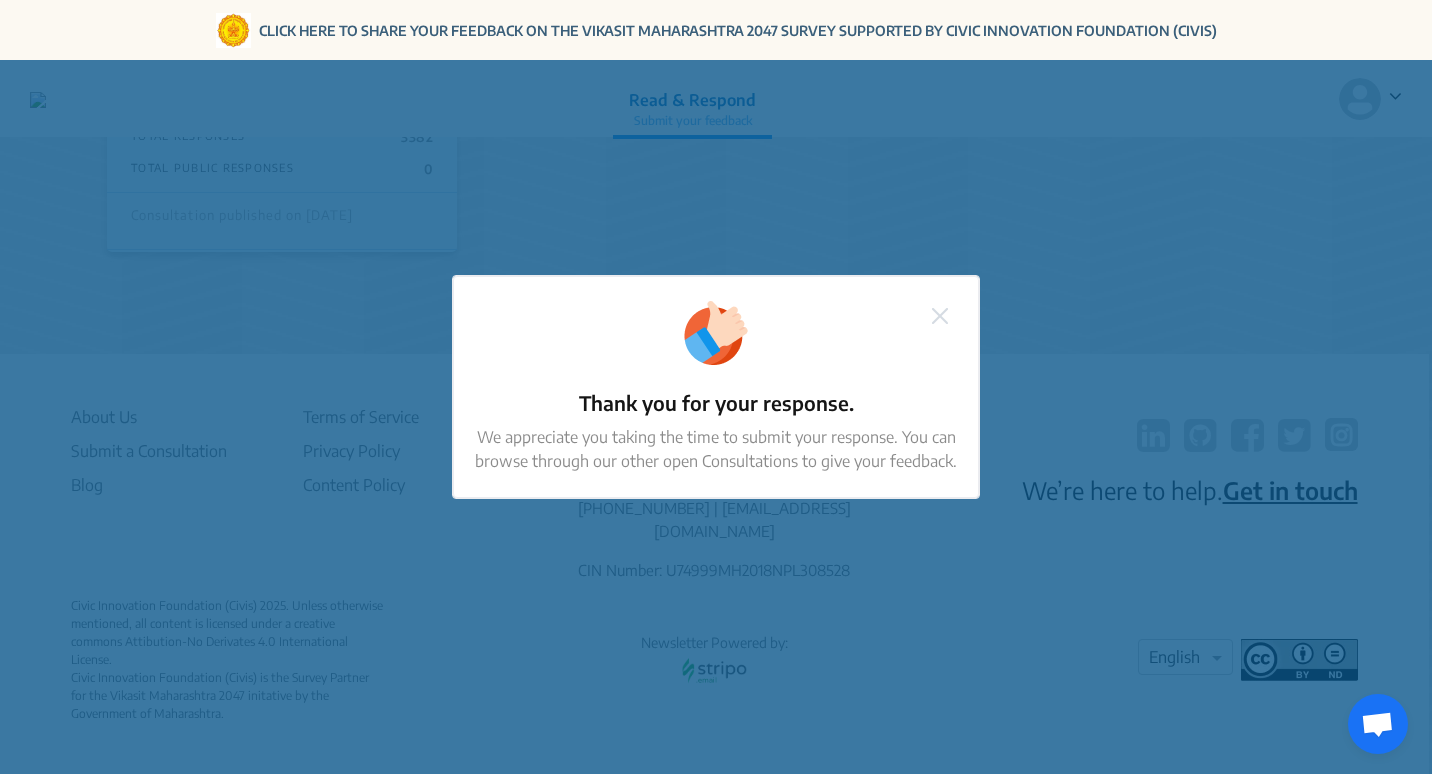 click 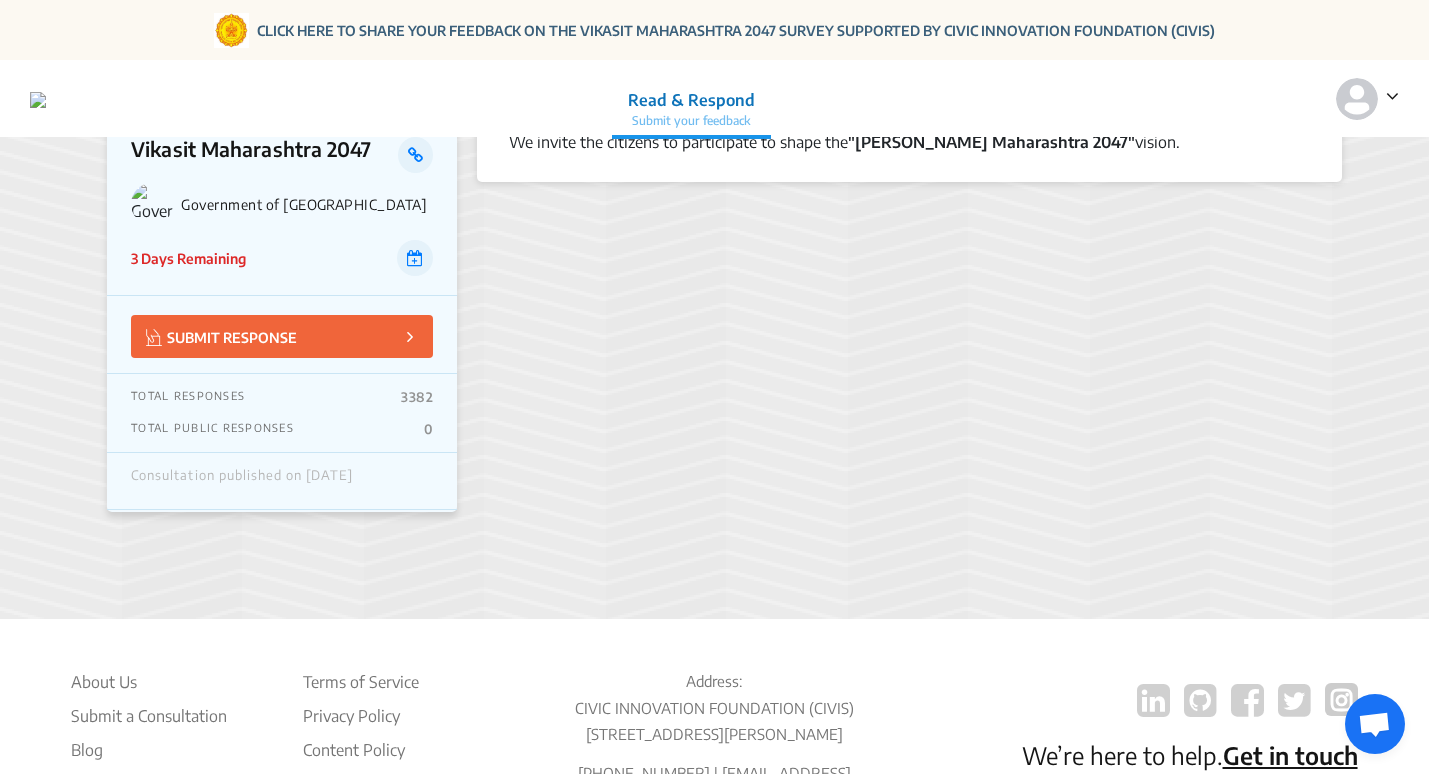scroll, scrollTop: 0, scrollLeft: 0, axis: both 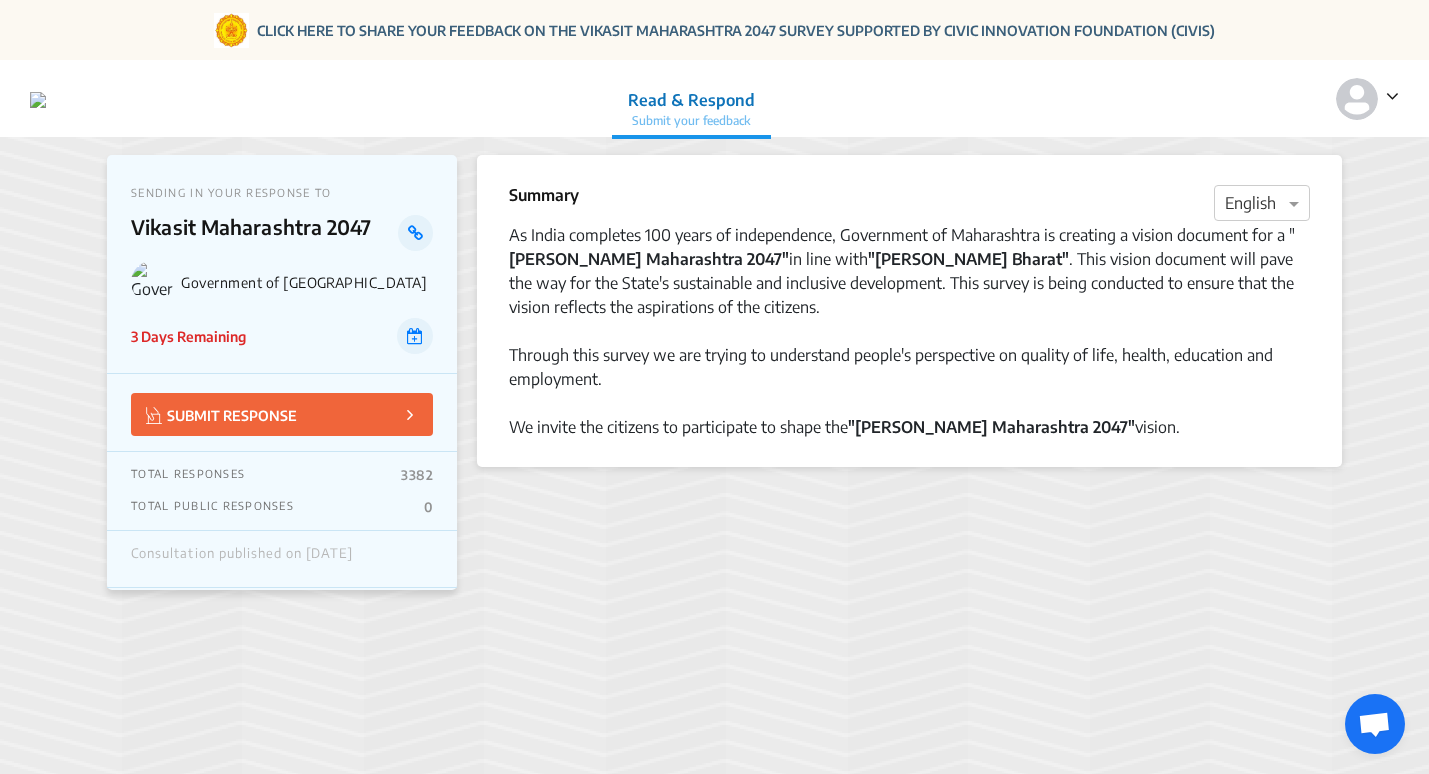 click 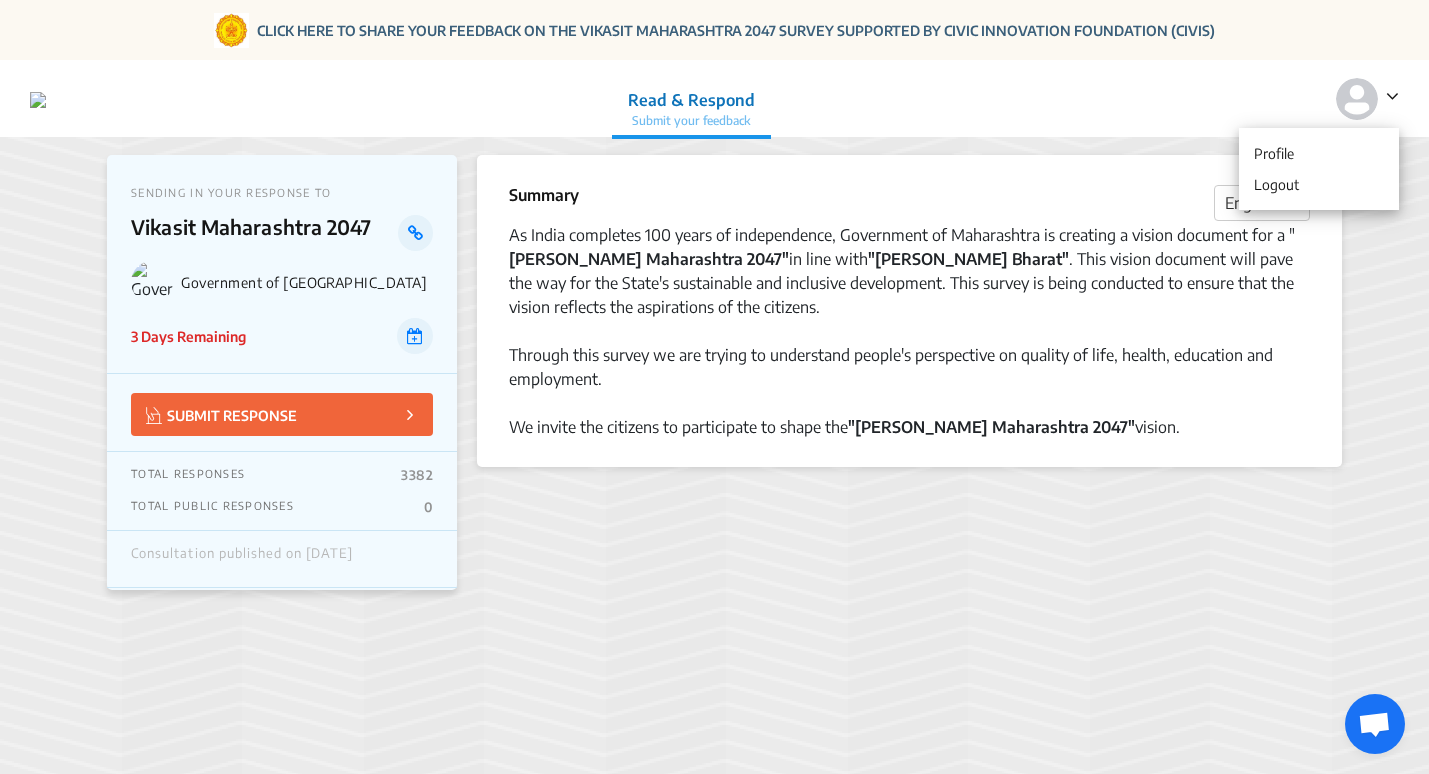 click 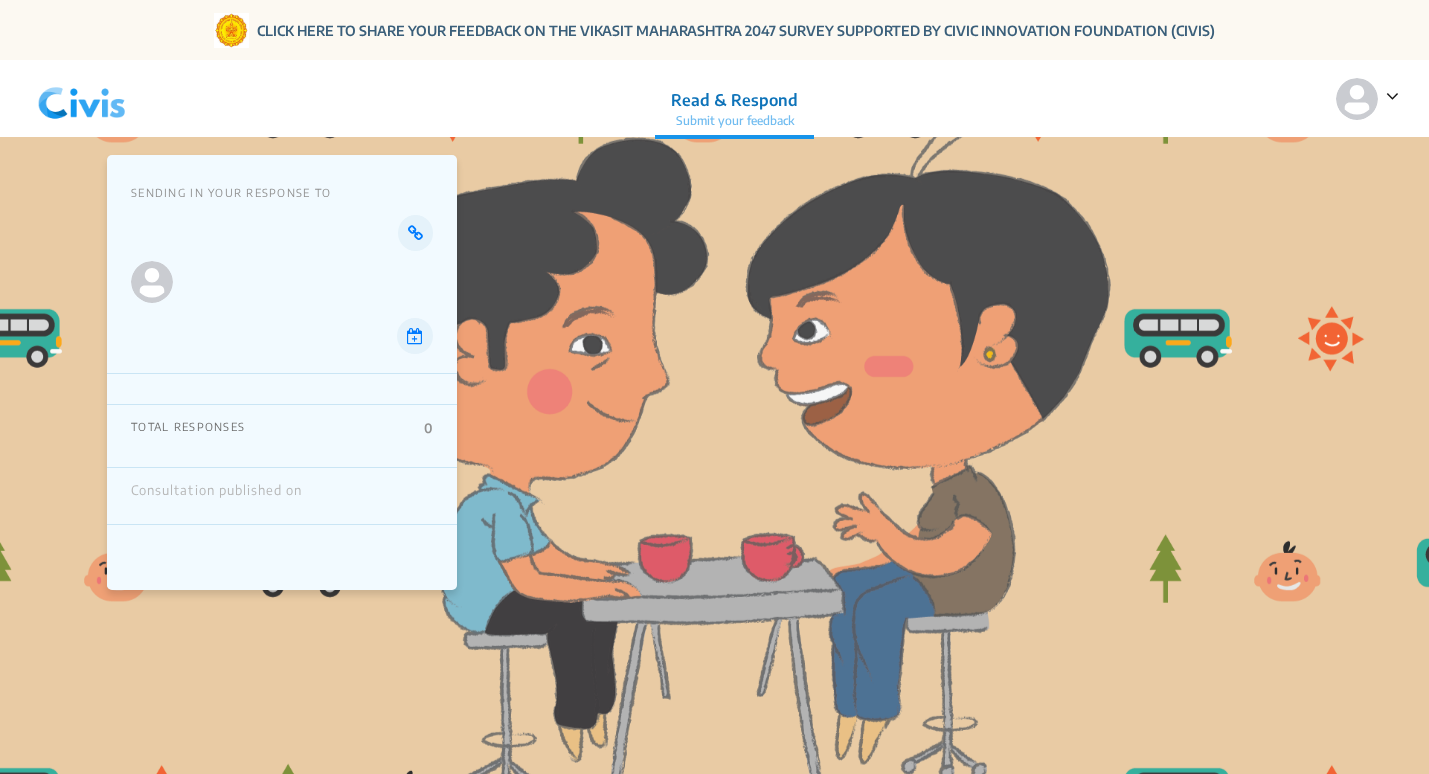 scroll, scrollTop: 0, scrollLeft: 0, axis: both 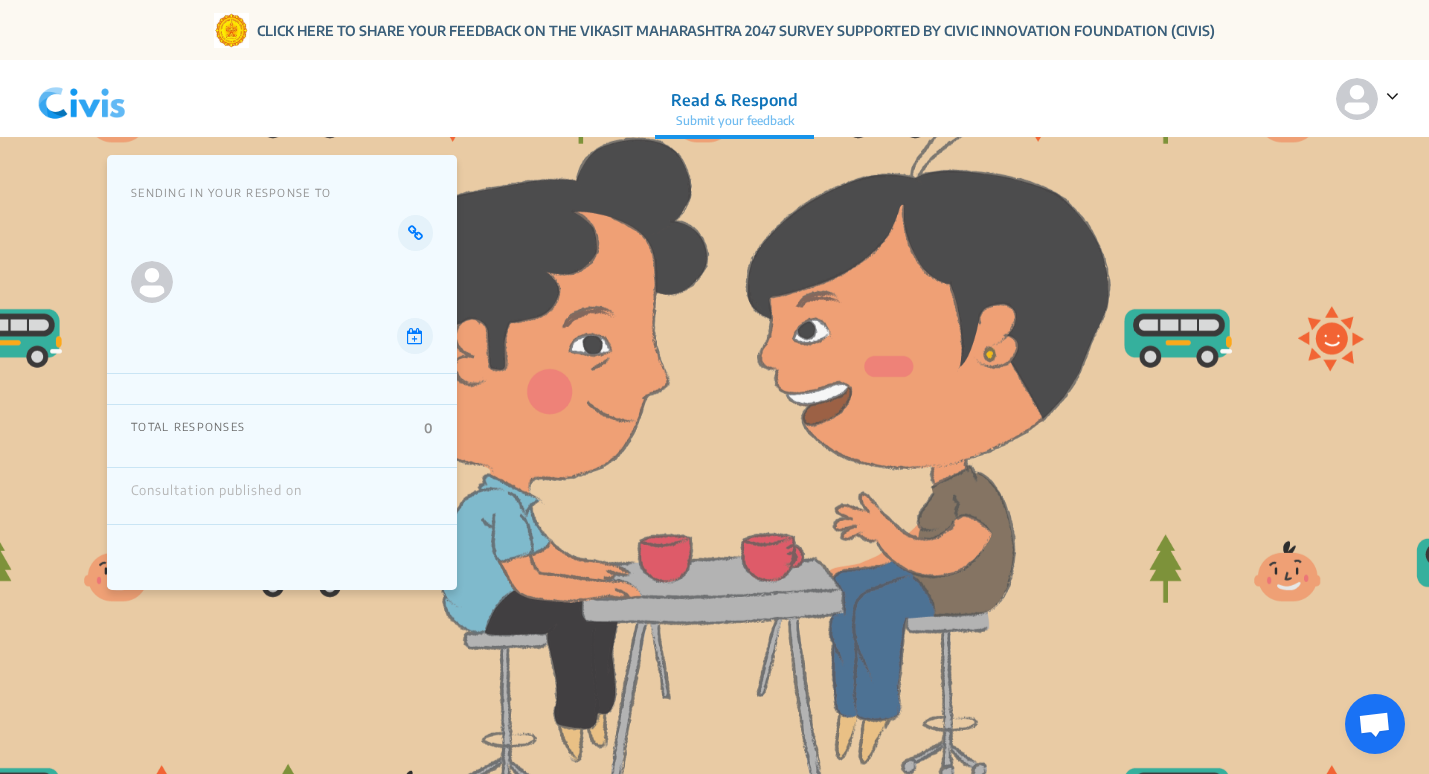 click on "Submit your feedback" 